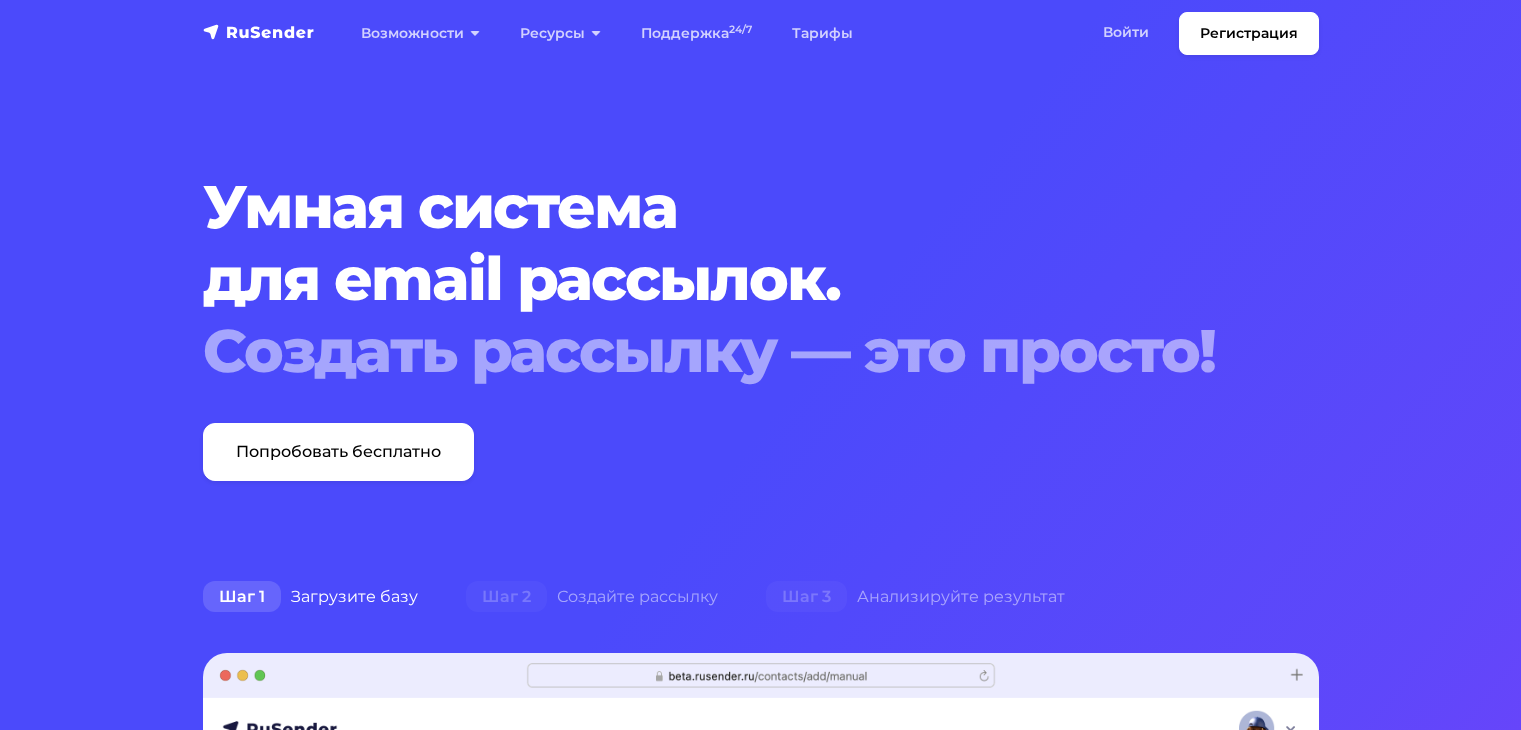 scroll, scrollTop: 0, scrollLeft: 0, axis: both 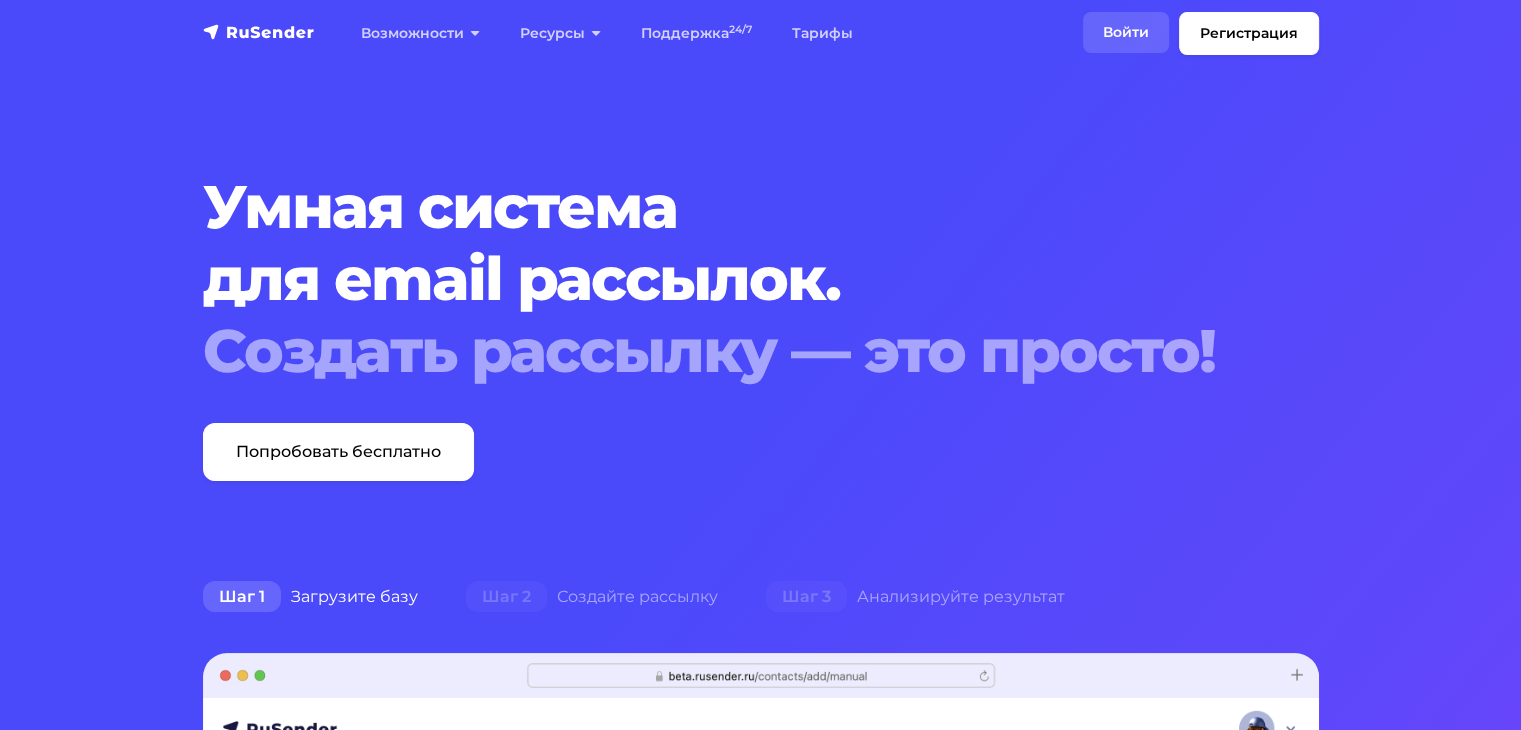 click on "Войти" at bounding box center (1126, 32) 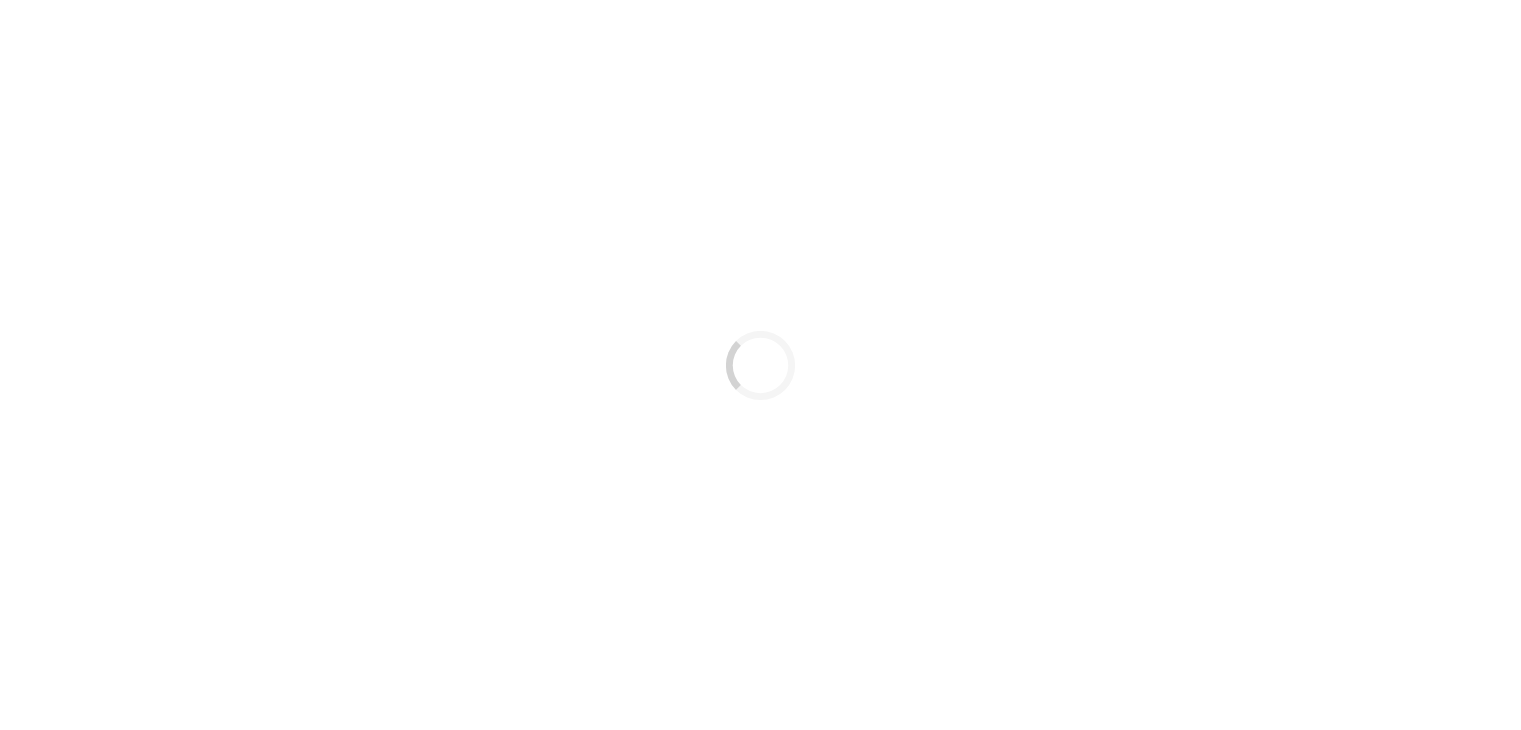 scroll, scrollTop: 0, scrollLeft: 0, axis: both 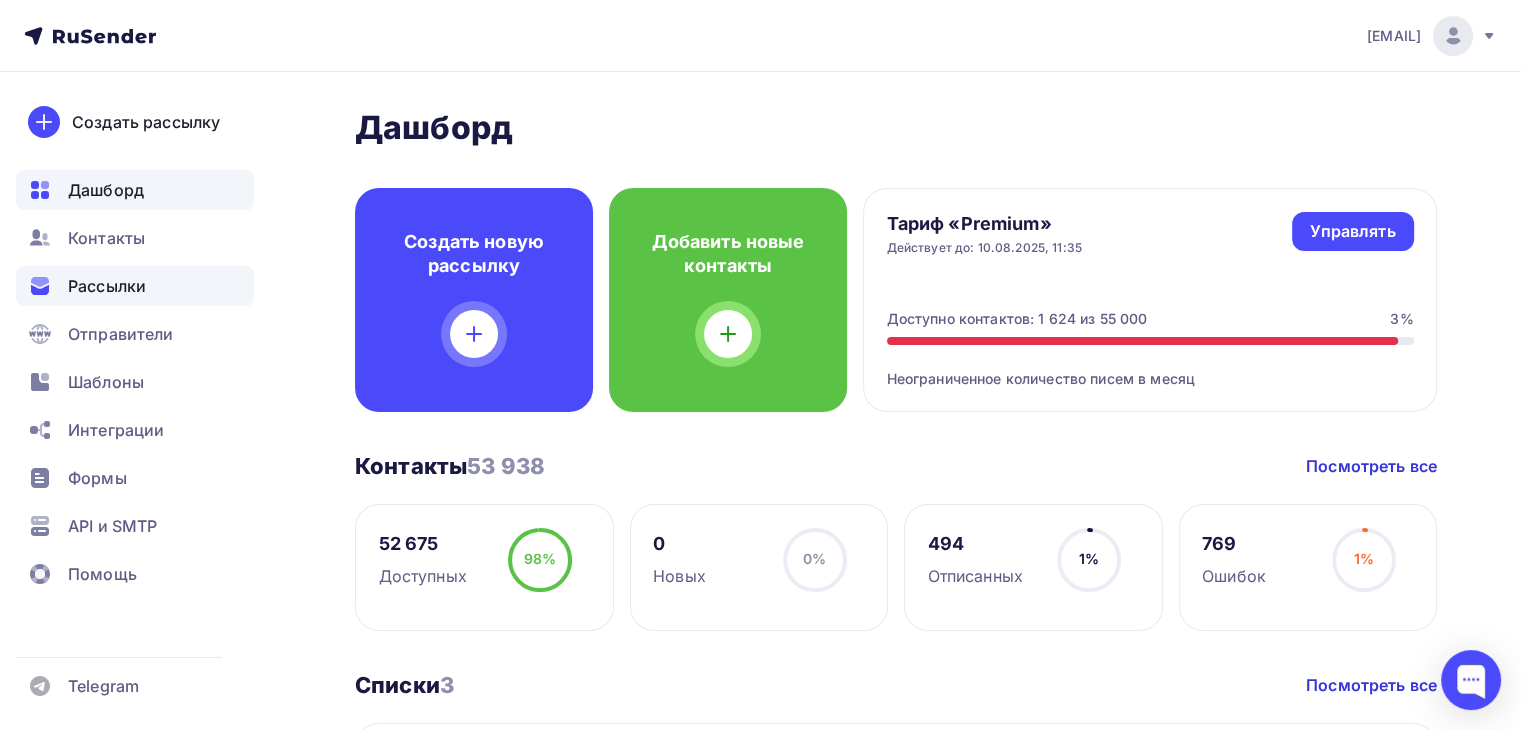click on "Рассылки" at bounding box center (135, 286) 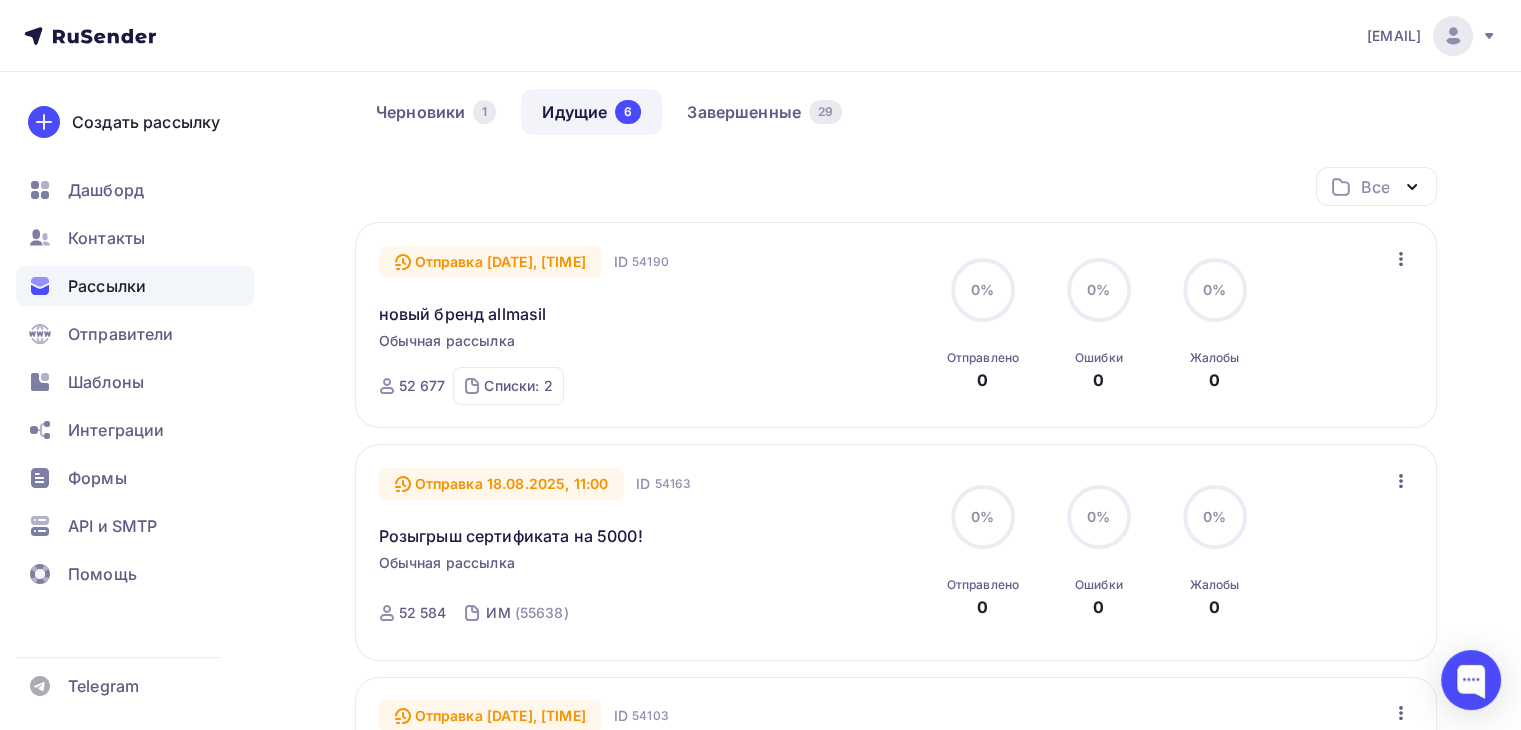 scroll, scrollTop: 0, scrollLeft: 0, axis: both 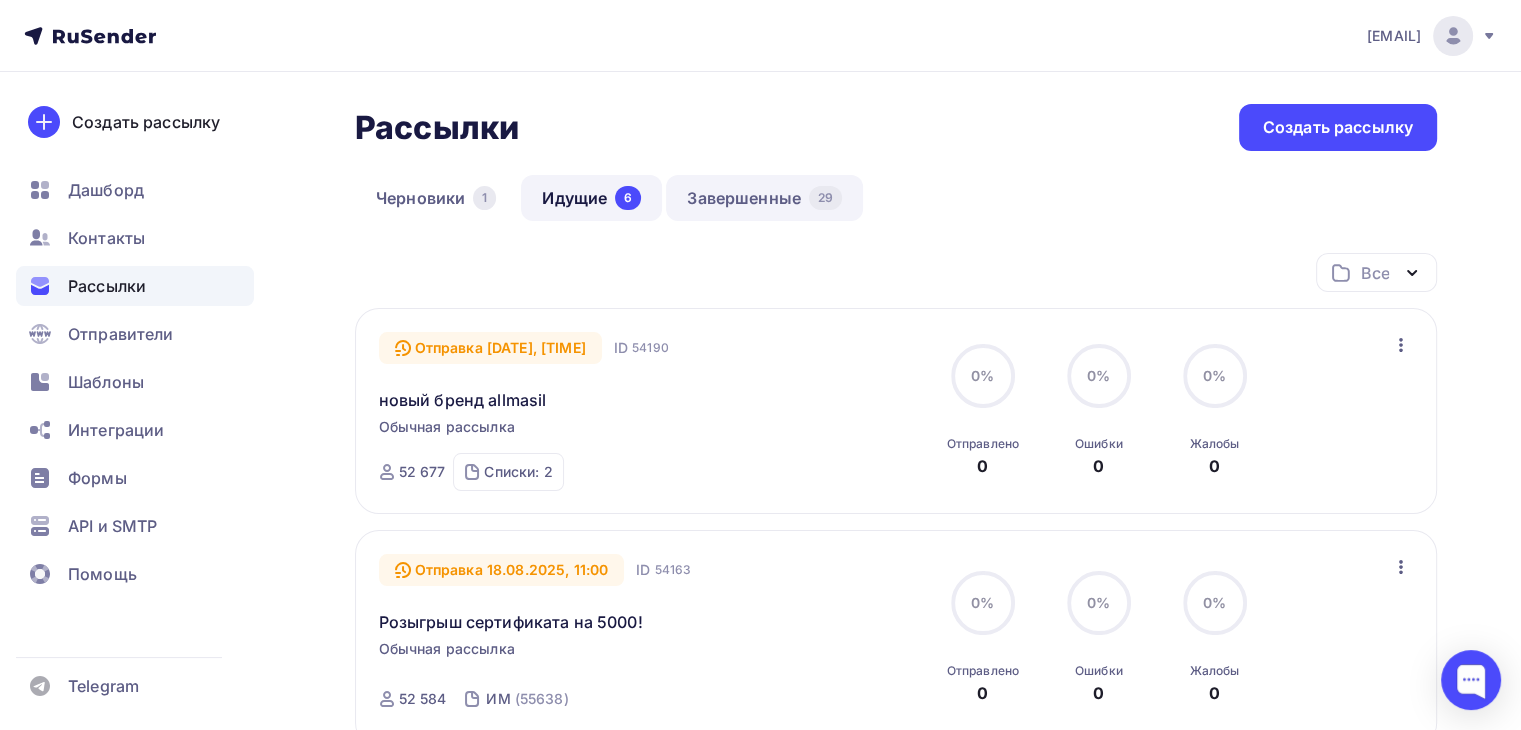 click on "Завершенные
29" at bounding box center [764, 198] 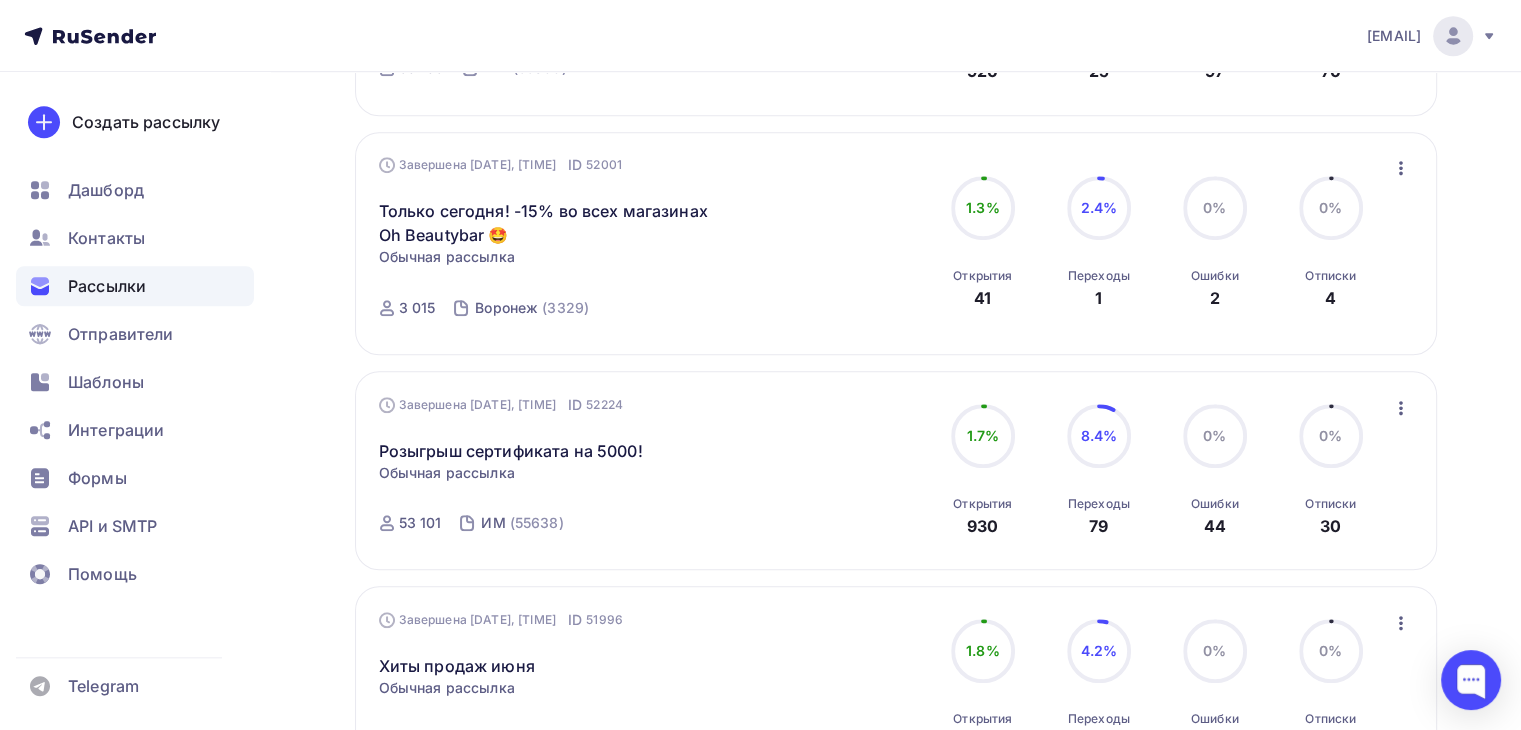 scroll, scrollTop: 1955, scrollLeft: 0, axis: vertical 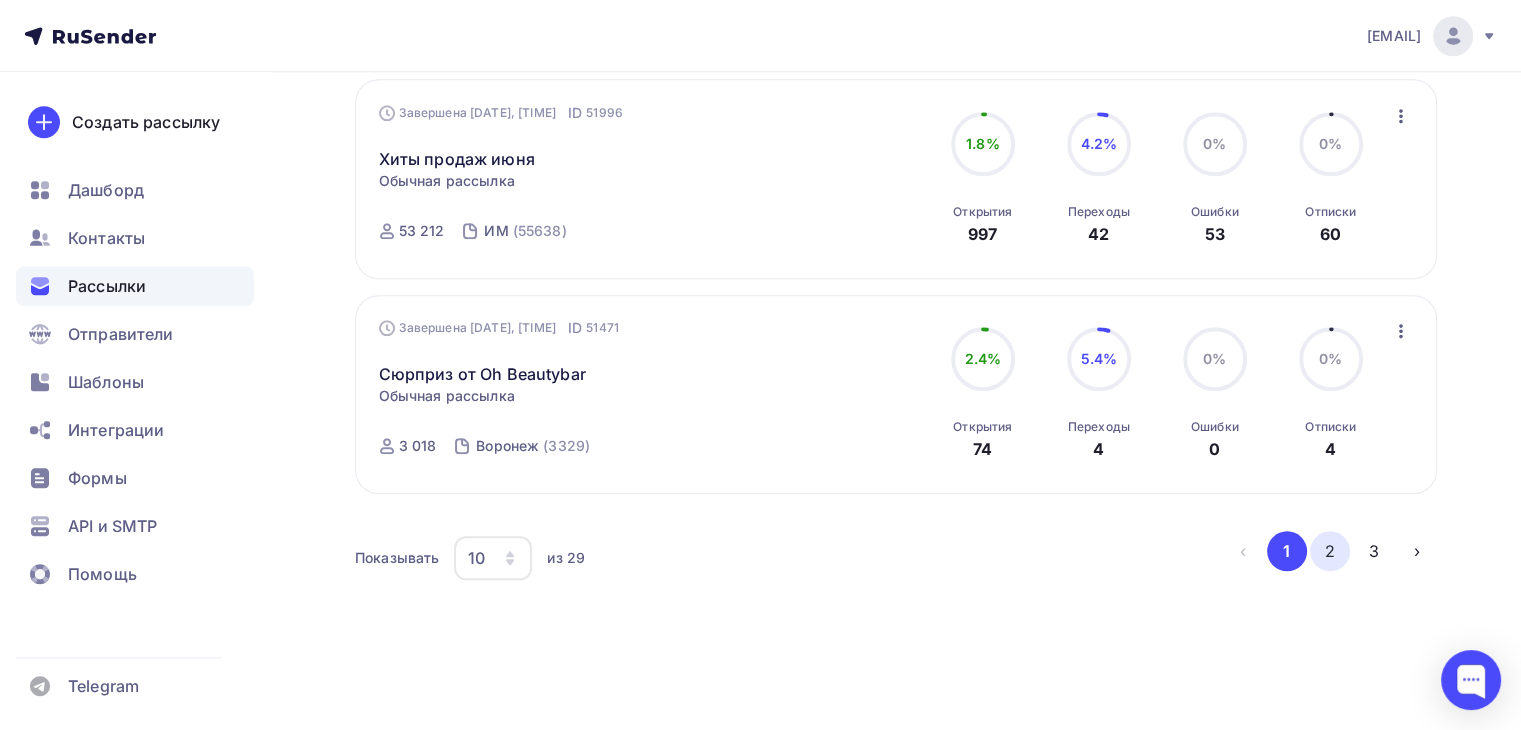 click on "2" at bounding box center (1330, 551) 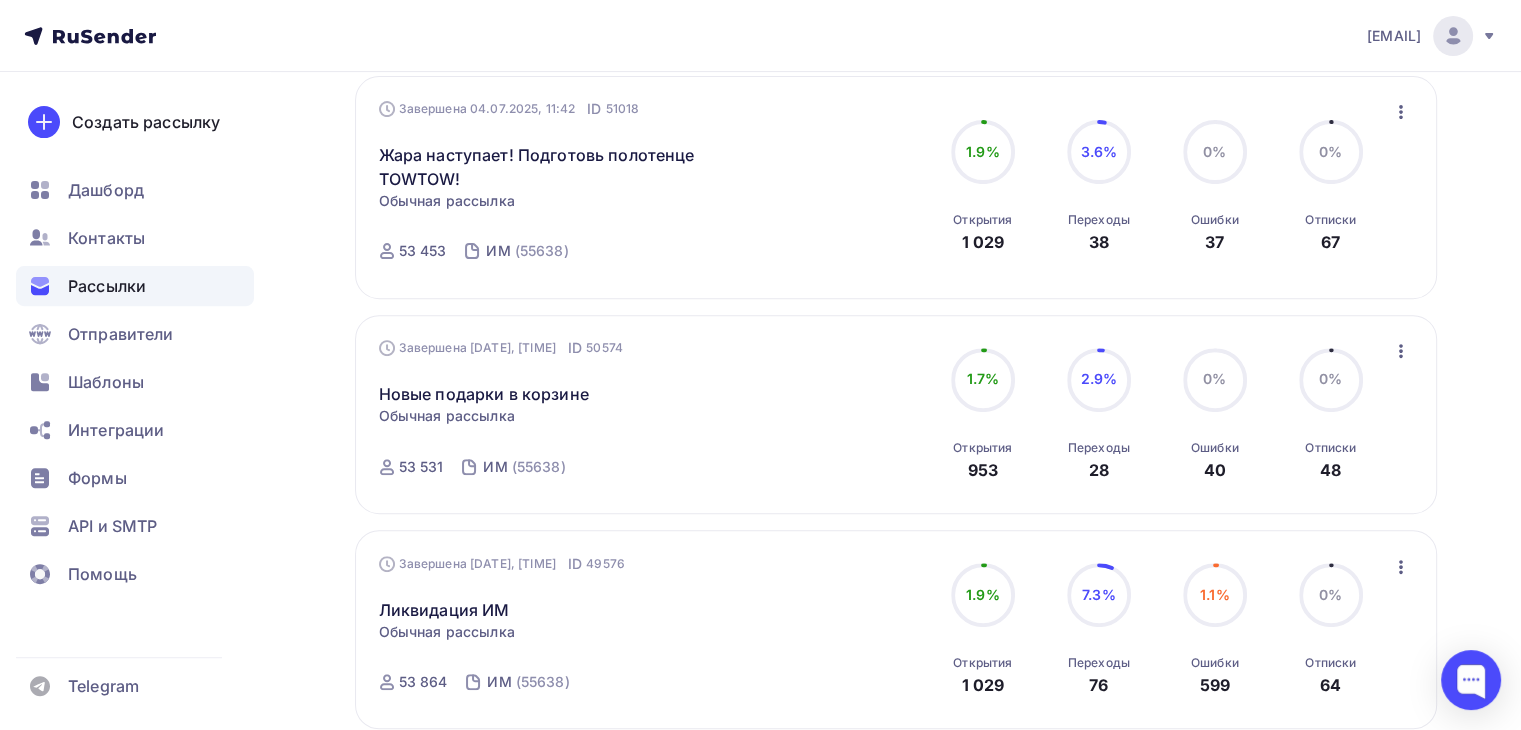 scroll, scrollTop: 661, scrollLeft: 0, axis: vertical 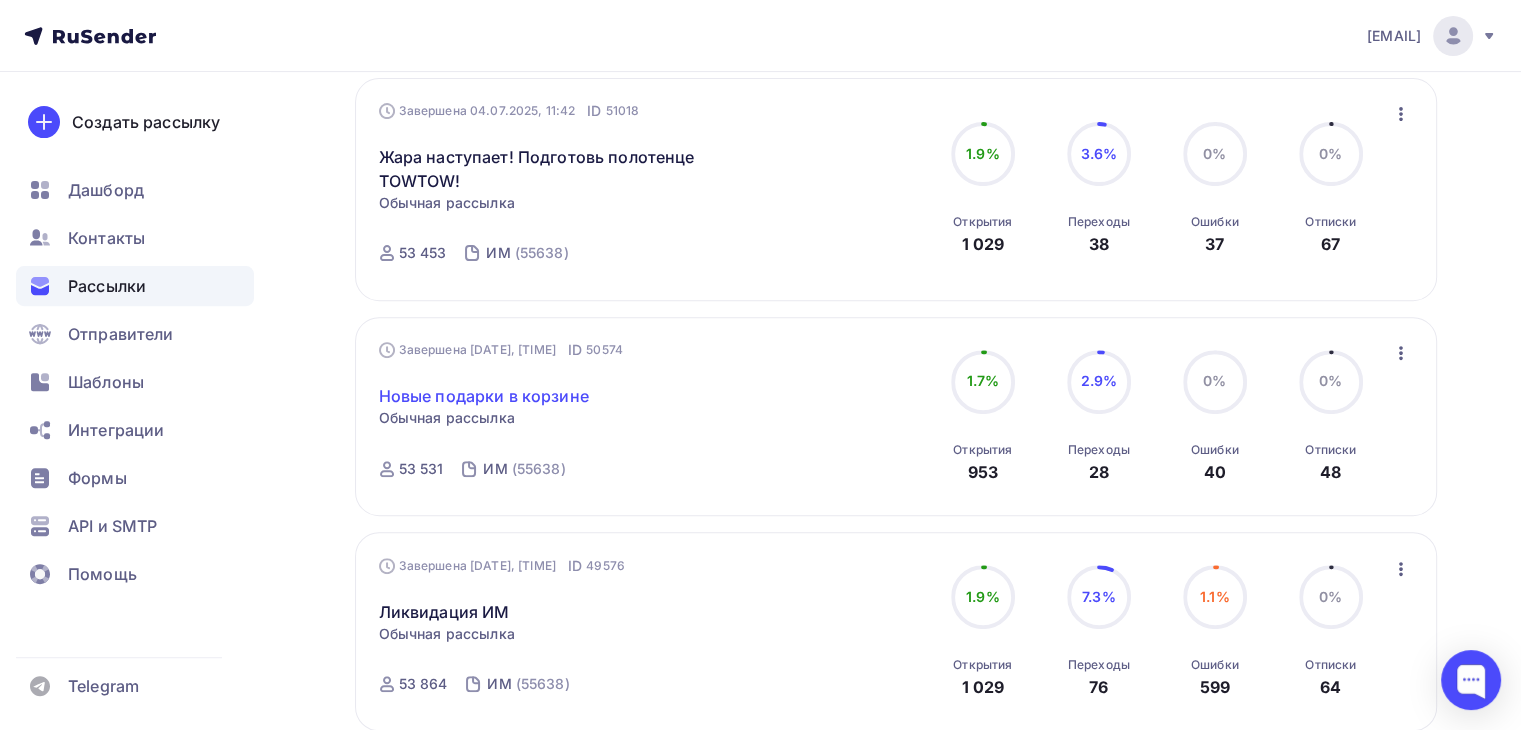 click on "Новые подарки в корзине" at bounding box center (484, 396) 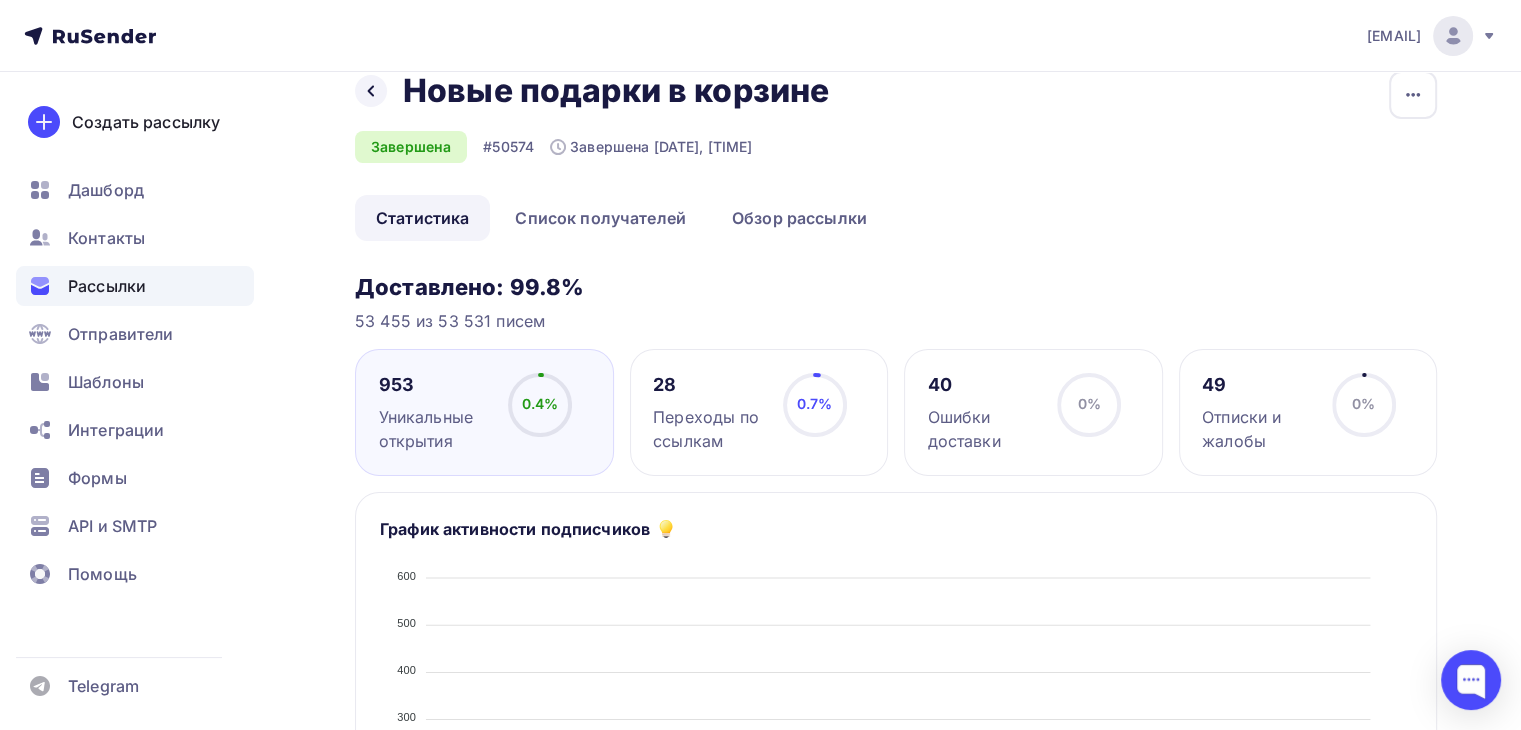 scroll, scrollTop: 88, scrollLeft: 0, axis: vertical 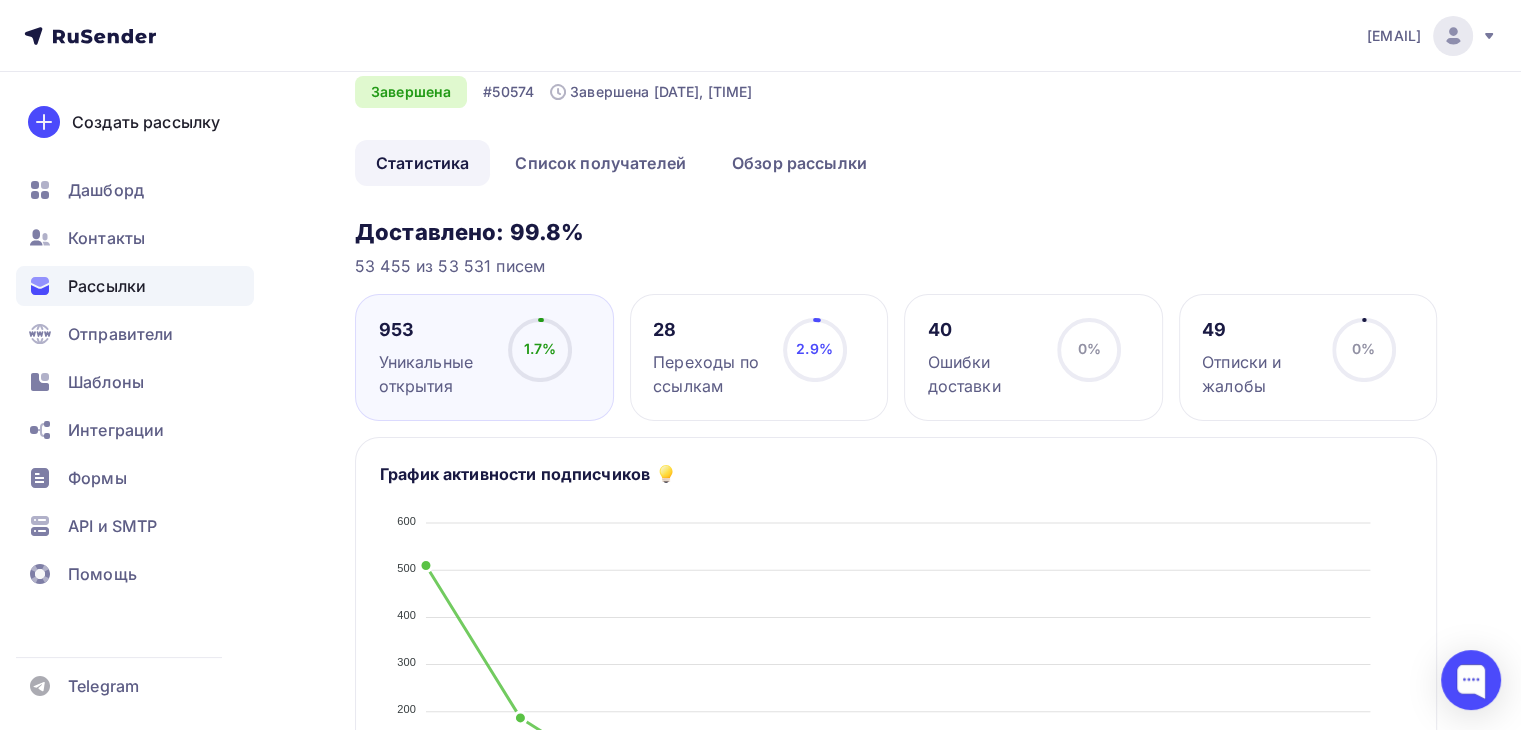 click on "Доставлено:
99.8%" at bounding box center (896, 232) 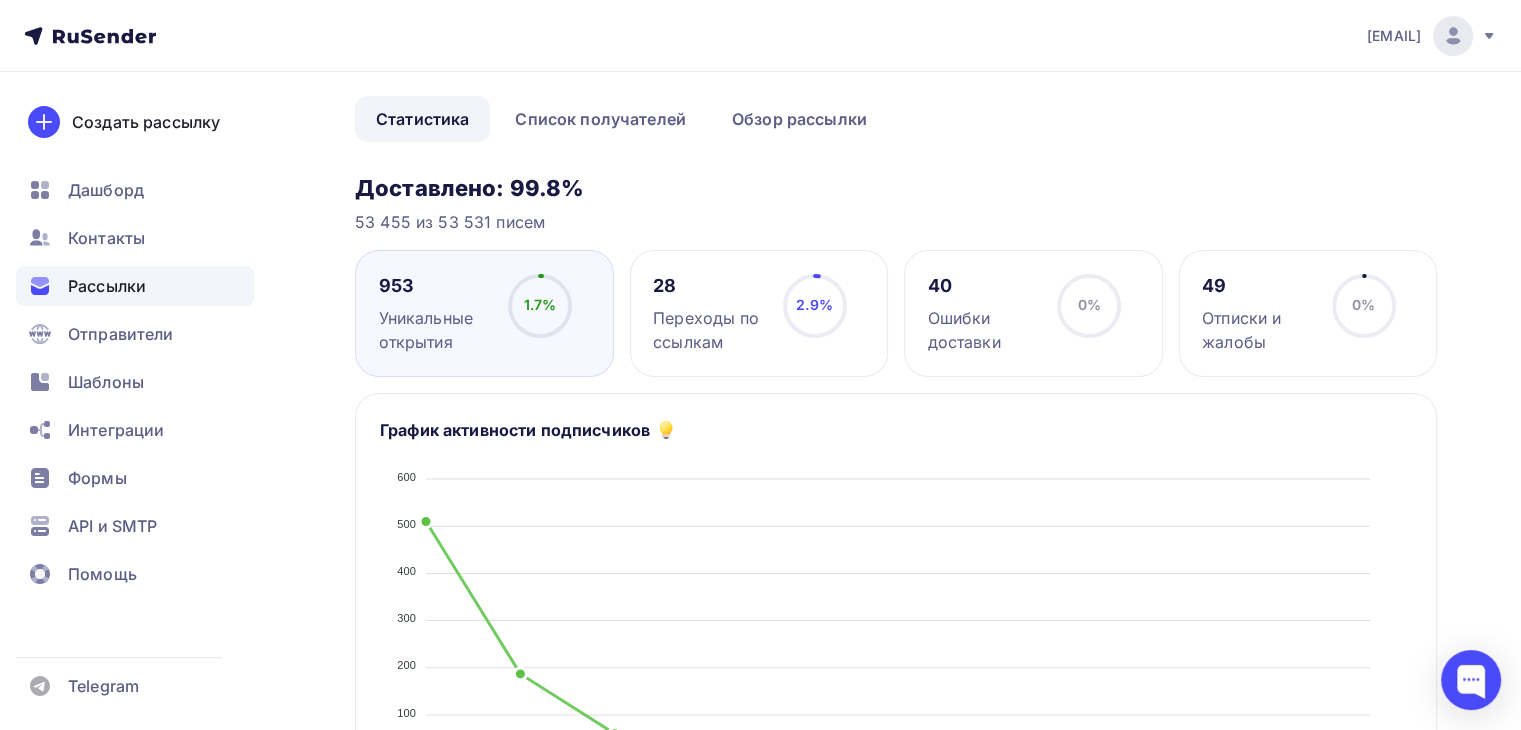 scroll, scrollTop: 0, scrollLeft: 0, axis: both 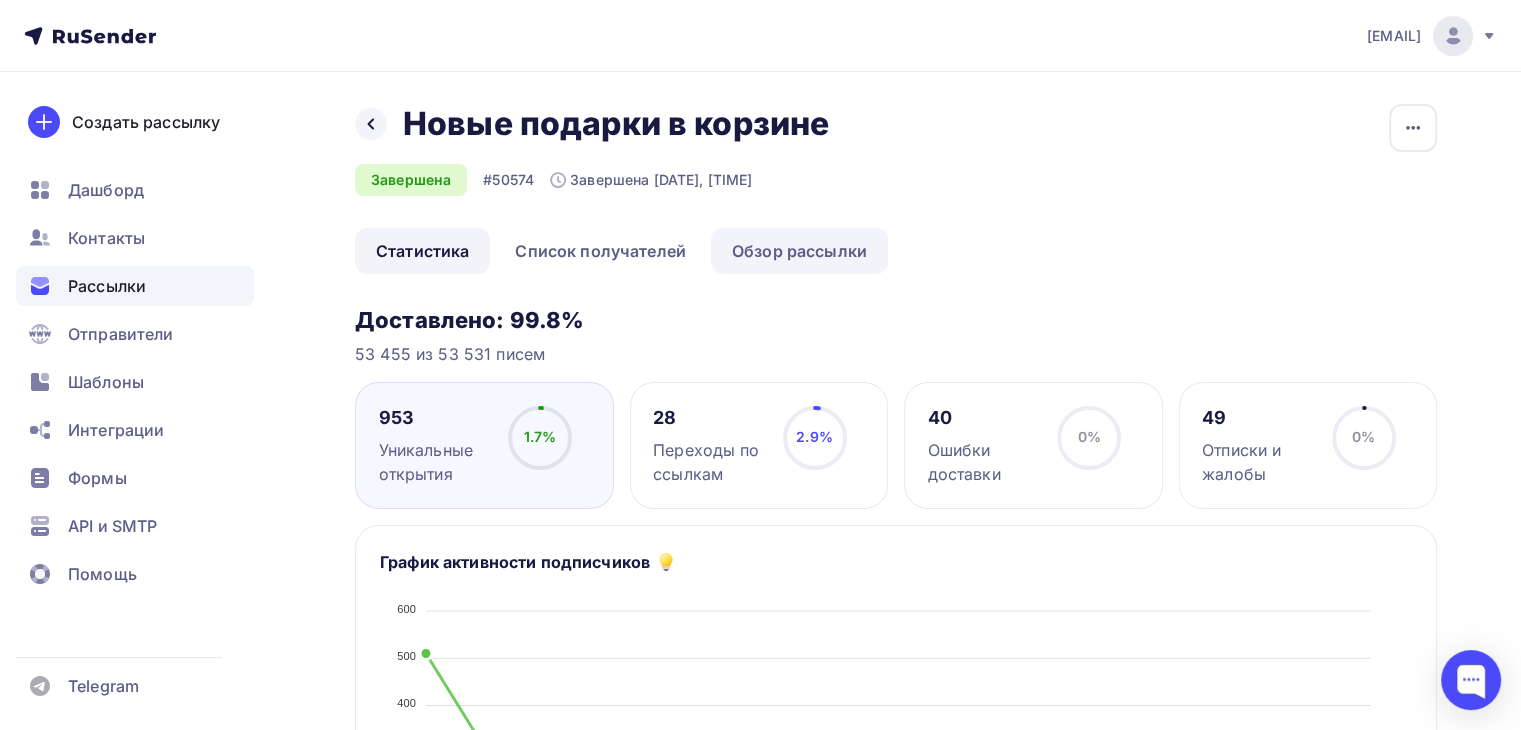 click on "Обзор рассылки" at bounding box center [799, 251] 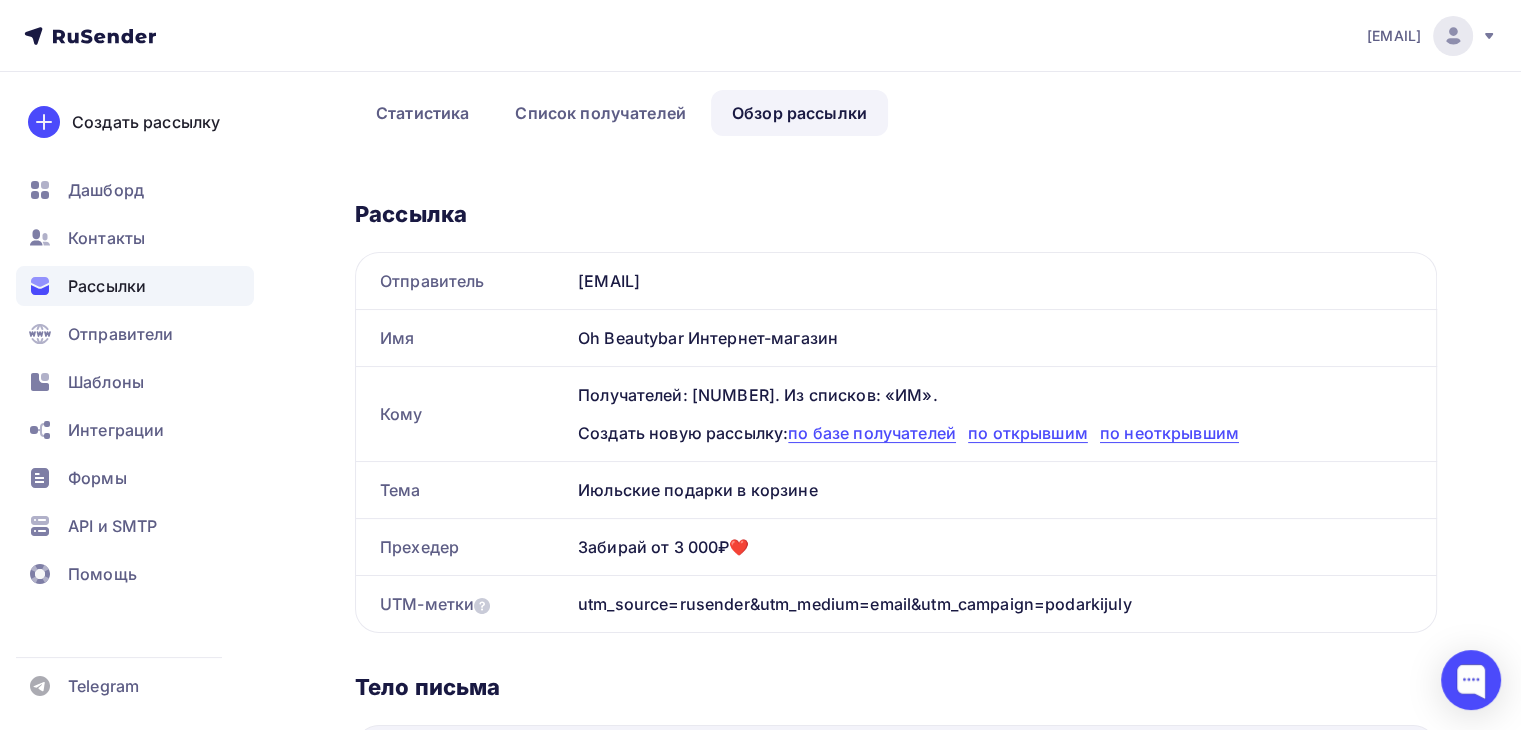 scroll, scrollTop: 139, scrollLeft: 0, axis: vertical 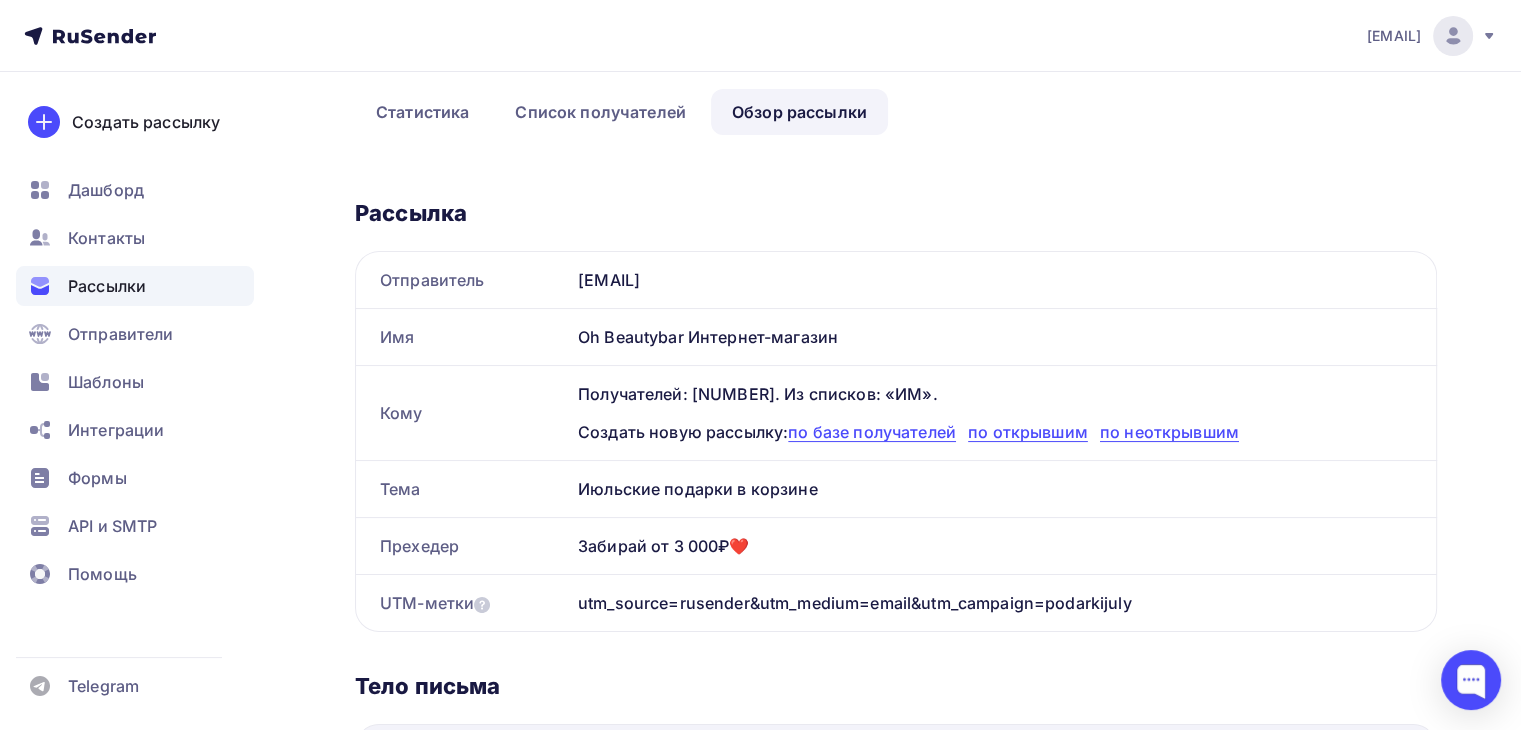 drag, startPoint x: 580, startPoint y: 490, endPoint x: 767, endPoint y: 540, distance: 193.5691 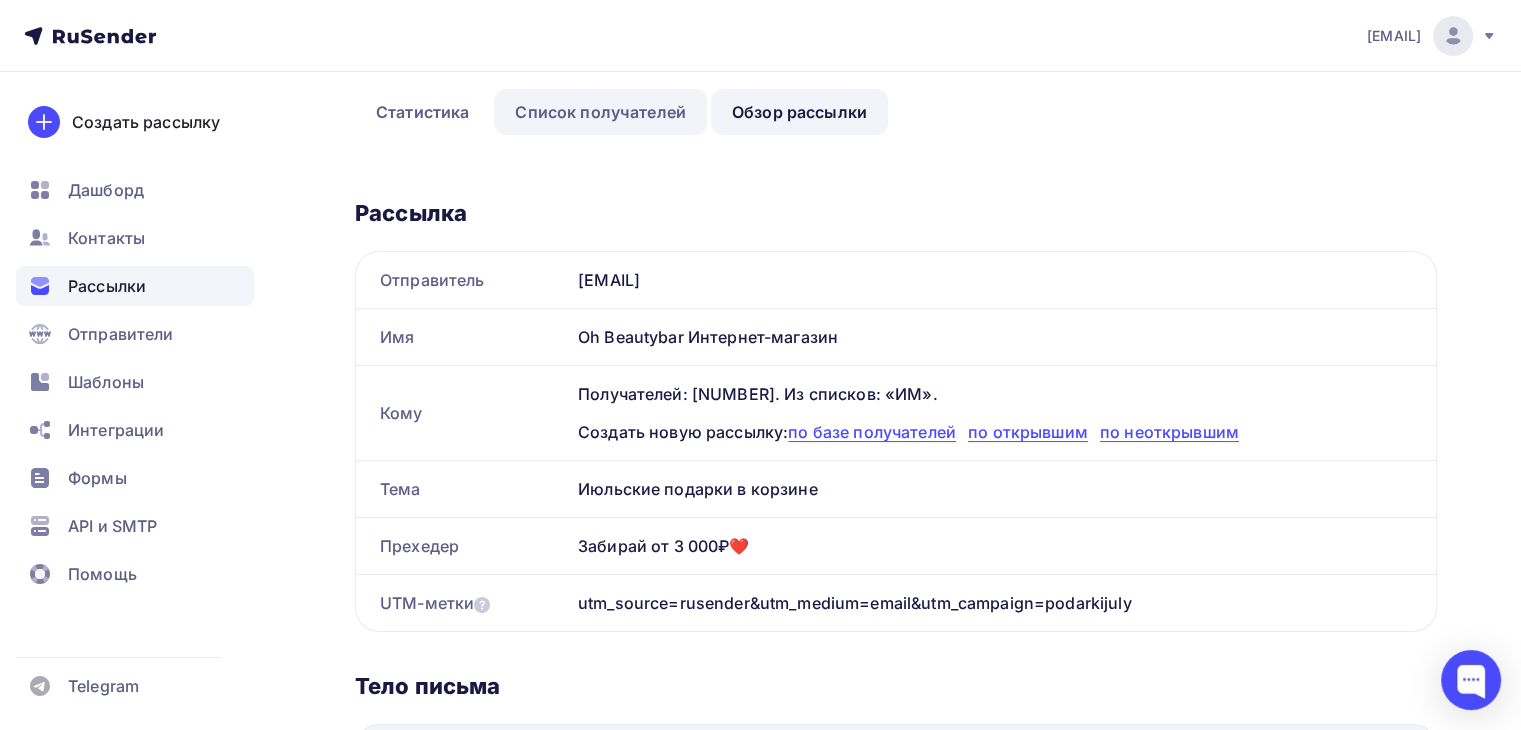 click on "Список получателей" at bounding box center (600, 112) 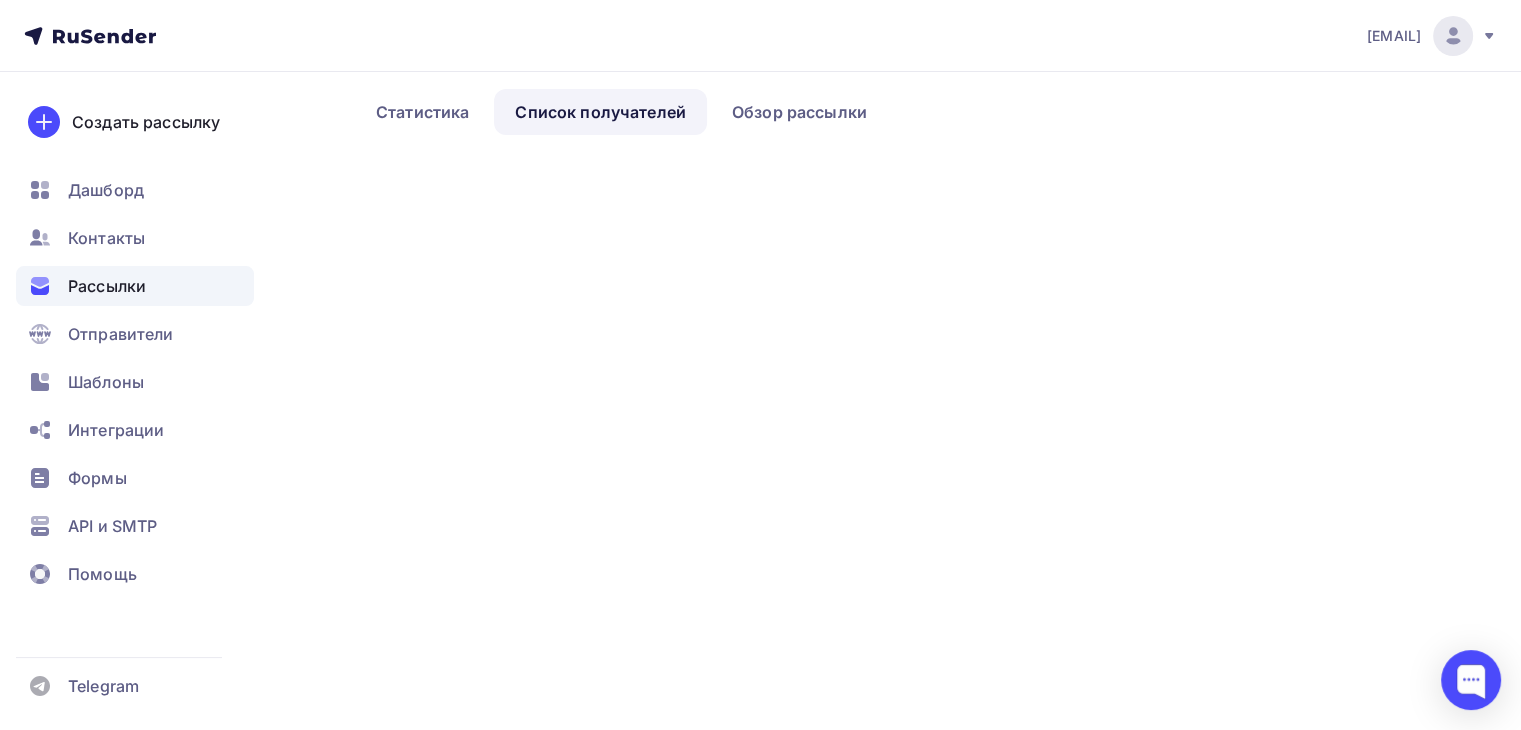 scroll, scrollTop: 0, scrollLeft: 0, axis: both 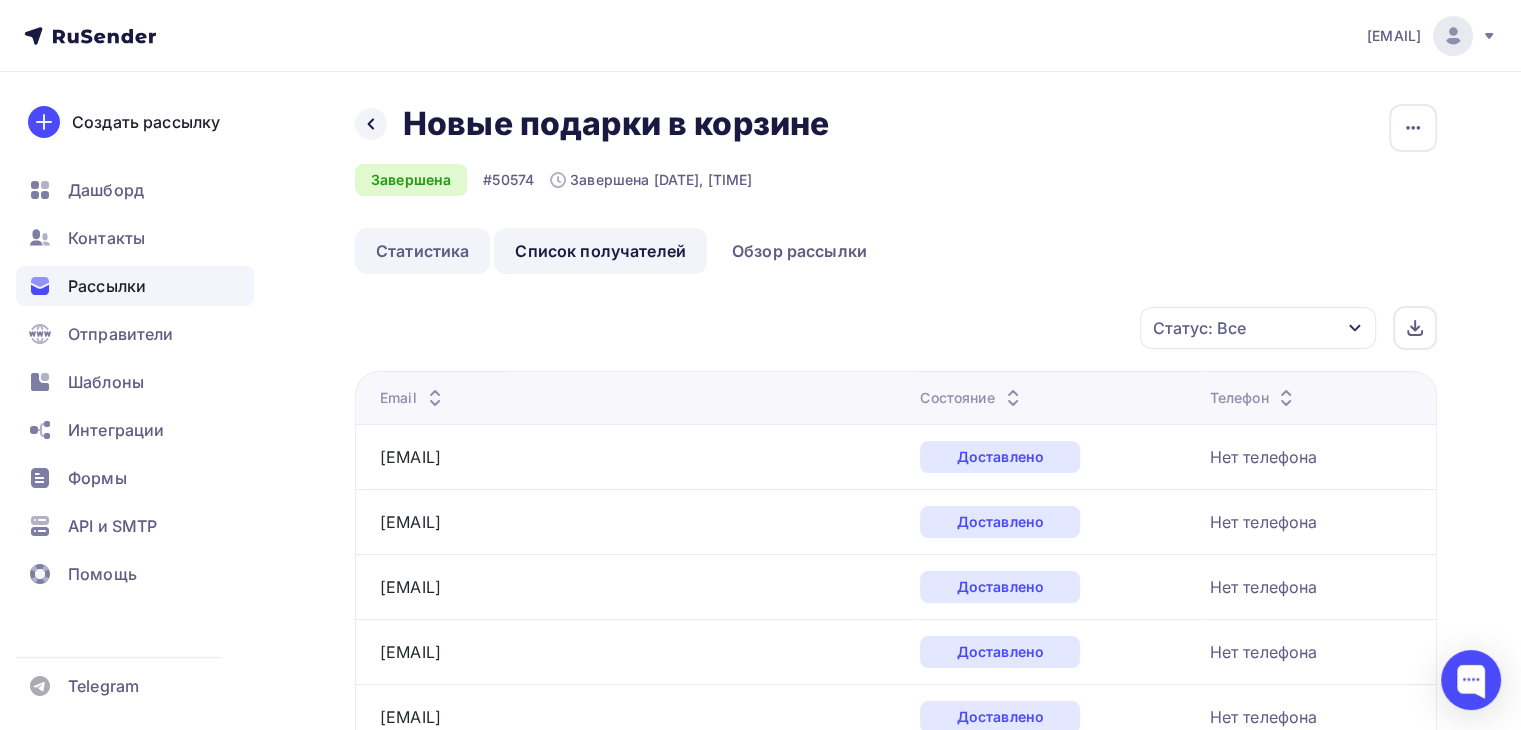click on "Статистика" at bounding box center (422, 251) 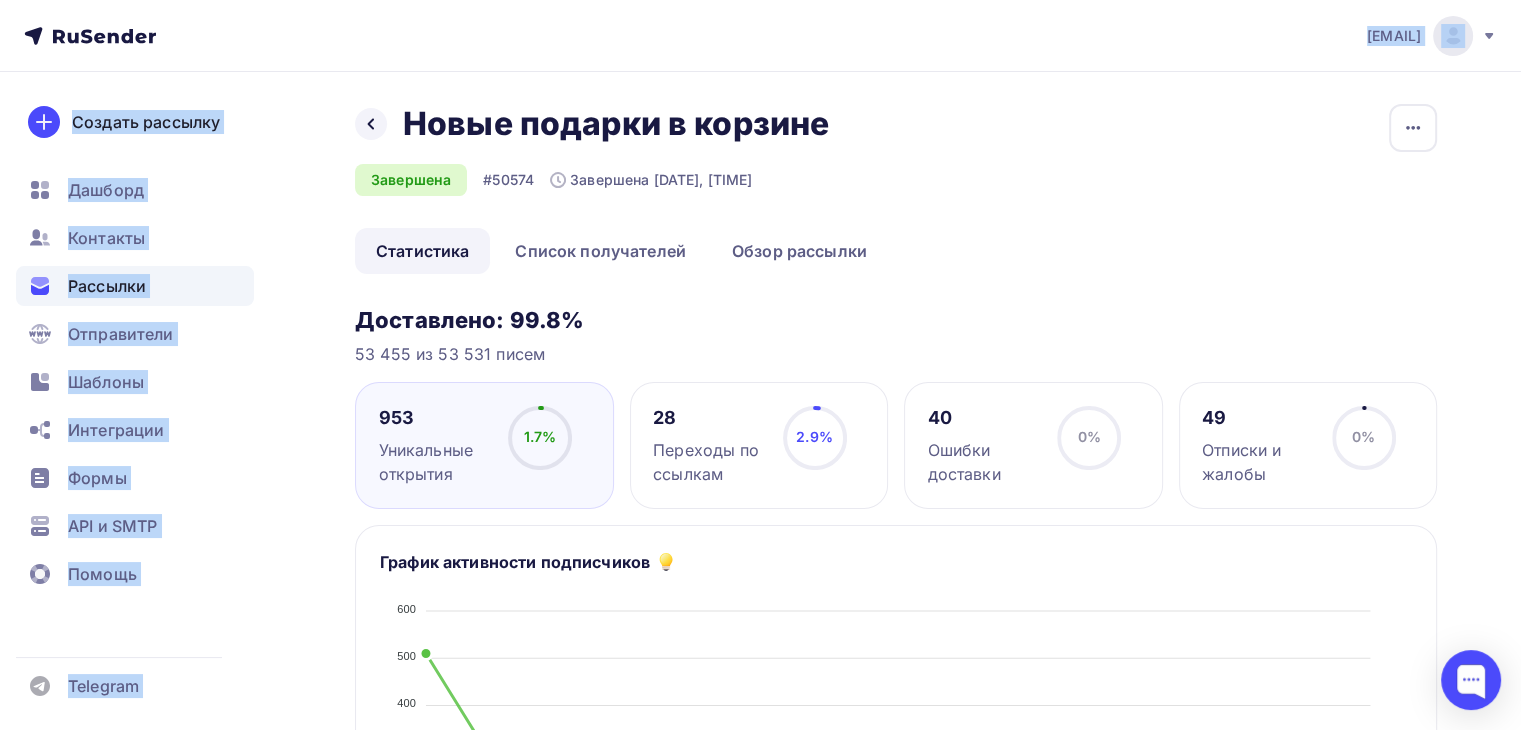 drag, startPoint x: 369, startPoint y: 118, endPoint x: 380, endPoint y: -87, distance: 205.2949 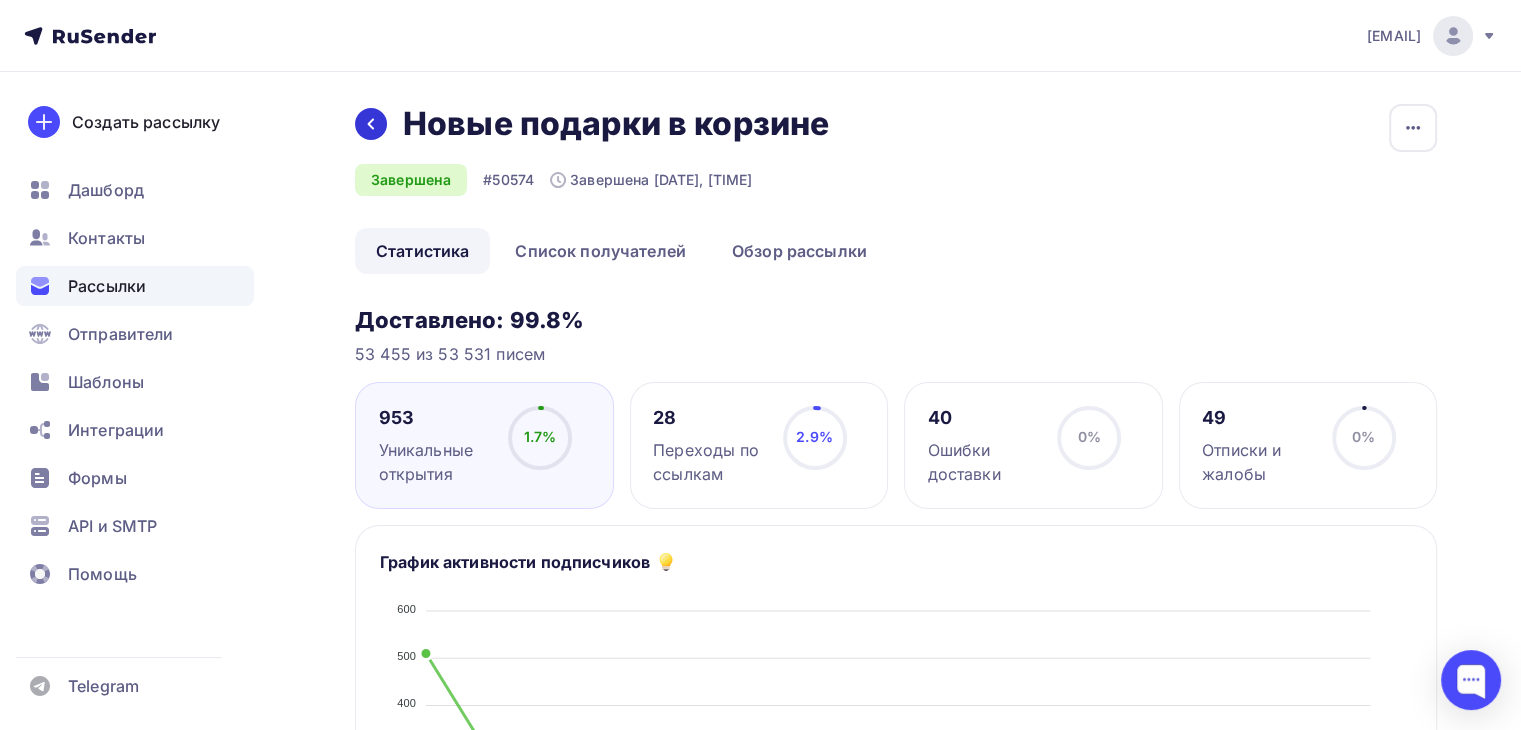 click 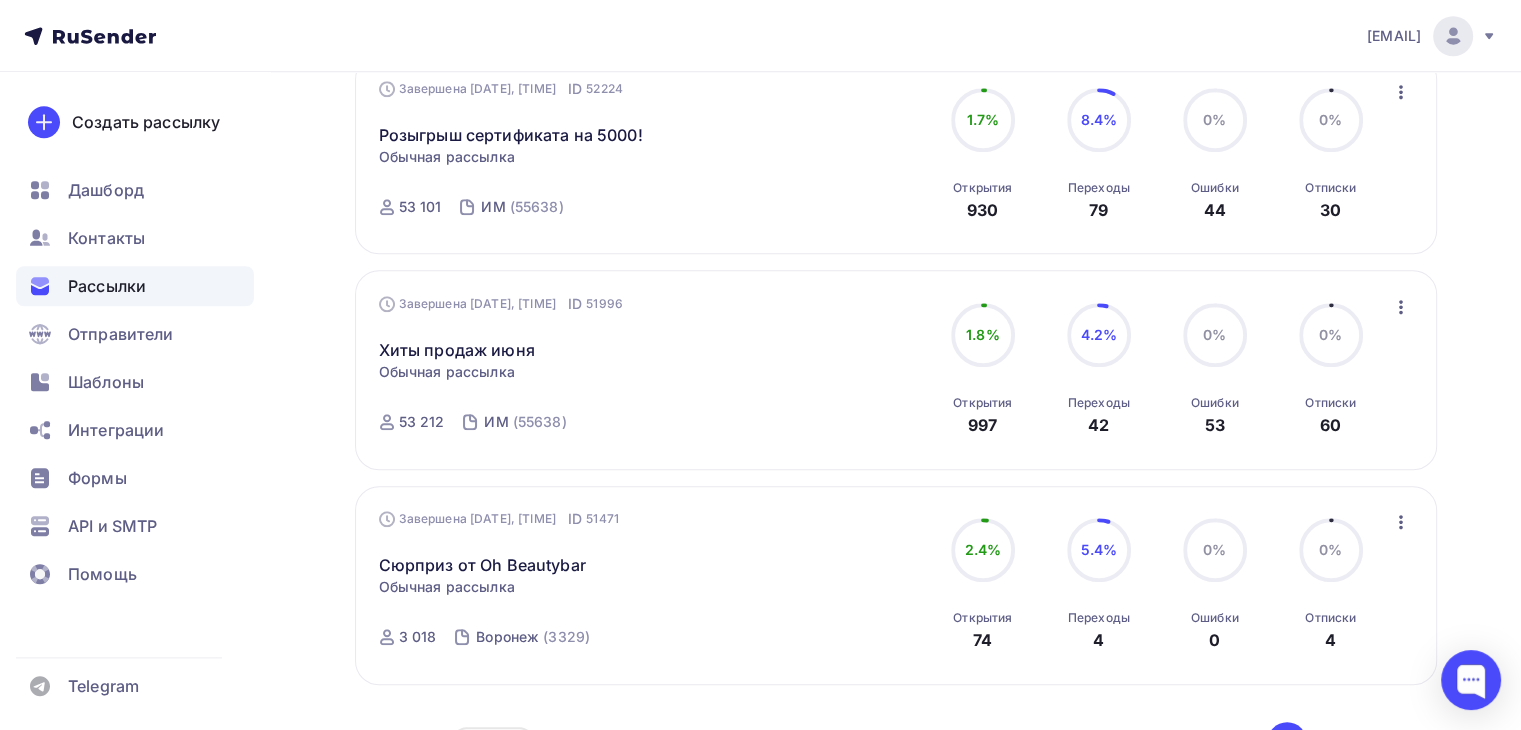 scroll, scrollTop: 1955, scrollLeft: 0, axis: vertical 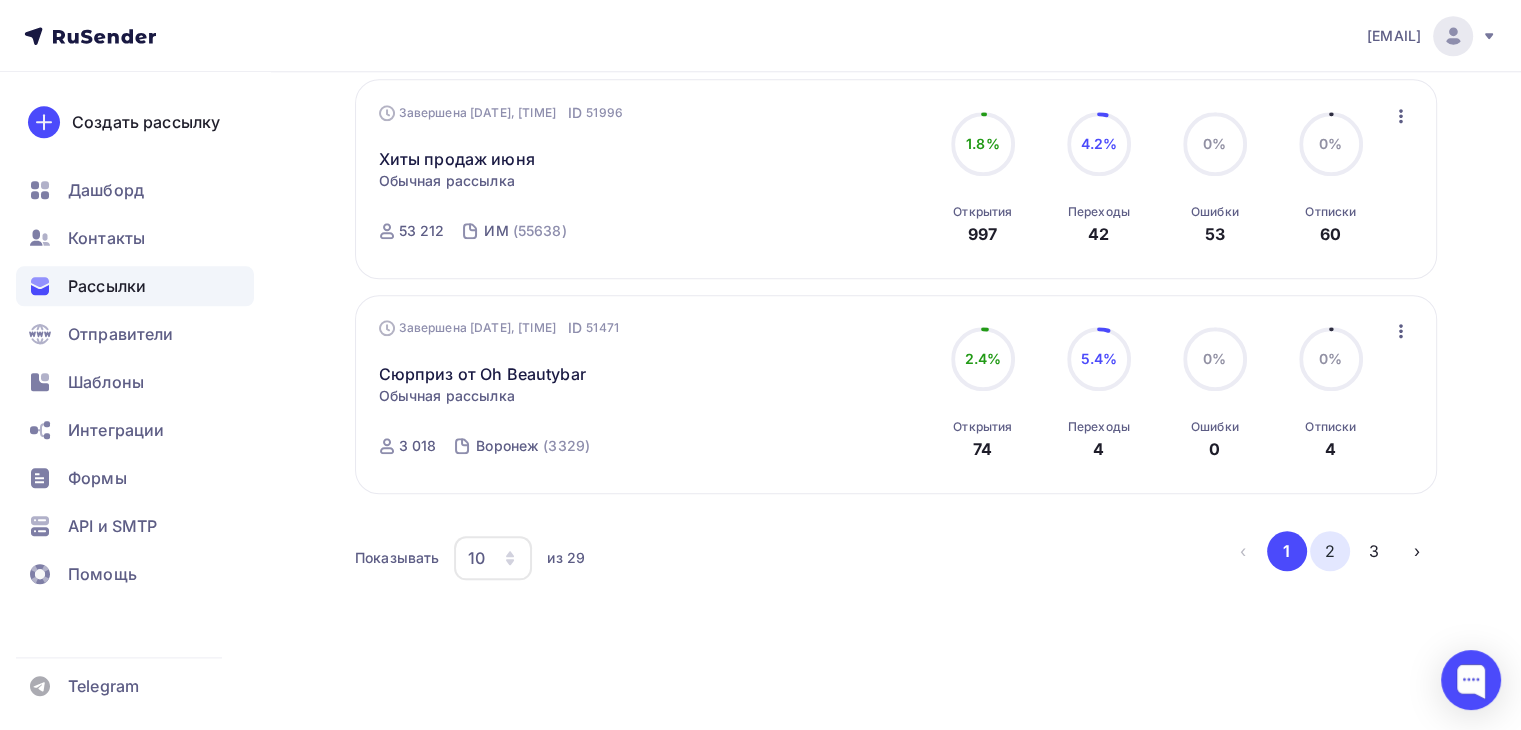 click on "2" at bounding box center (1330, 551) 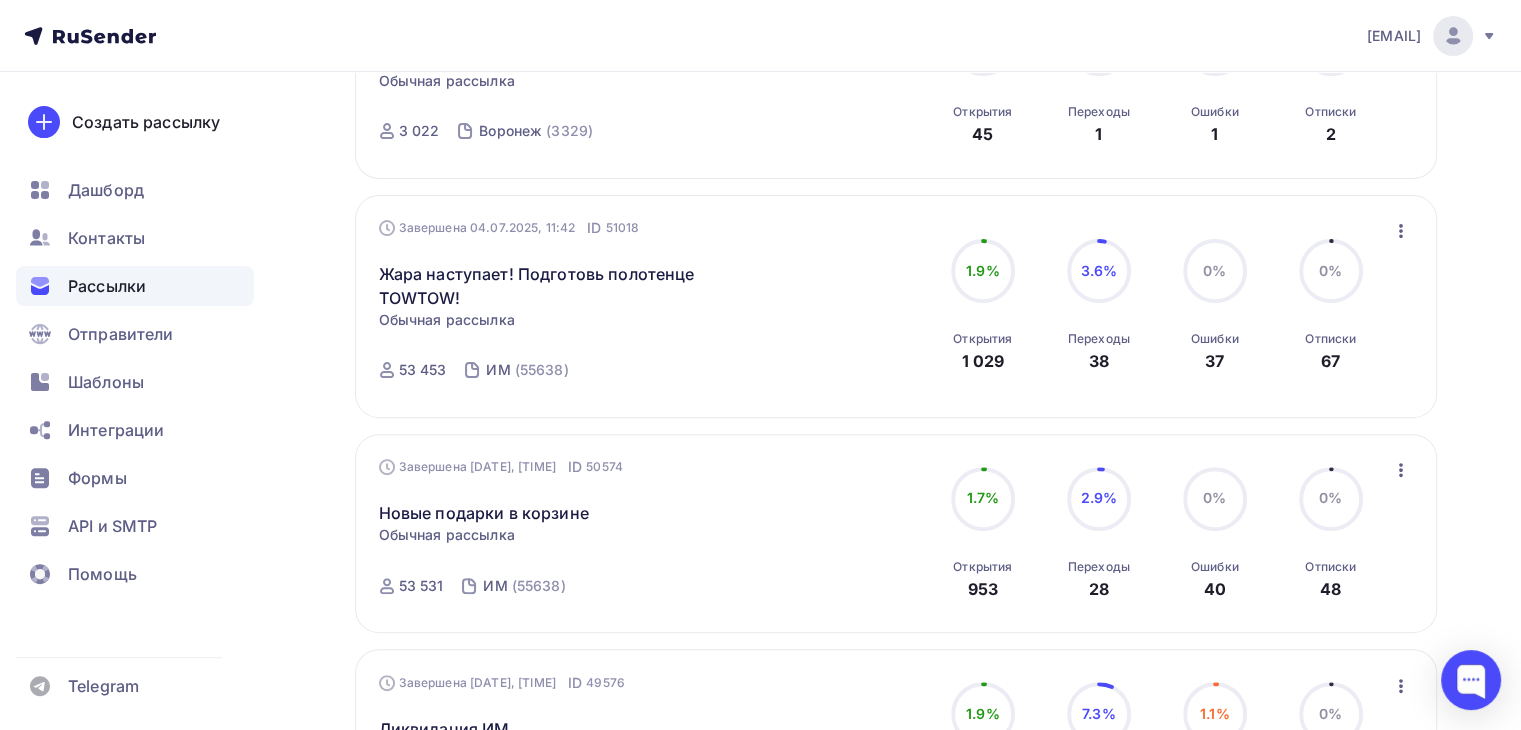 scroll, scrollTop: 543, scrollLeft: 0, axis: vertical 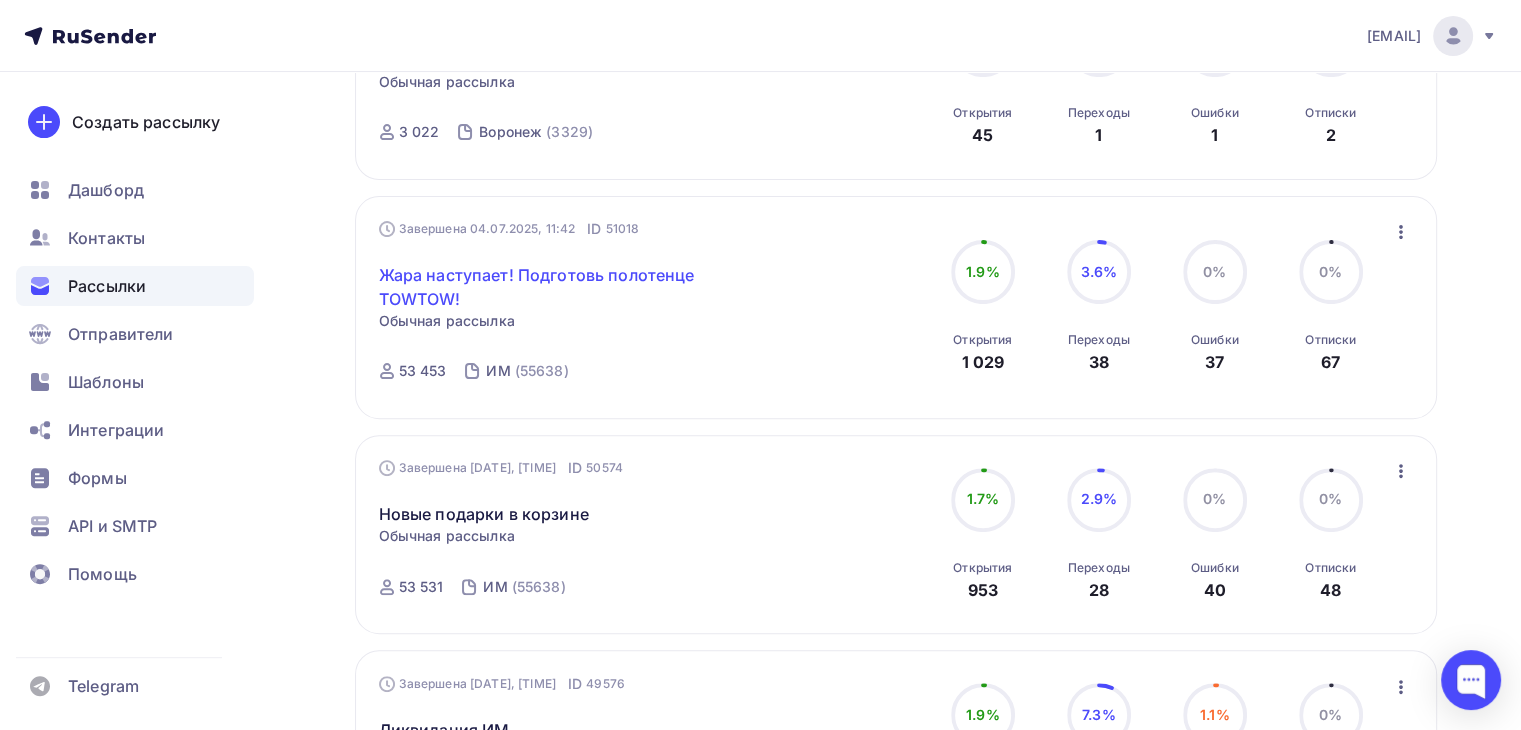click on "Жара наступает! Подготовь полотенце TOWTOW!" at bounding box center [550, 287] 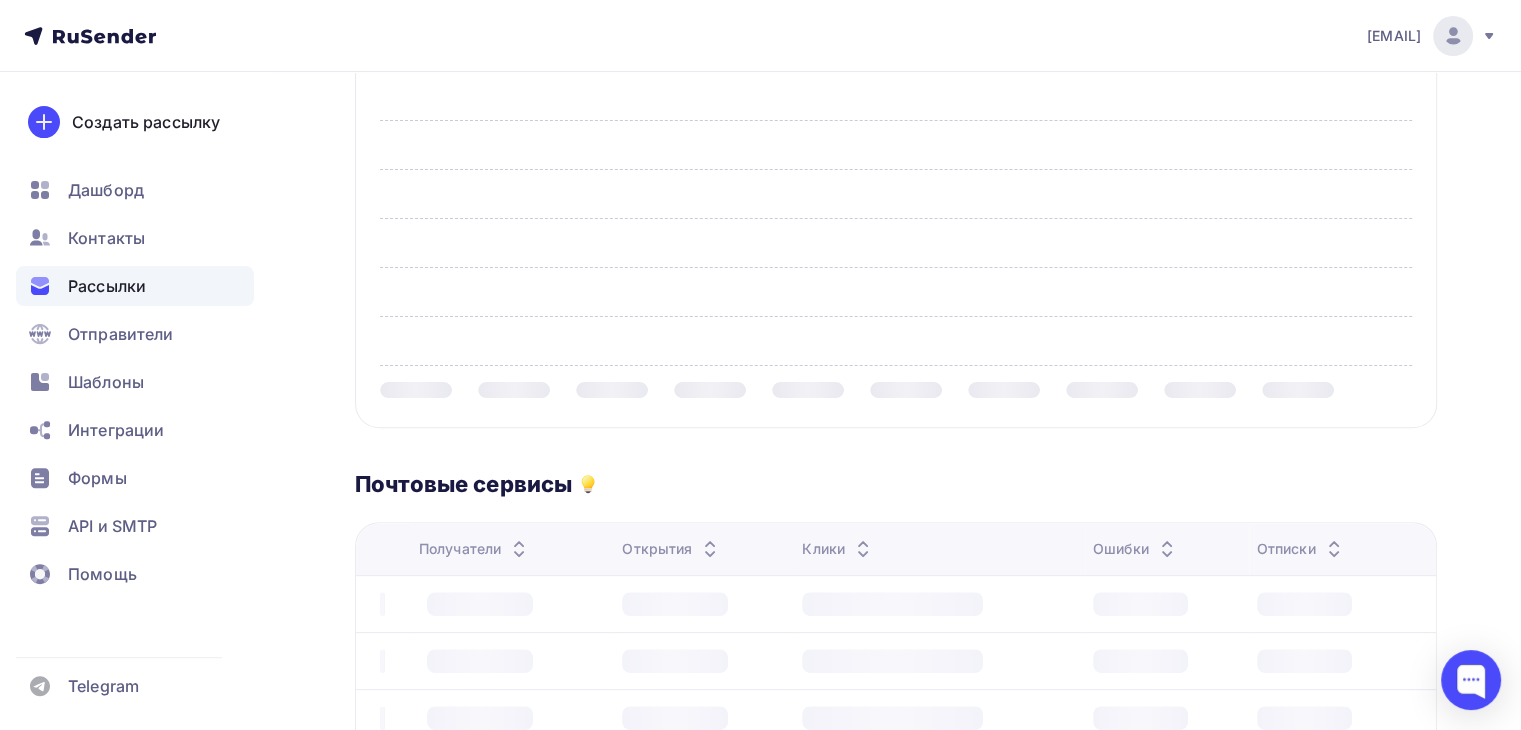 scroll, scrollTop: 0, scrollLeft: 0, axis: both 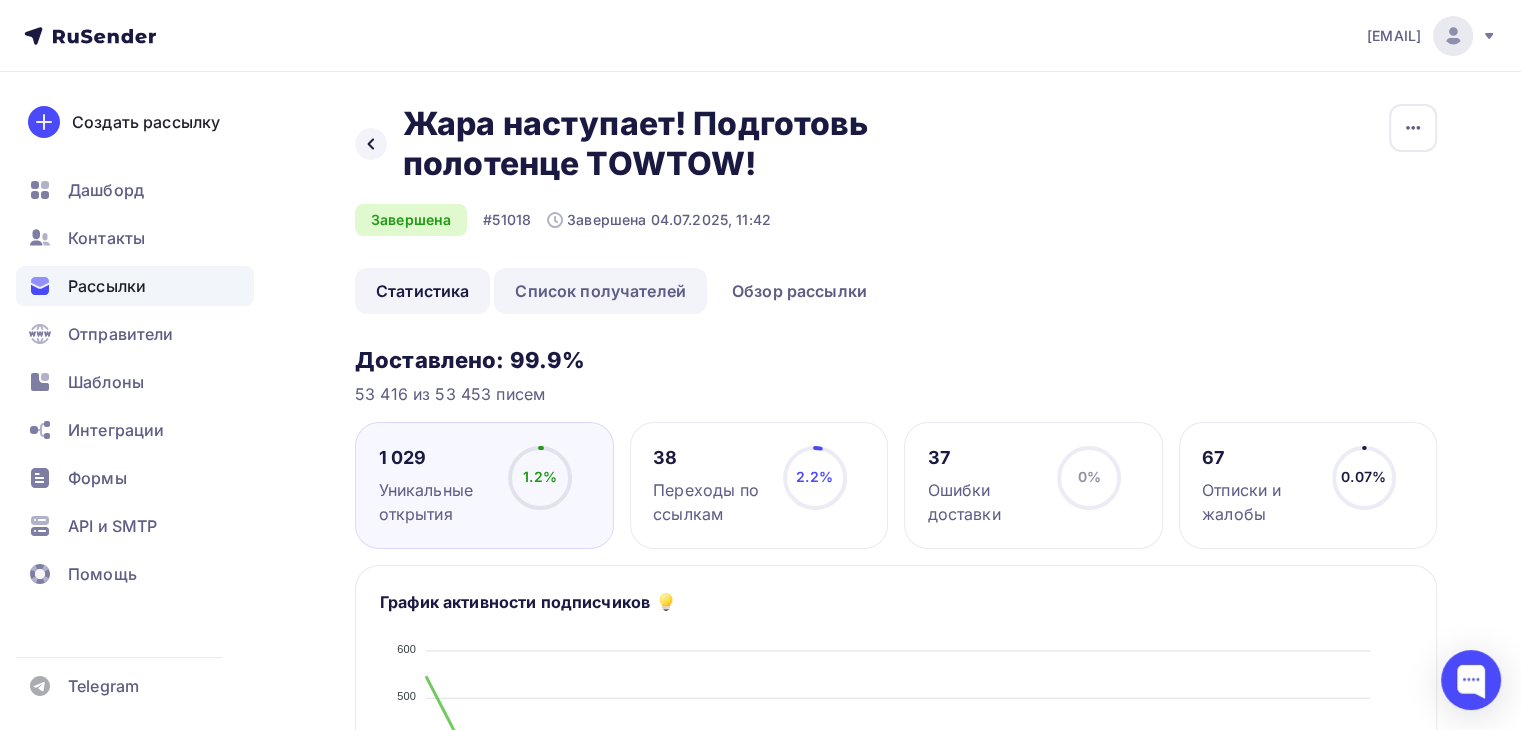 click on "Список получателей" at bounding box center [600, 291] 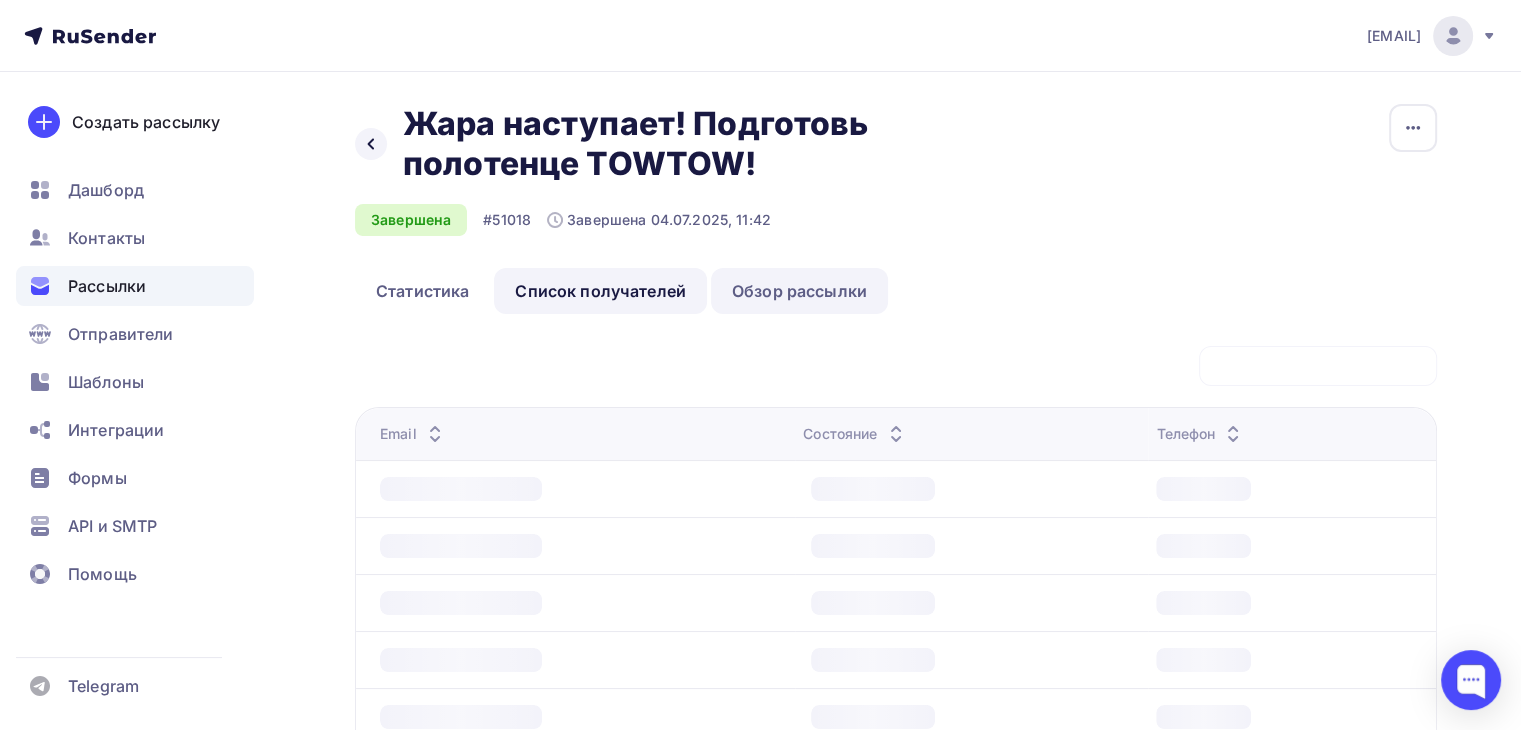click on "Обзор рассылки" at bounding box center (799, 291) 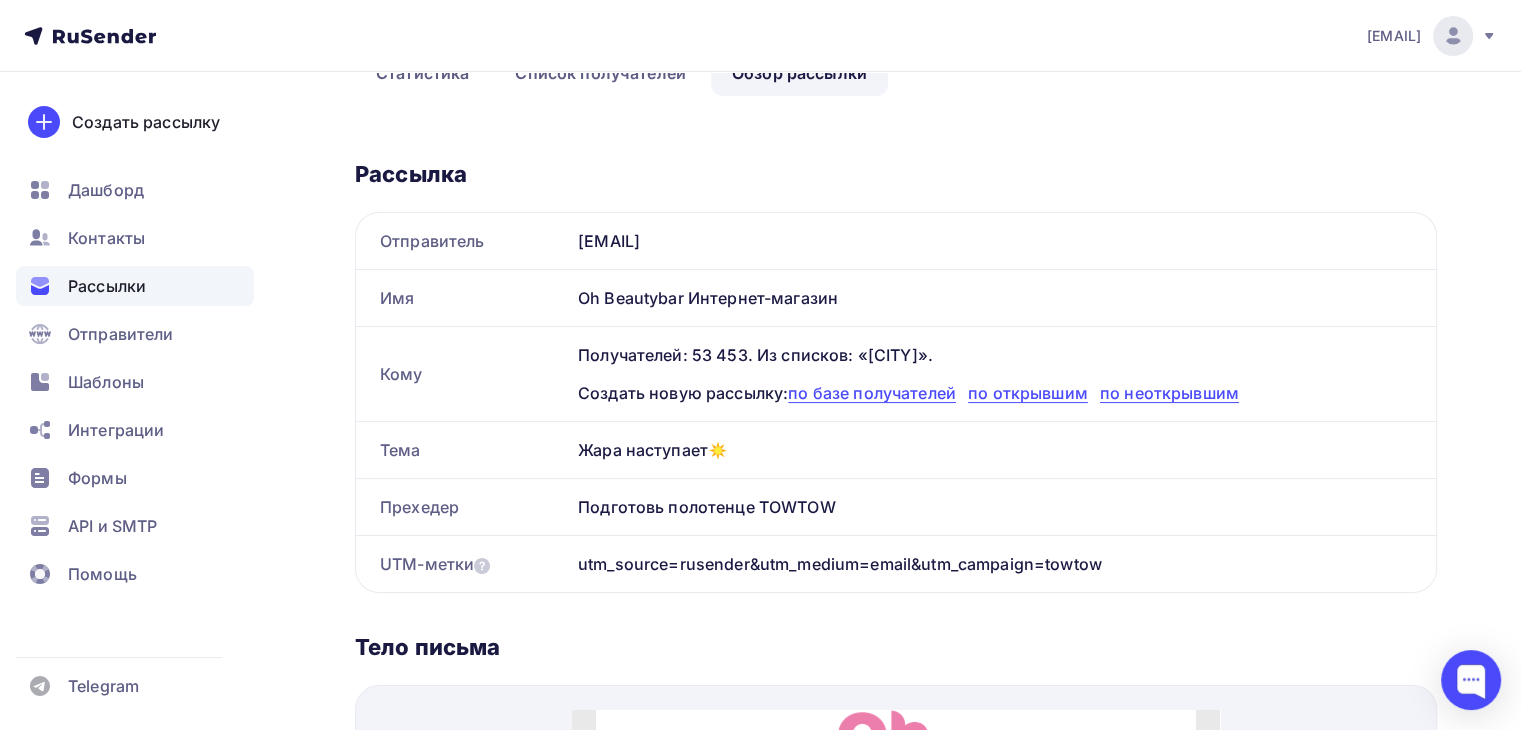 scroll, scrollTop: 220, scrollLeft: 0, axis: vertical 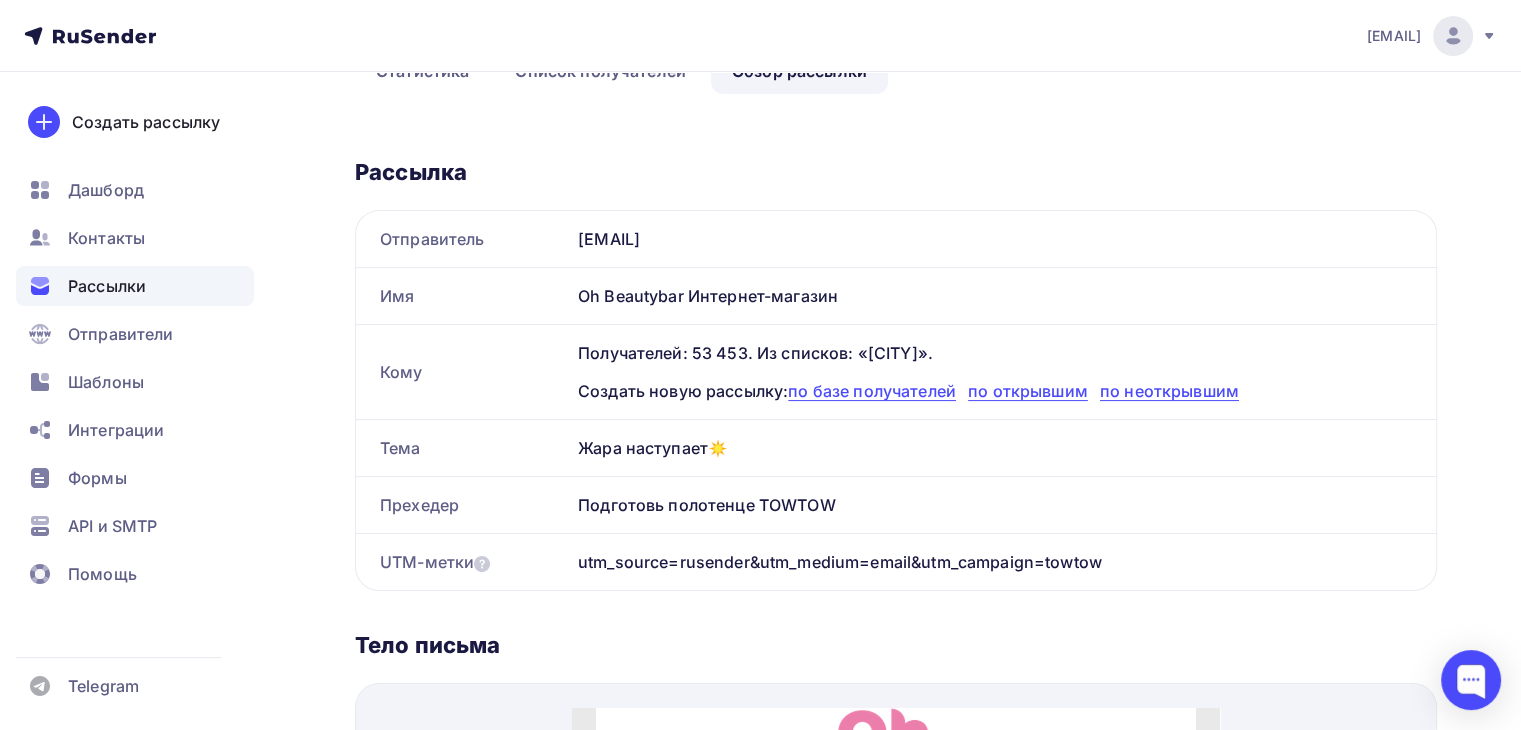 drag, startPoint x: 576, startPoint y: 444, endPoint x: 849, endPoint y: 501, distance: 278.8871 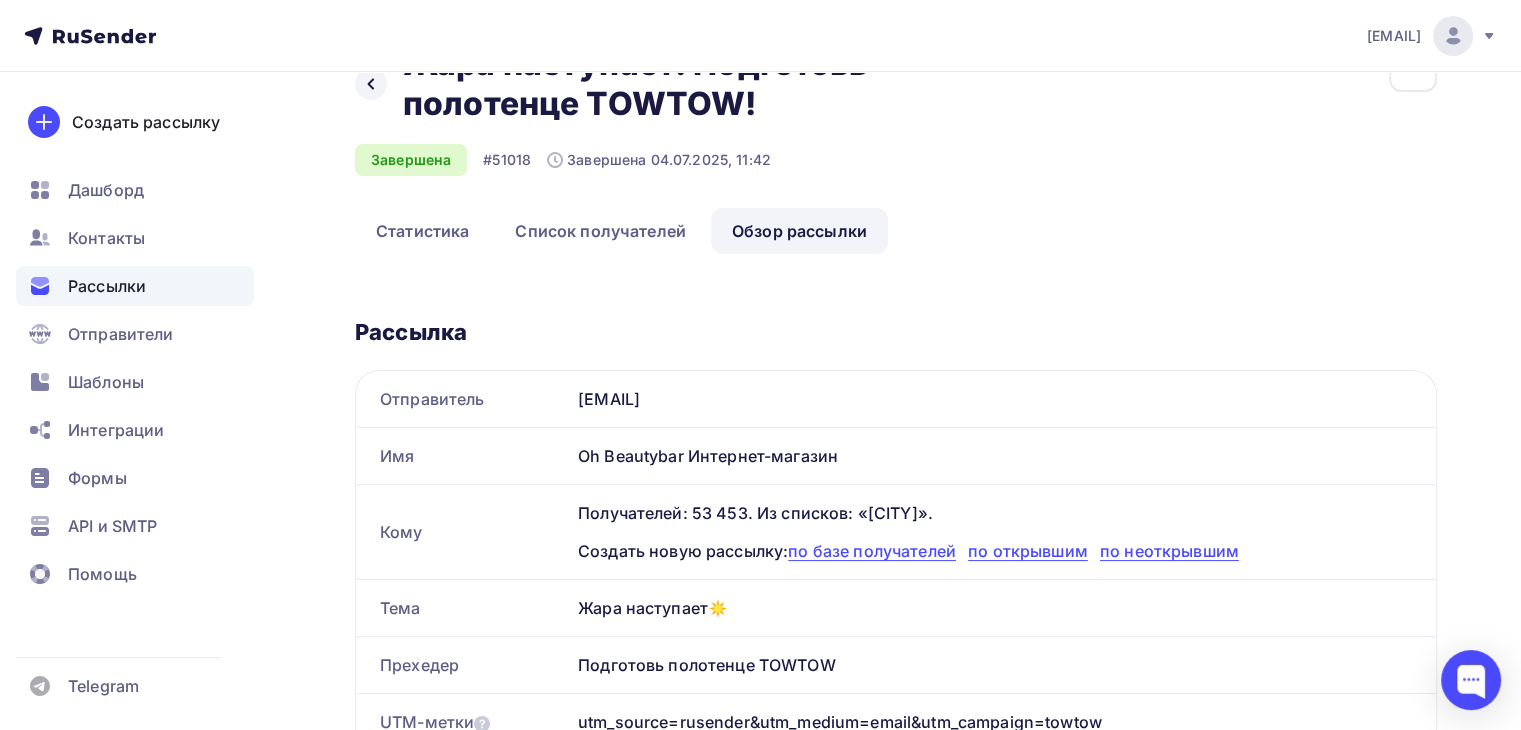 scroll, scrollTop: 0, scrollLeft: 0, axis: both 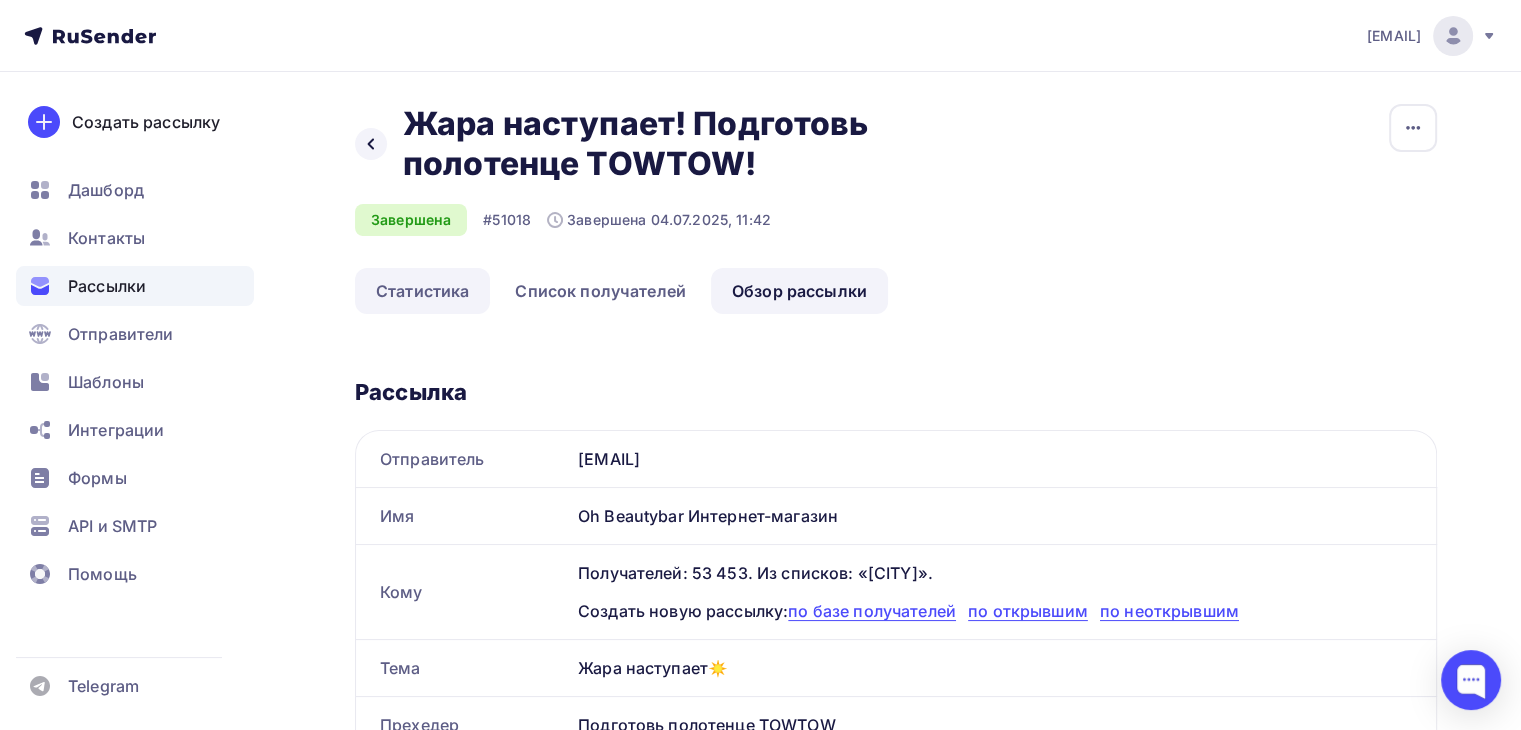 click on "Статистика" at bounding box center (422, 291) 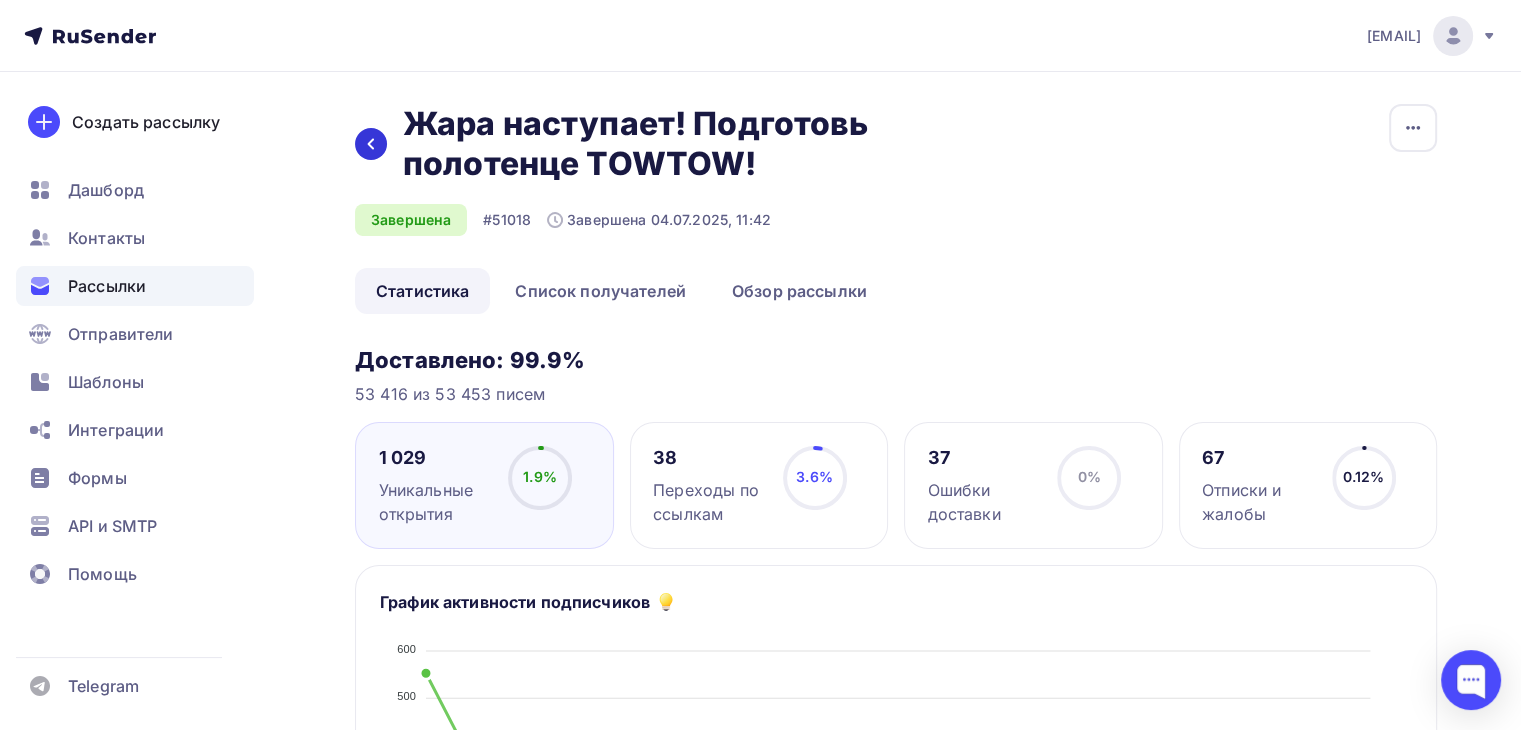 click at bounding box center (371, 144) 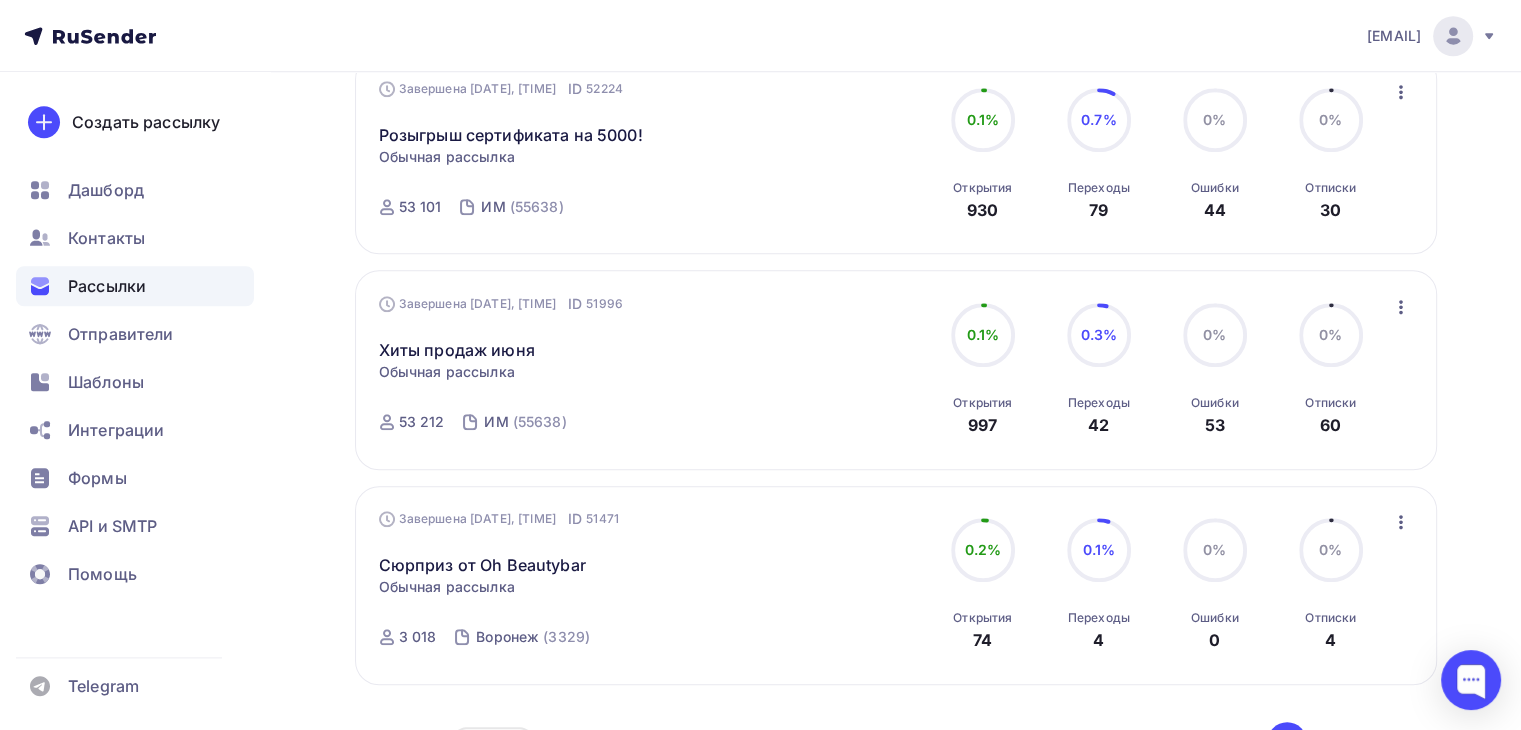 scroll, scrollTop: 1955, scrollLeft: 0, axis: vertical 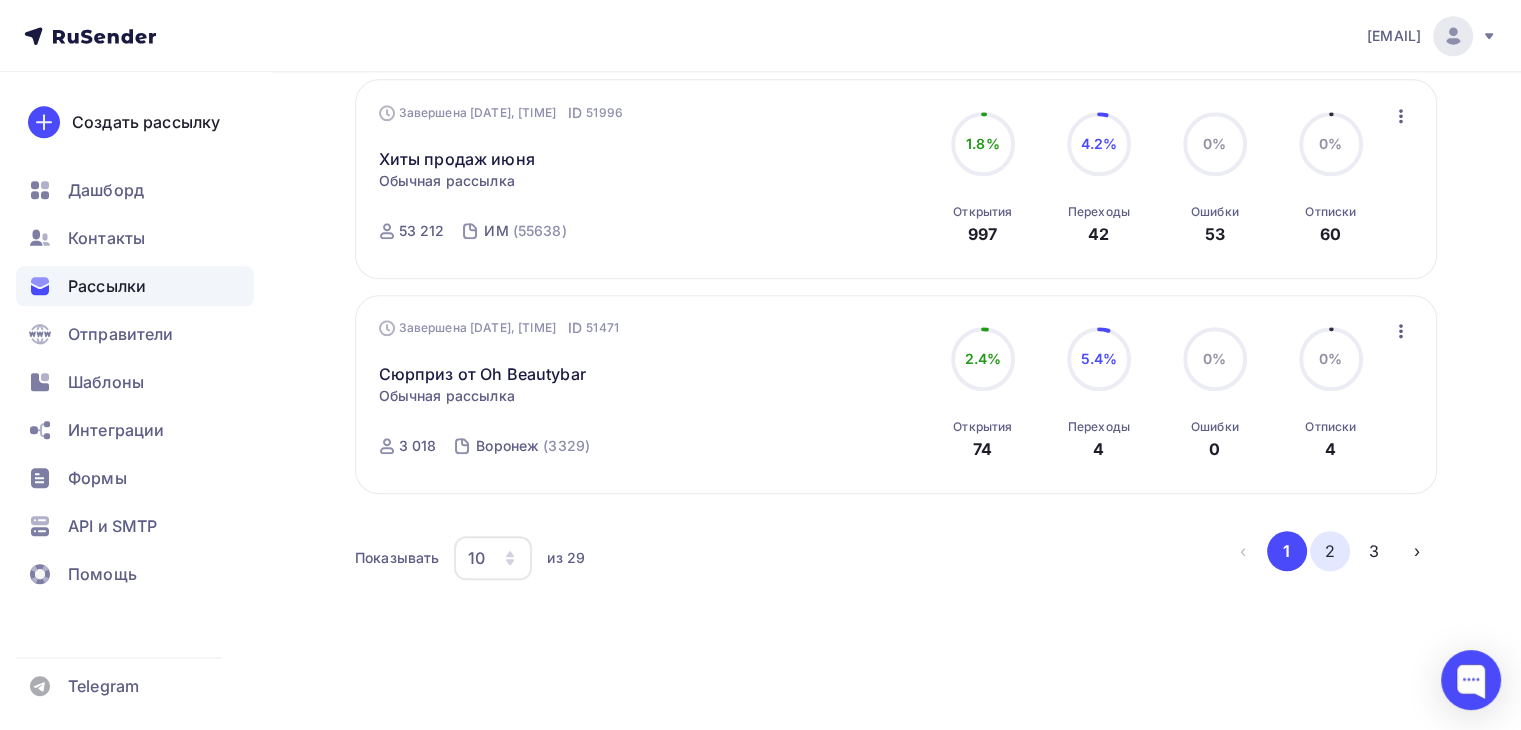 click on "2" at bounding box center (1330, 551) 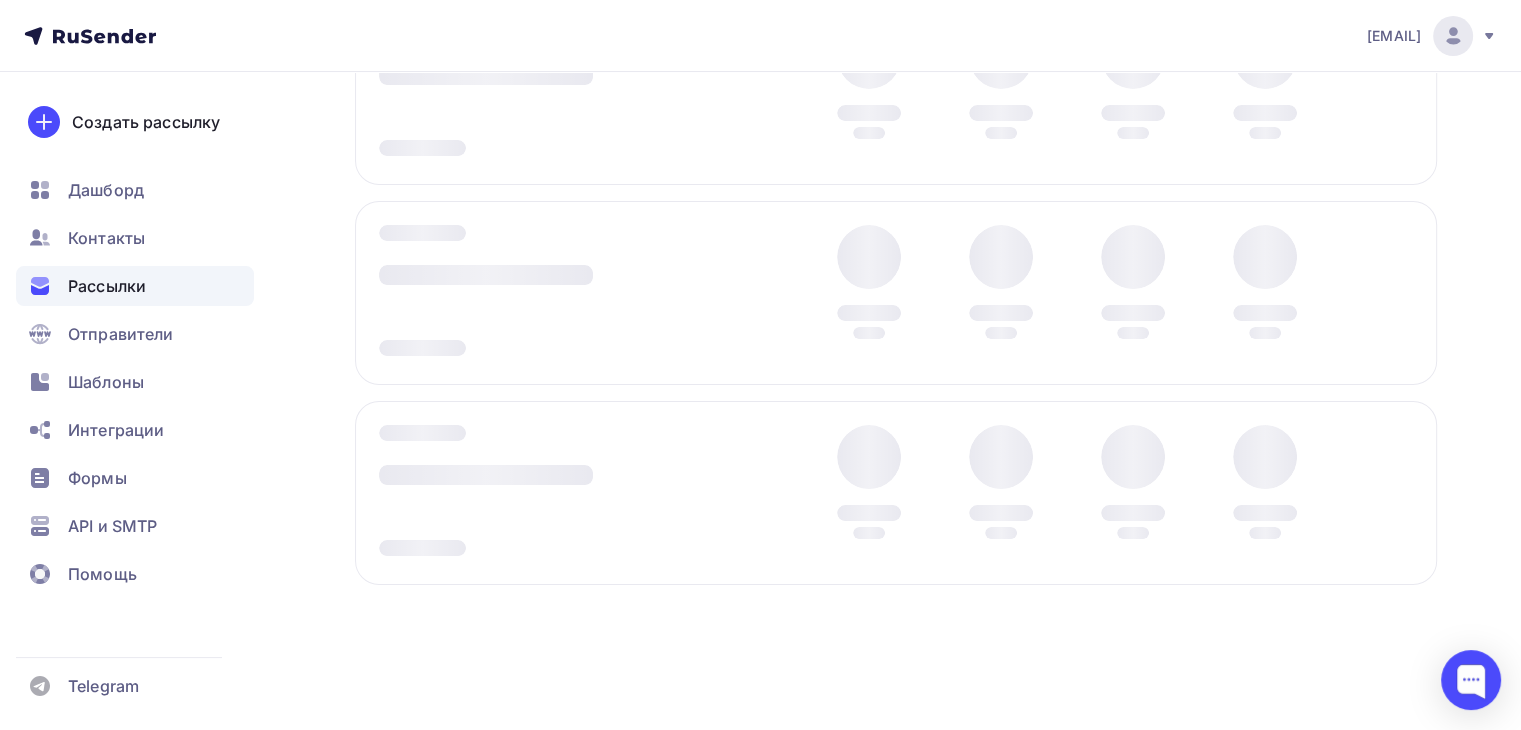 scroll, scrollTop: 252, scrollLeft: 0, axis: vertical 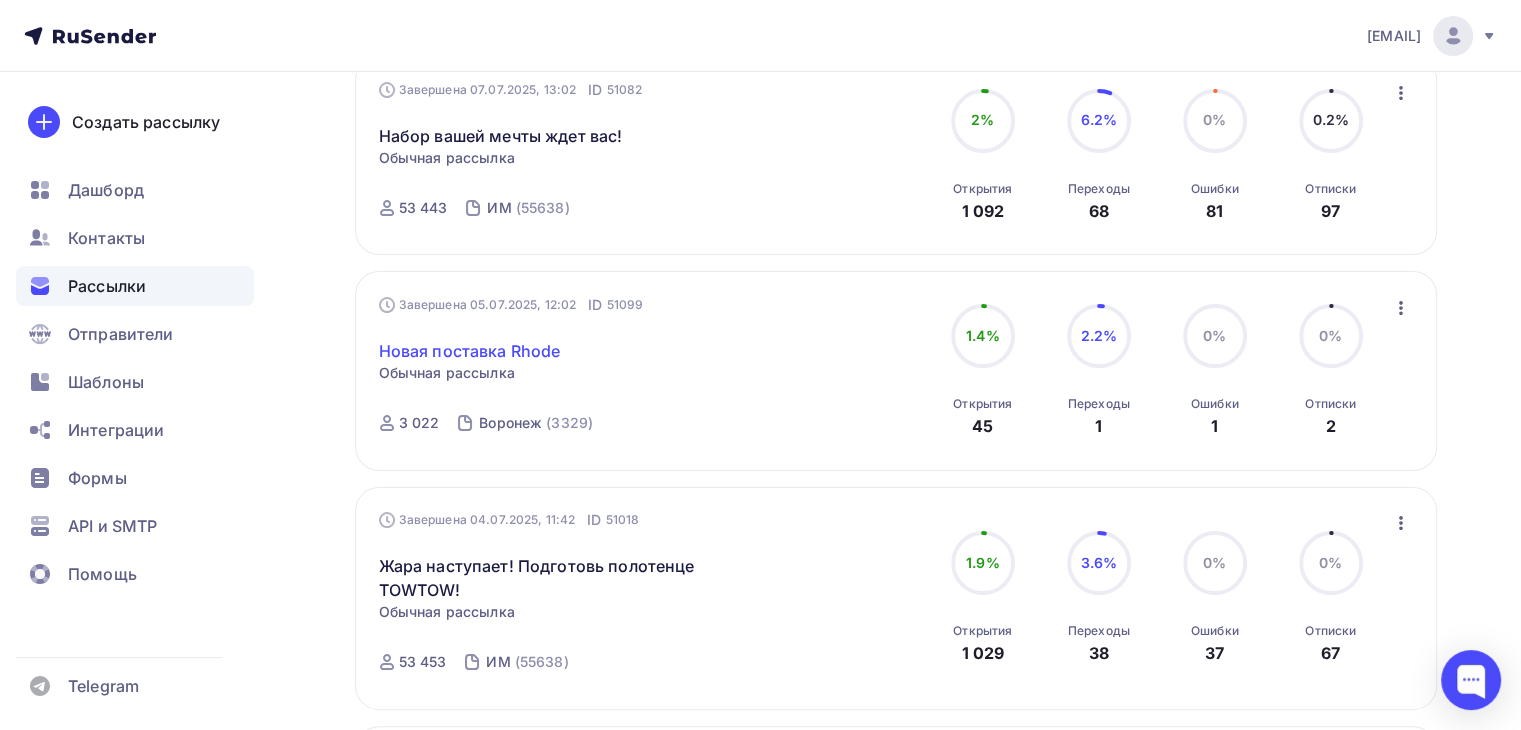 click on "Новая поставка Rhode" at bounding box center [470, 351] 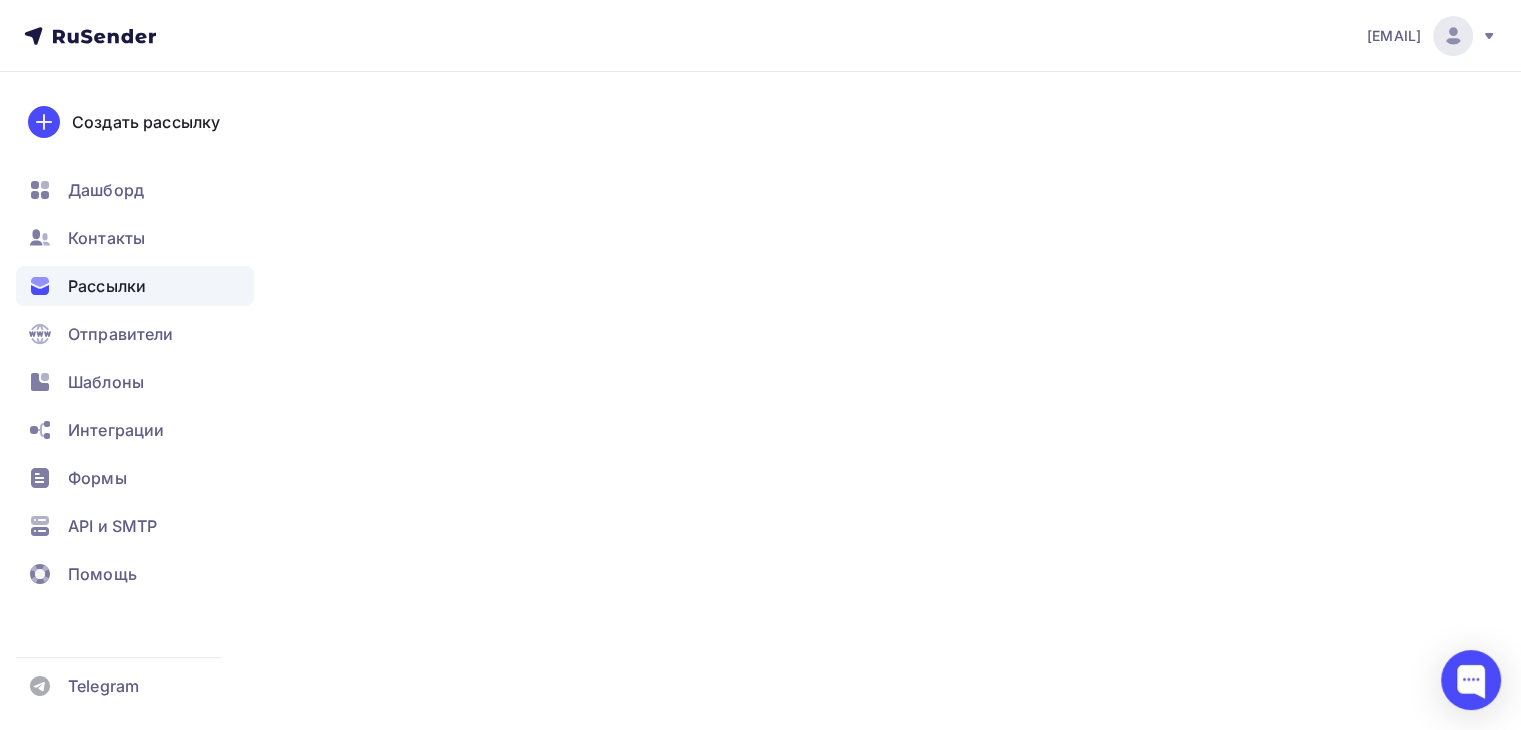 scroll, scrollTop: 0, scrollLeft: 0, axis: both 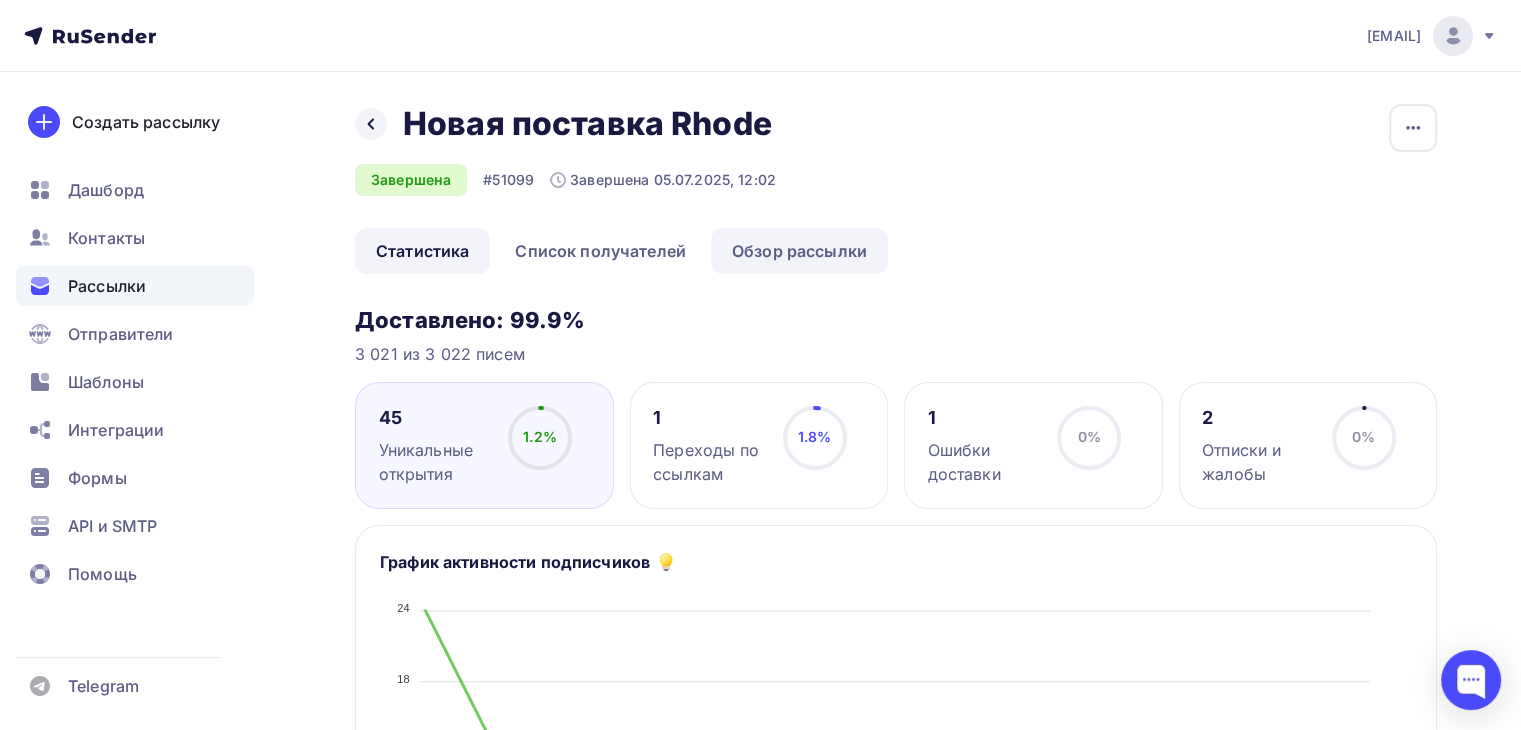 click on "Обзор рассылки" at bounding box center (799, 251) 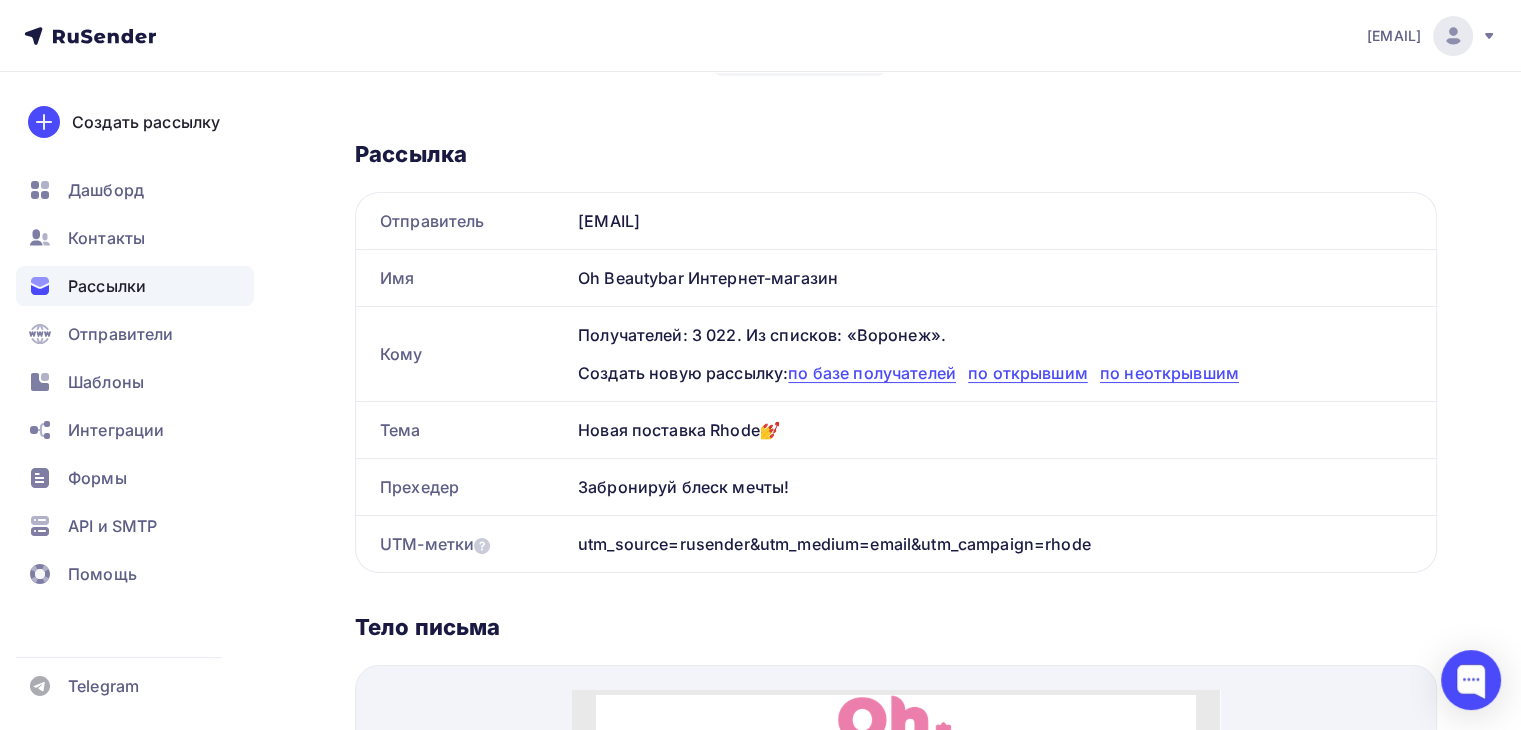 scroll, scrollTop: 200, scrollLeft: 0, axis: vertical 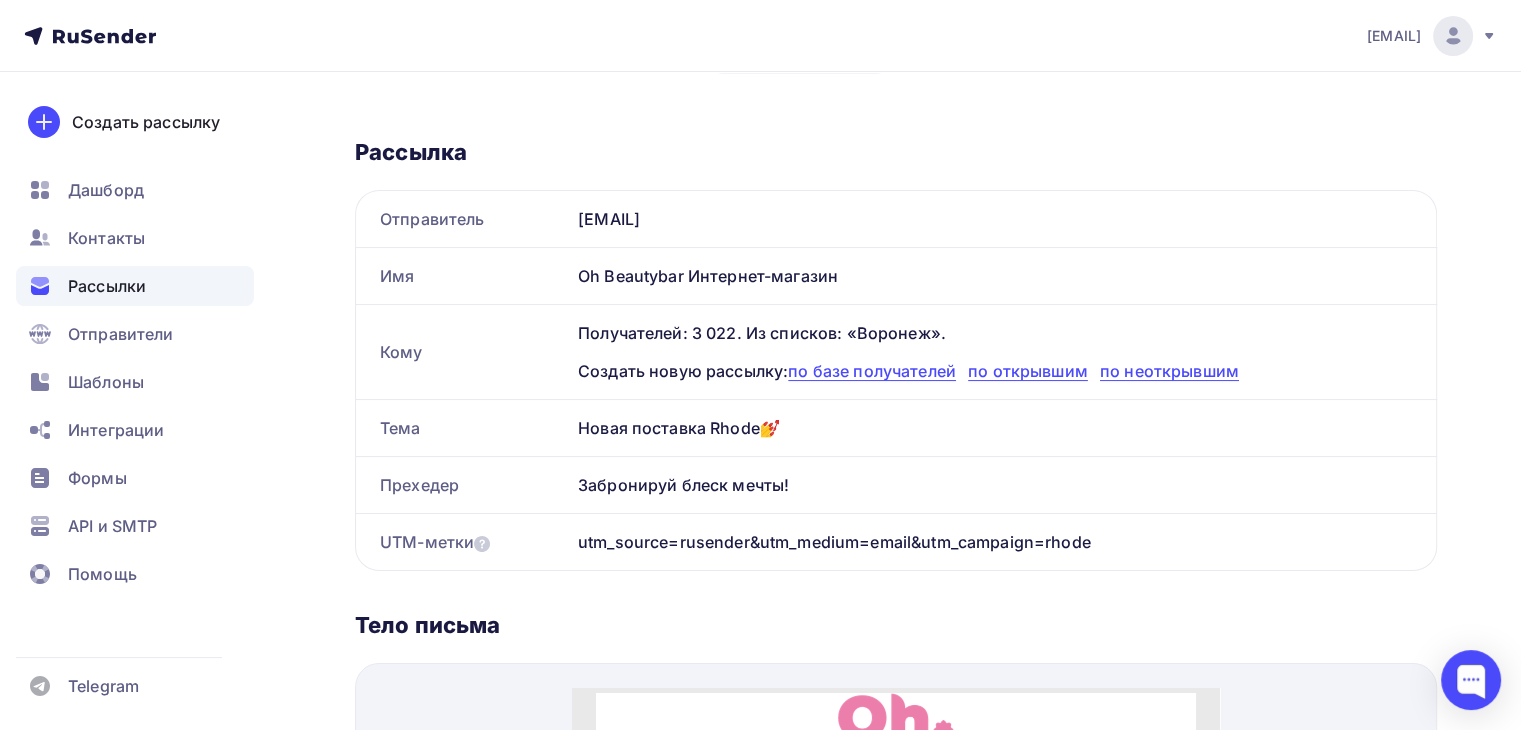 drag, startPoint x: 572, startPoint y: 409, endPoint x: 809, endPoint y: 474, distance: 245.7519 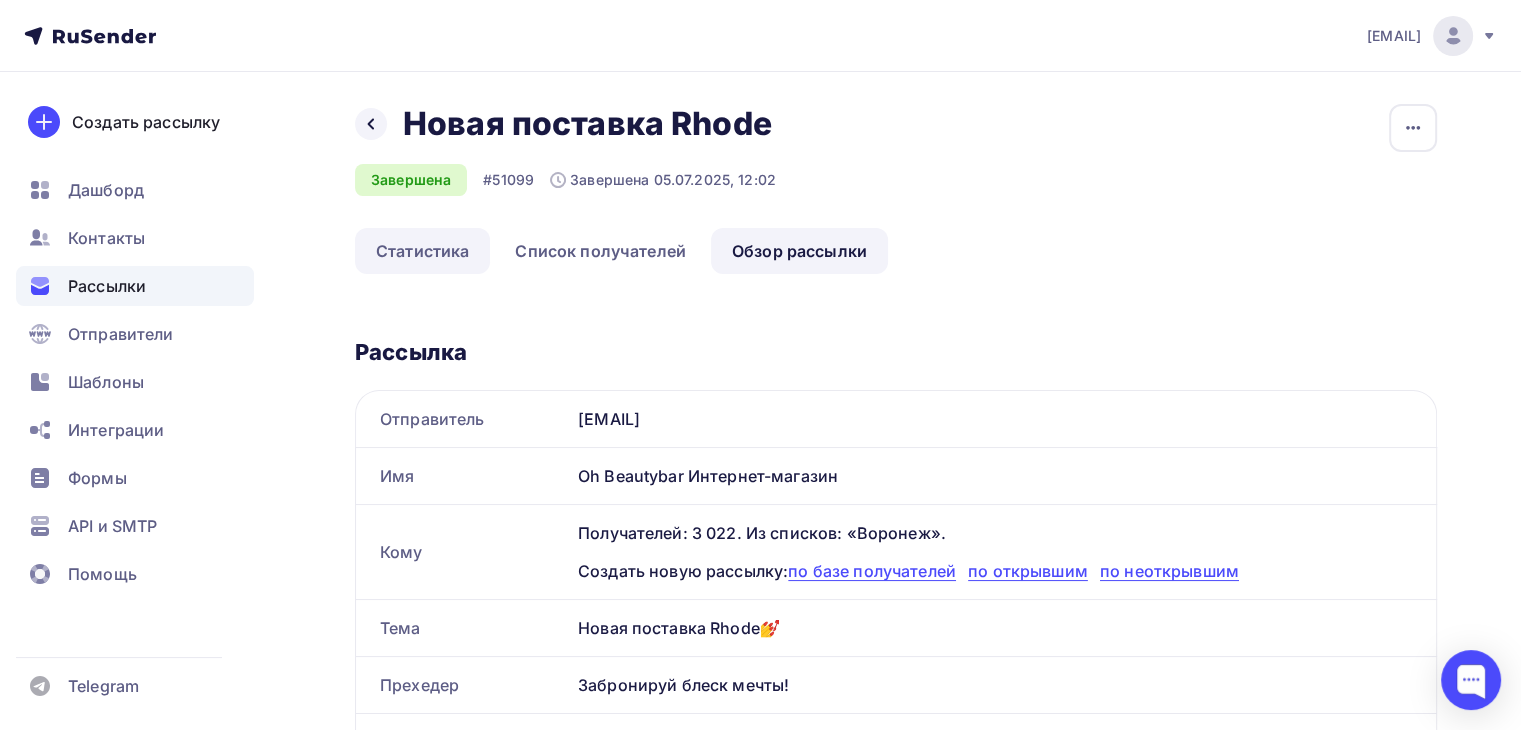 click on "Статистика" at bounding box center [422, 251] 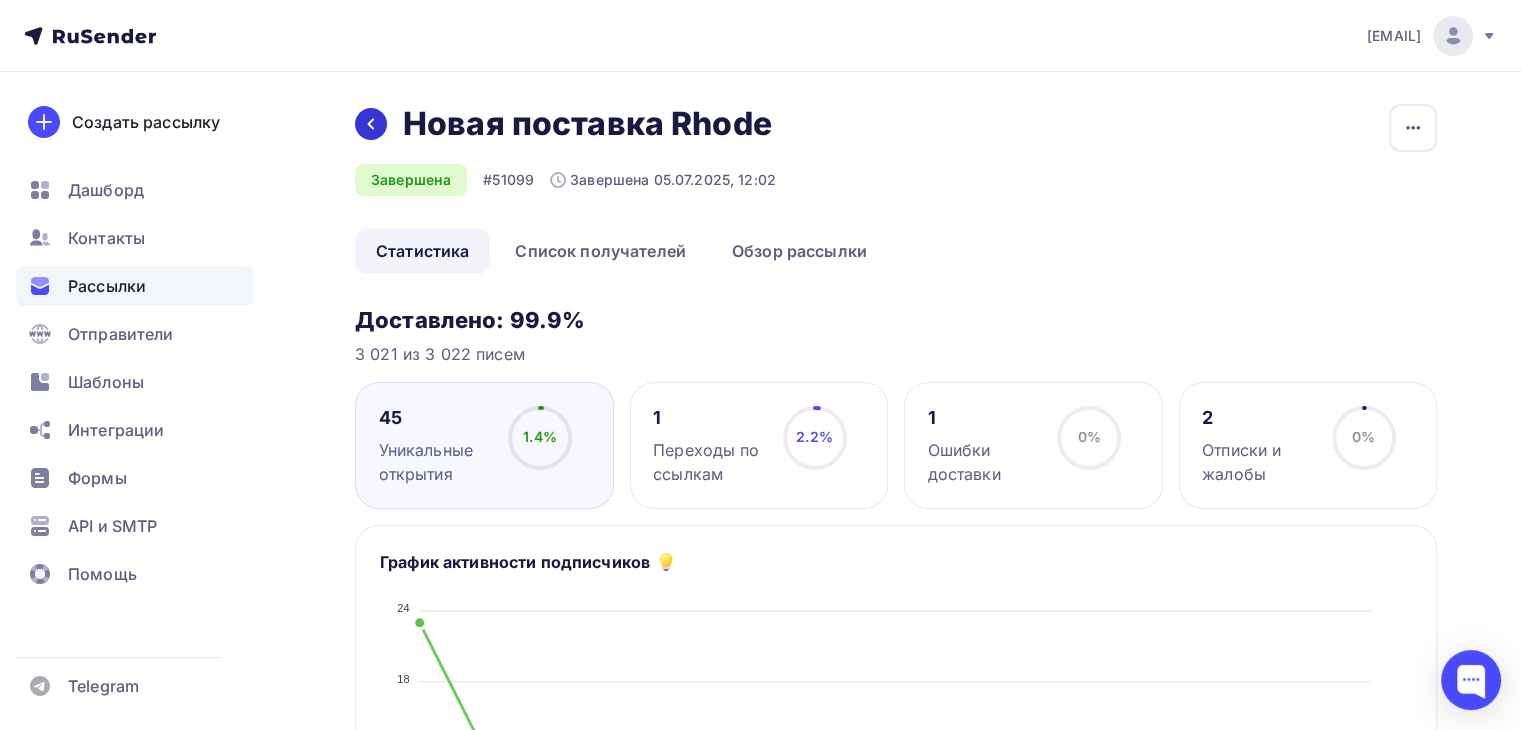 click 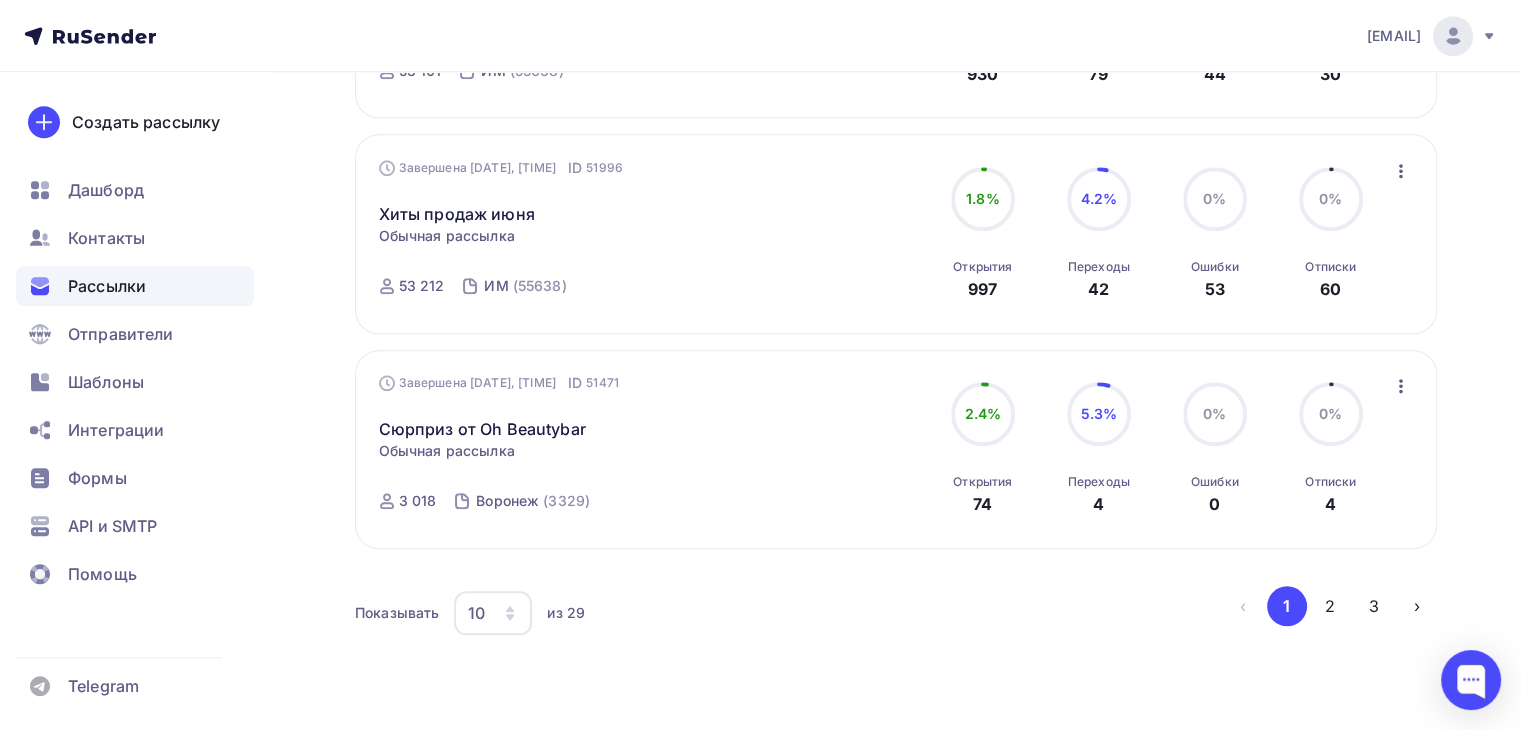 scroll, scrollTop: 1955, scrollLeft: 0, axis: vertical 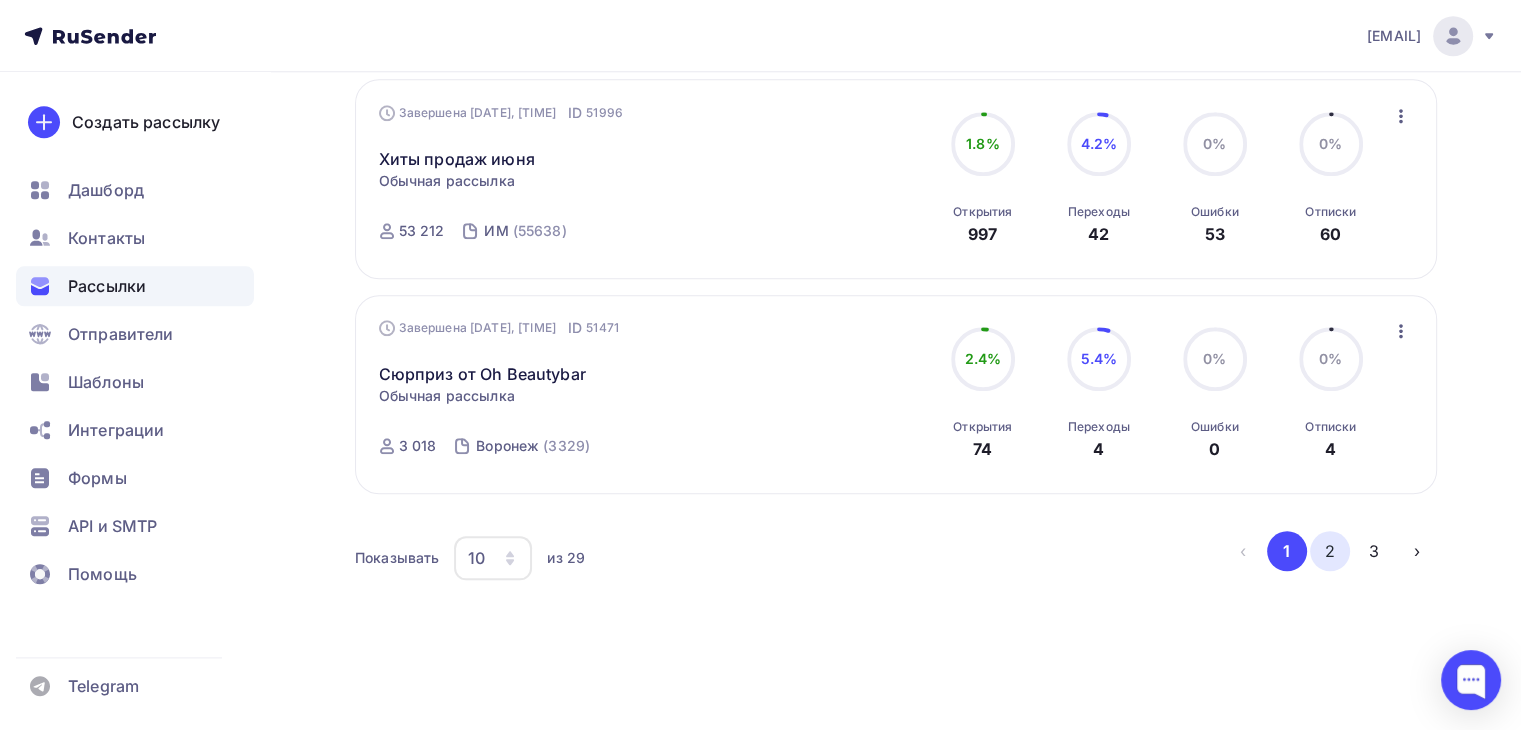 click on "2" at bounding box center [1330, 551] 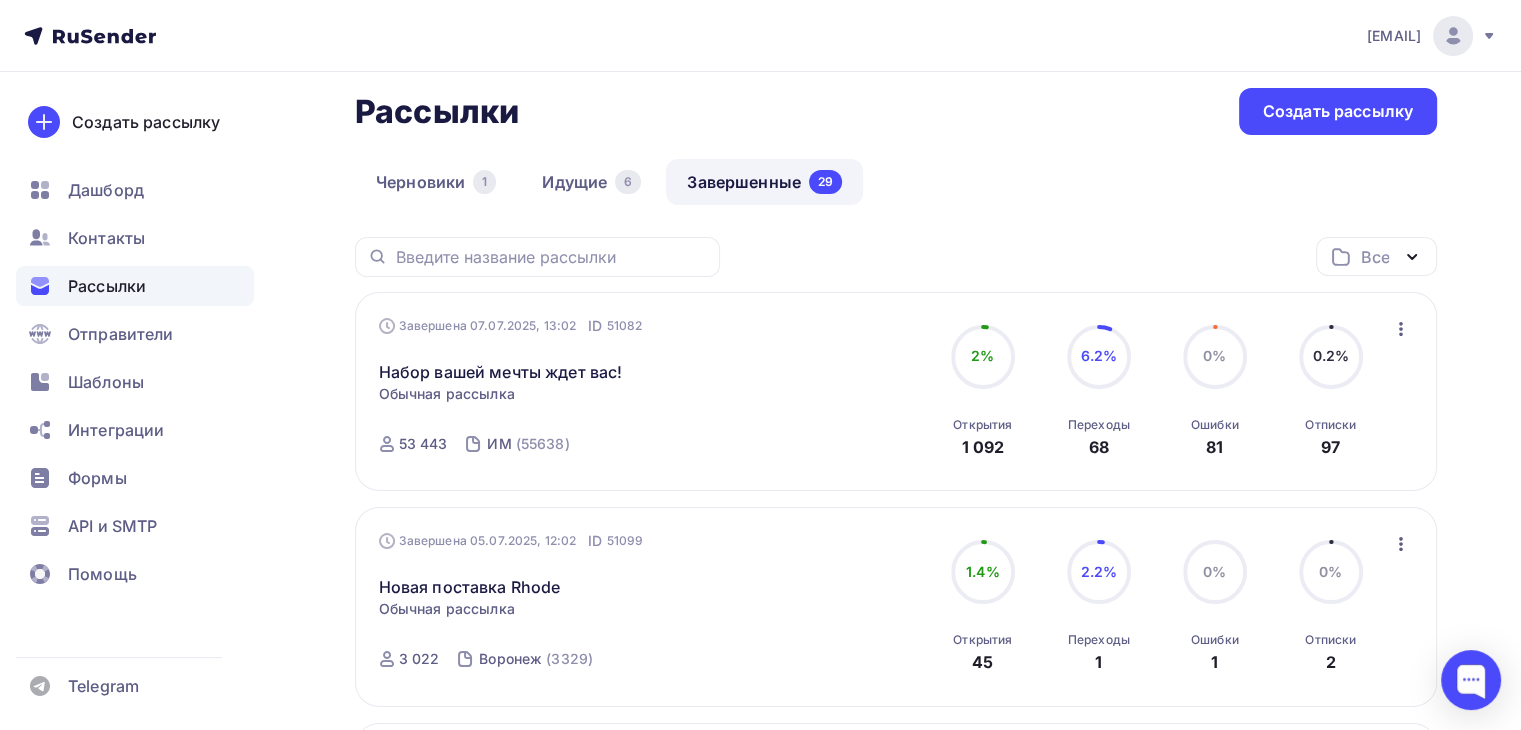scroll, scrollTop: 3, scrollLeft: 0, axis: vertical 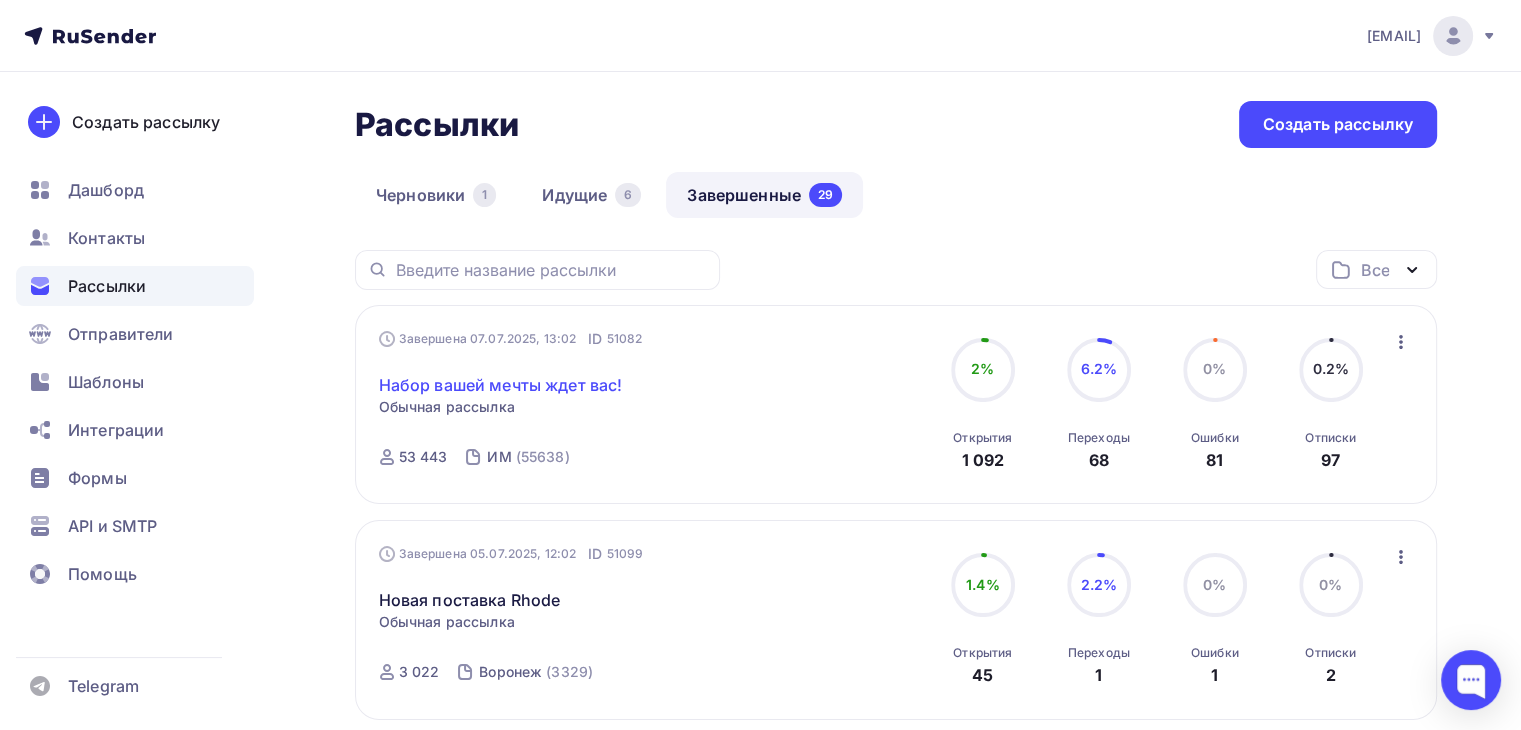 click on "Набор вашей мечты ждет вас!" at bounding box center [501, 385] 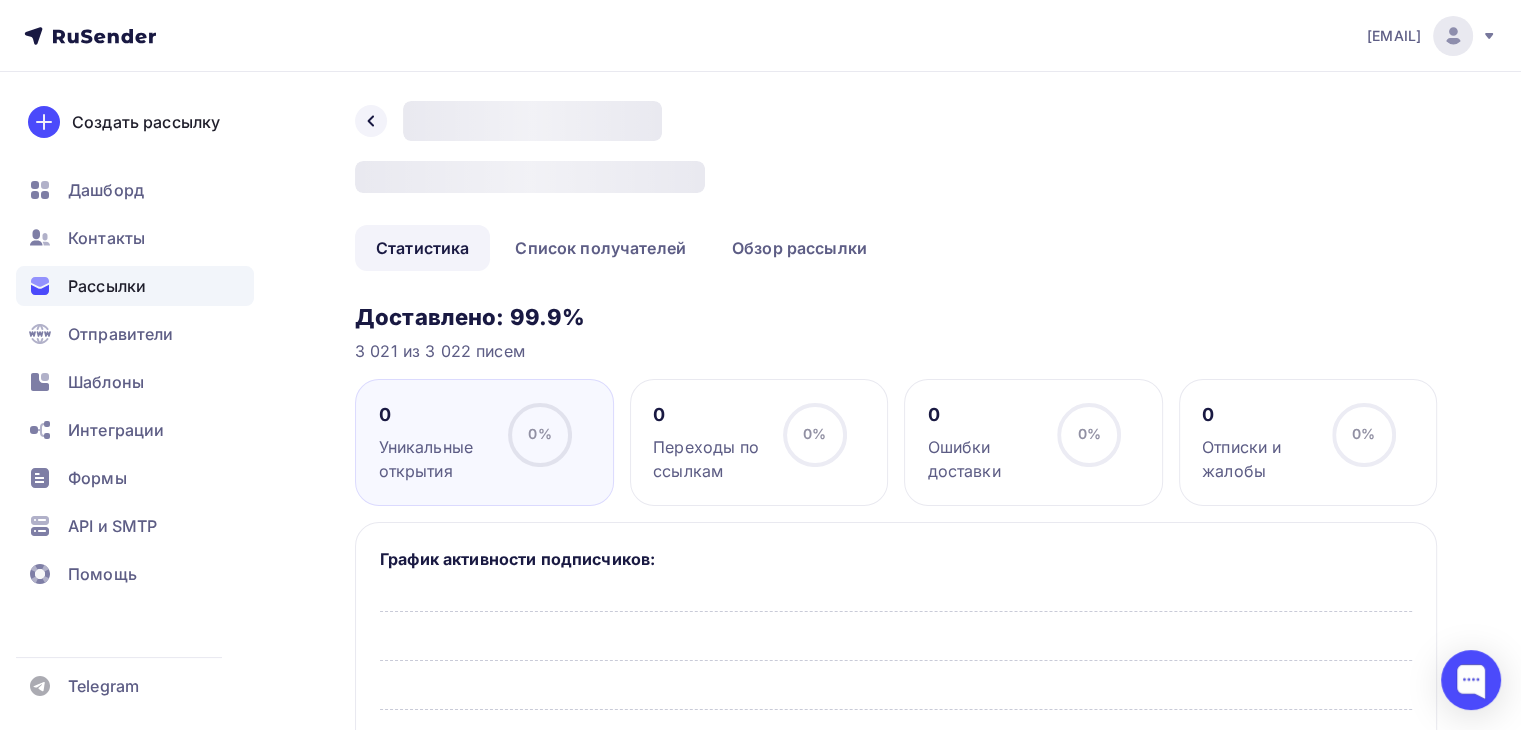 scroll, scrollTop: 0, scrollLeft: 0, axis: both 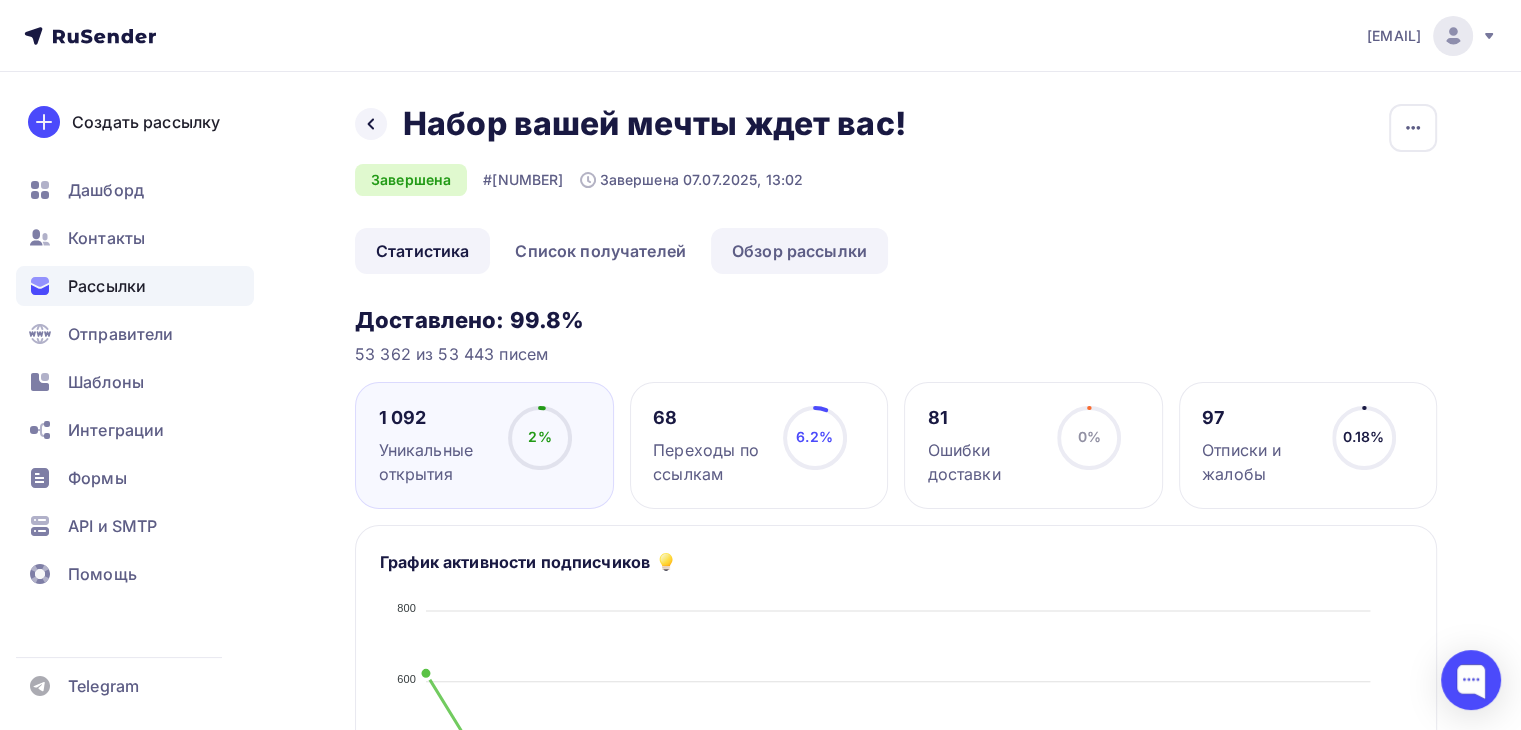 click on "Обзор рассылки" at bounding box center [799, 251] 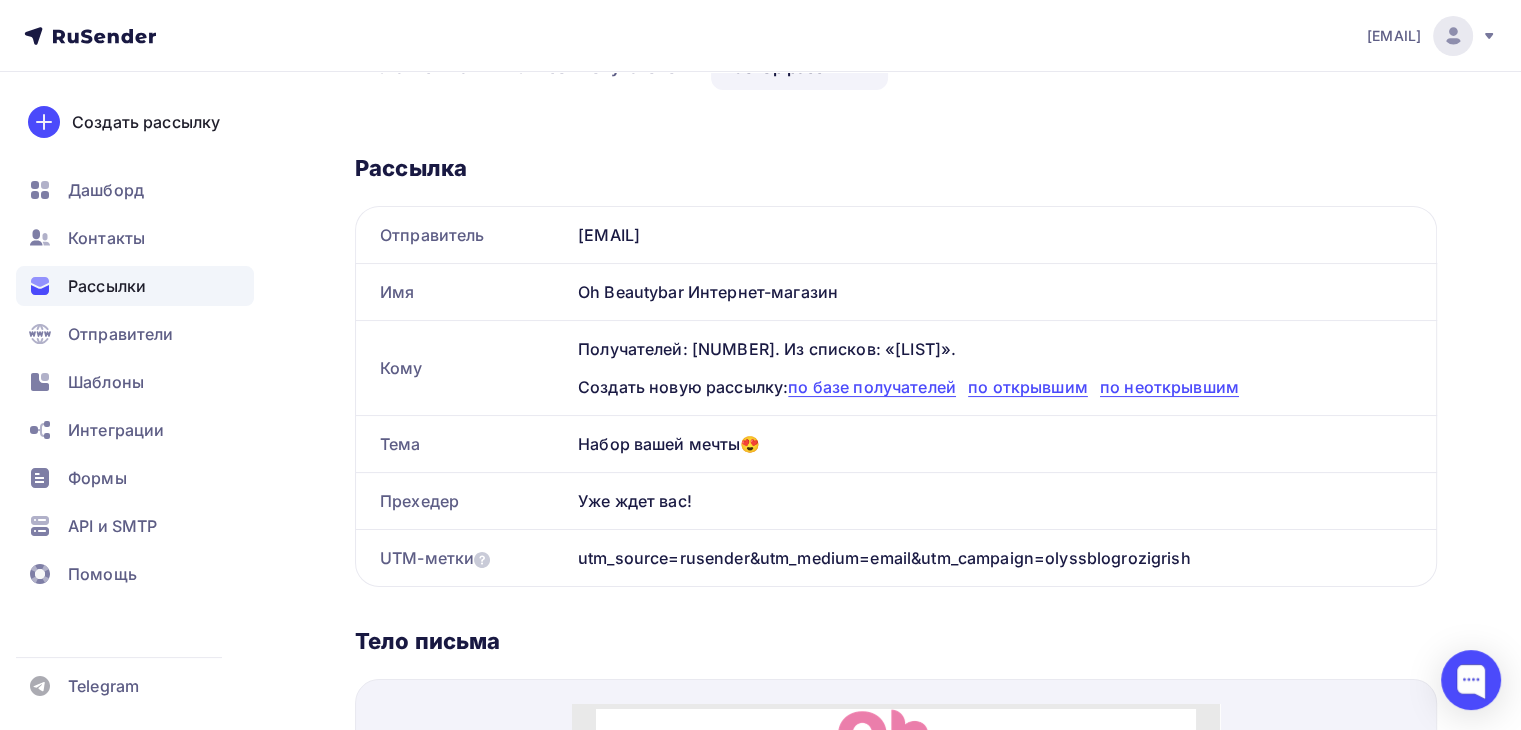 scroll, scrollTop: 252, scrollLeft: 0, axis: vertical 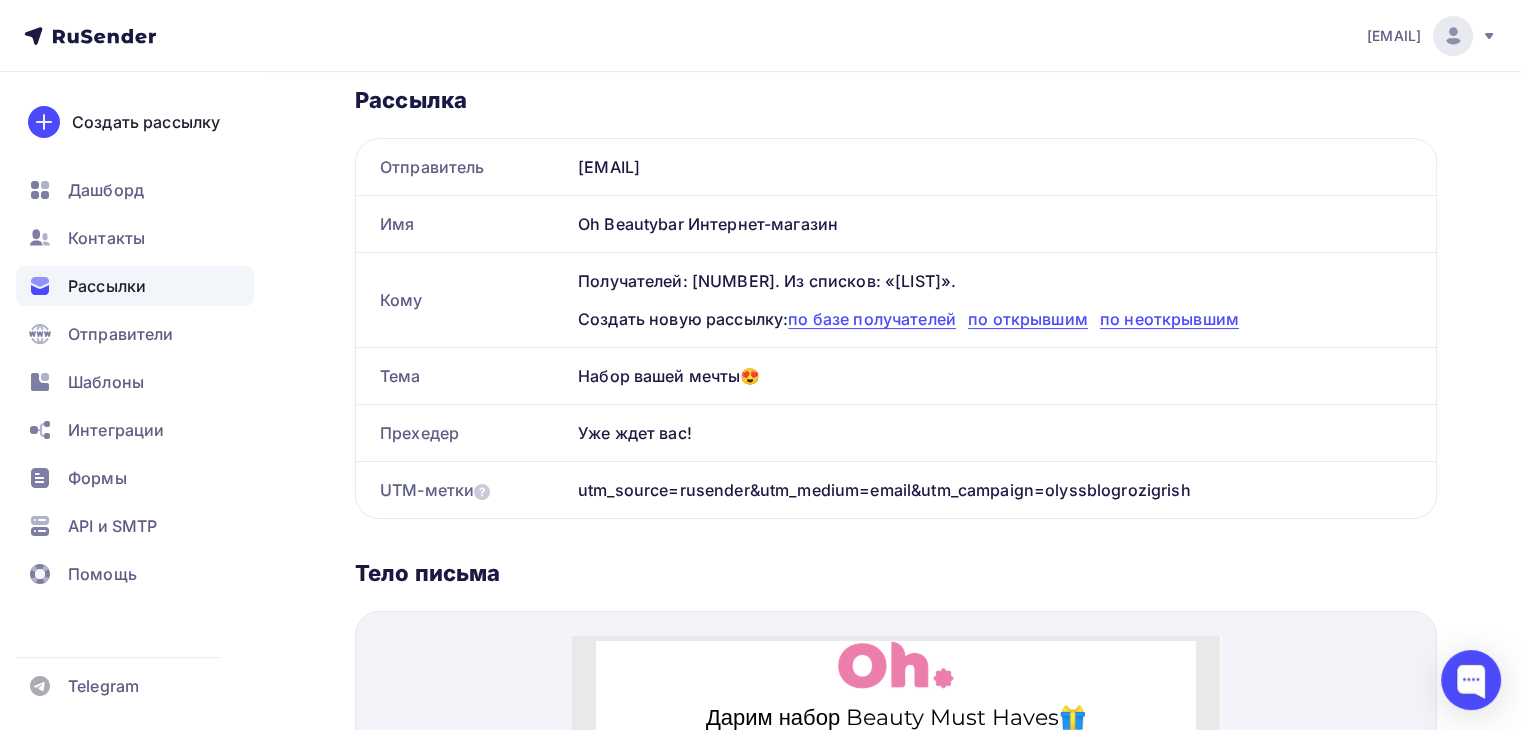 drag, startPoint x: 582, startPoint y: 374, endPoint x: 707, endPoint y: 430, distance: 136.9708 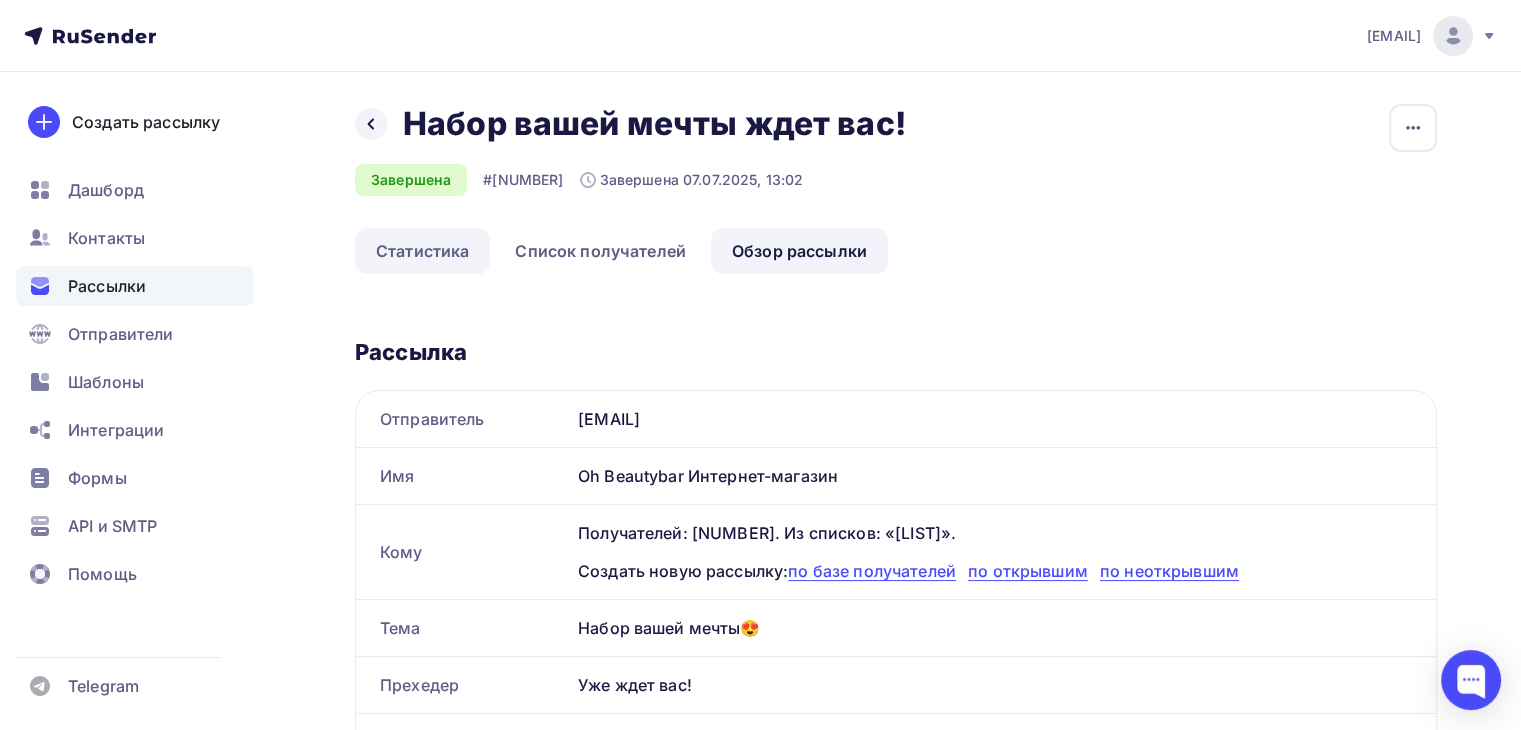 click on "Статистика" at bounding box center [422, 251] 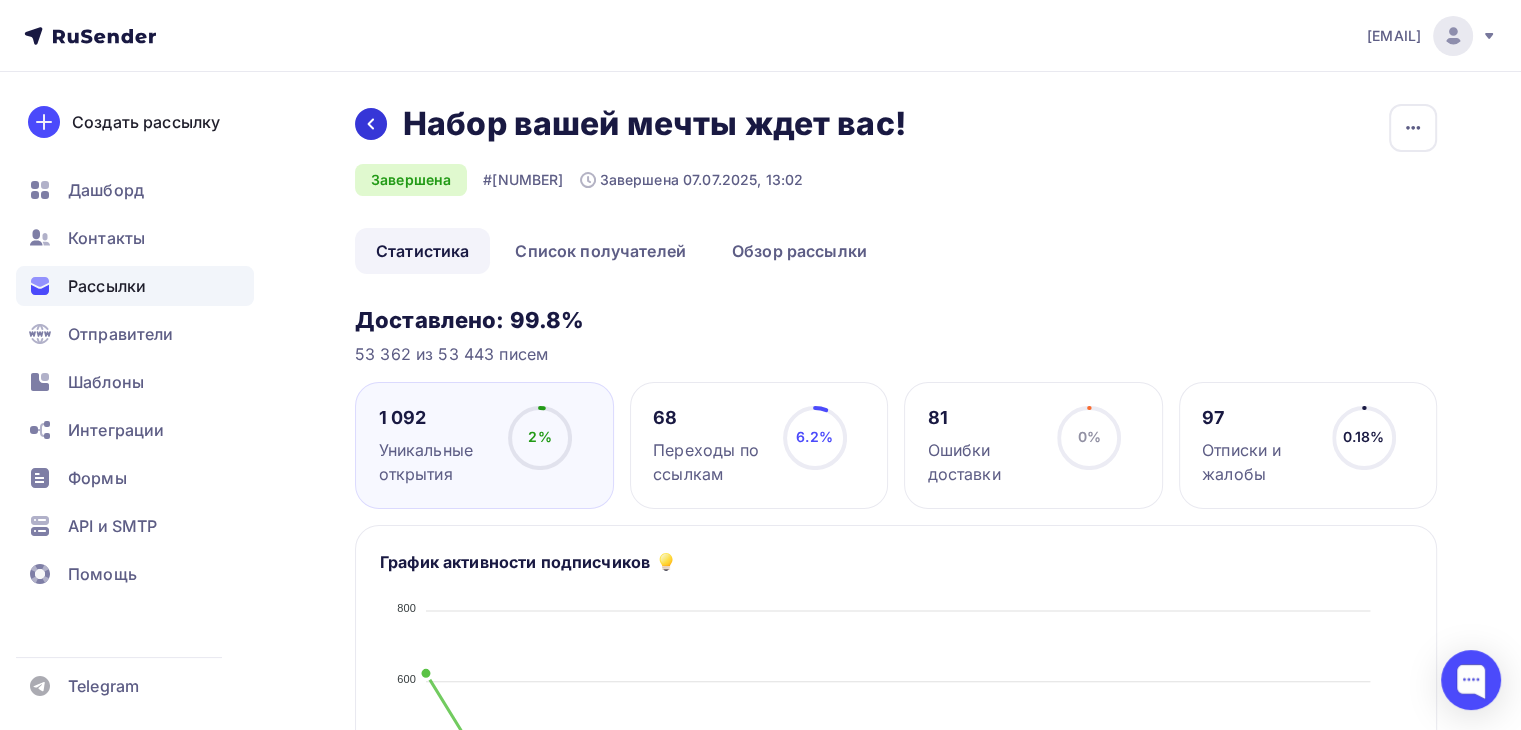 click 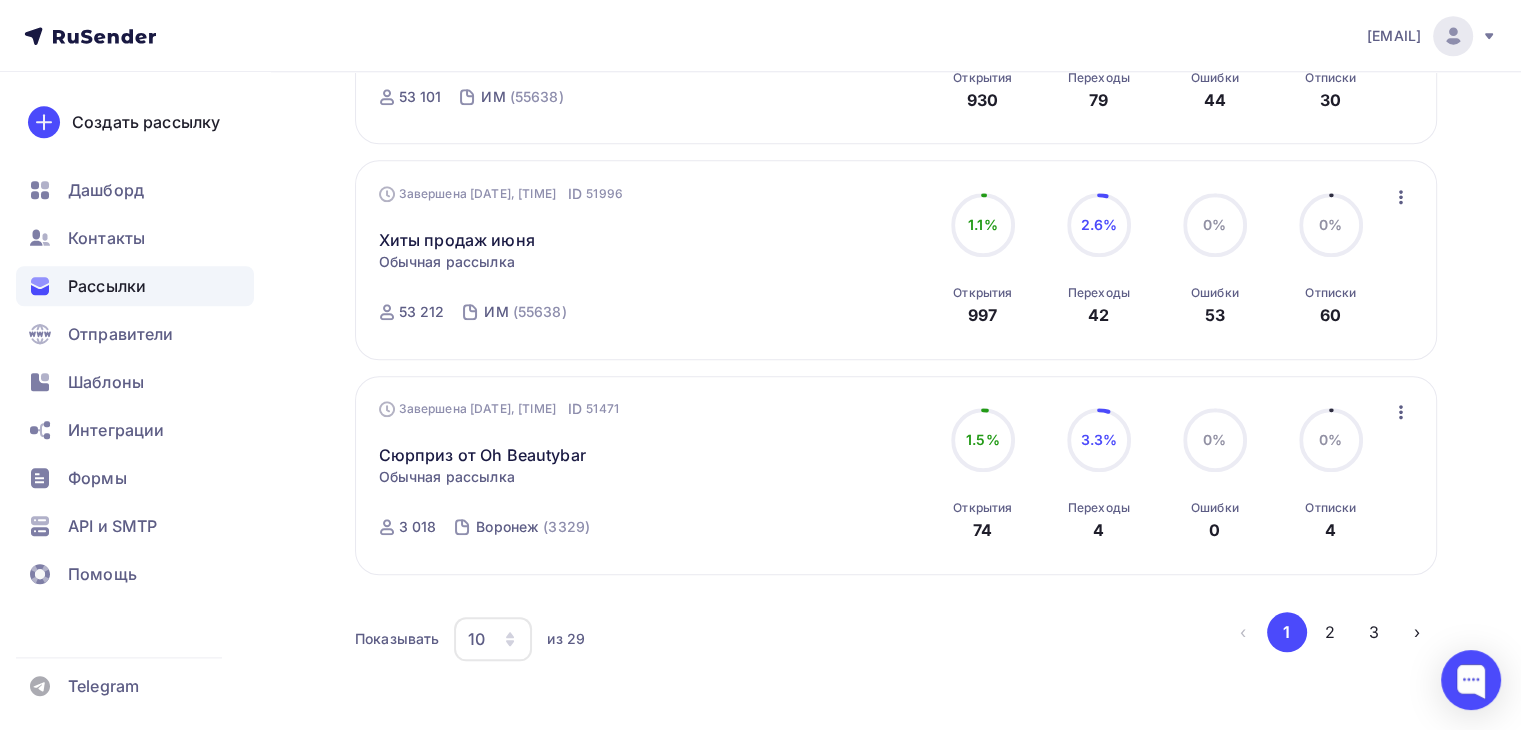 scroll, scrollTop: 1955, scrollLeft: 0, axis: vertical 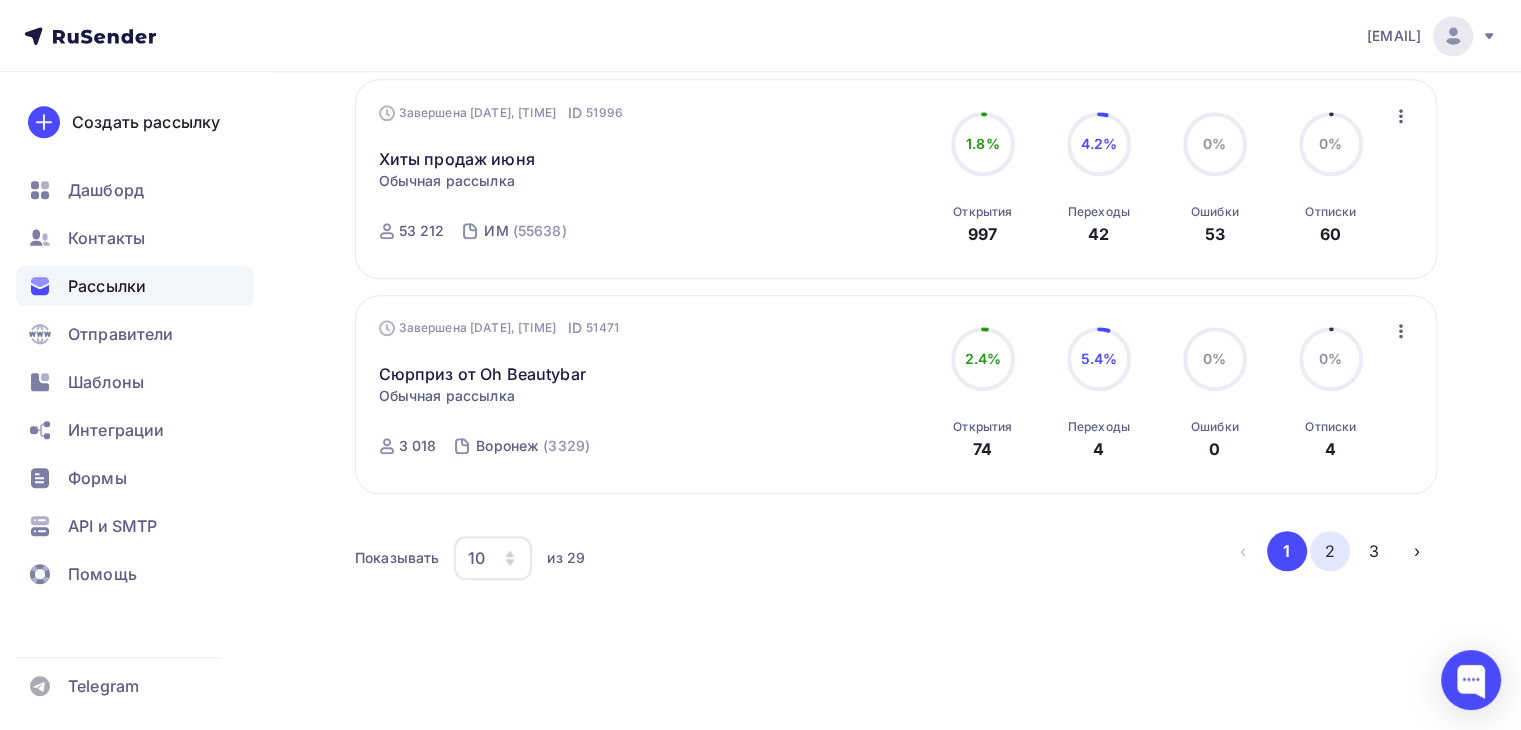 click on "2" at bounding box center [1330, 551] 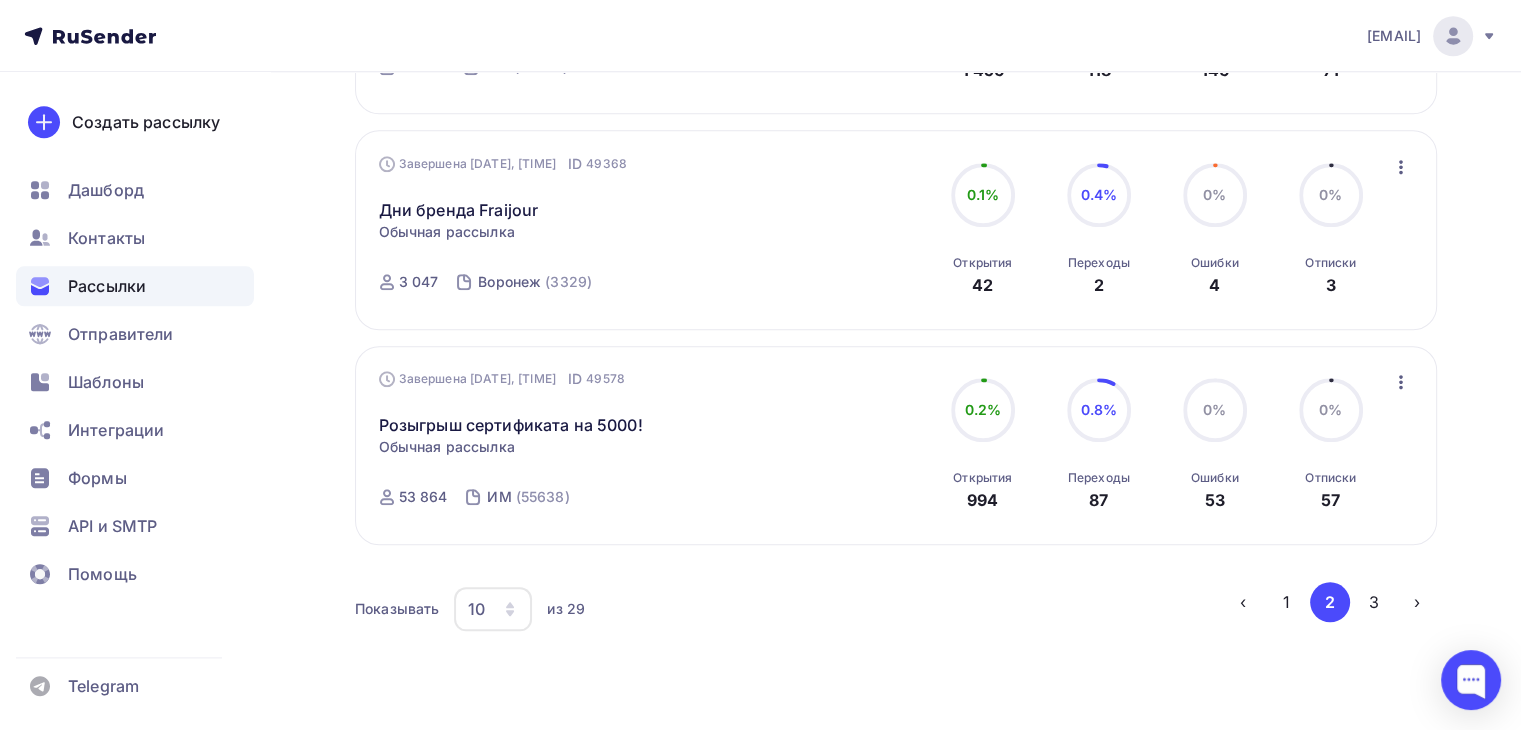 scroll, scrollTop: 1976, scrollLeft: 0, axis: vertical 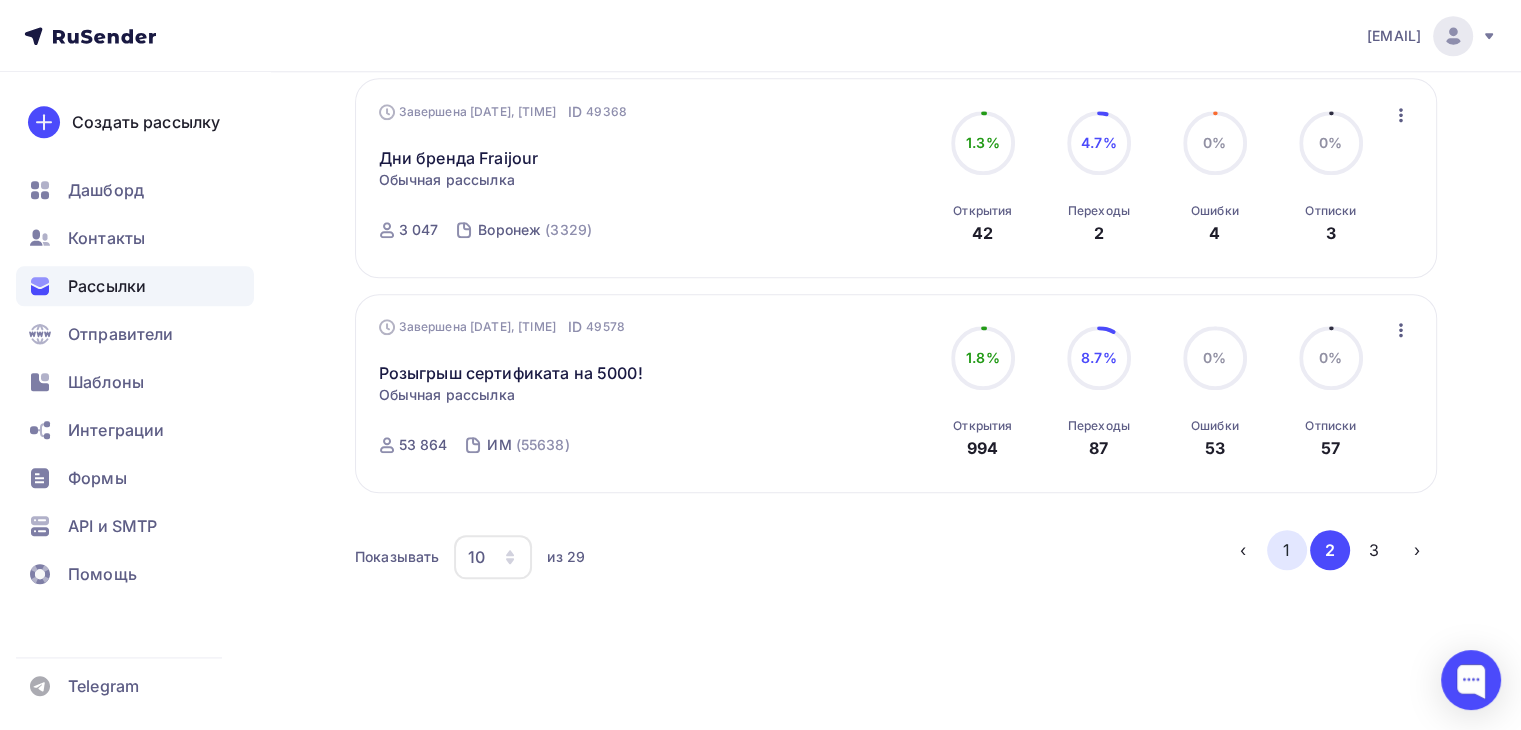 click on "1" at bounding box center (1287, 550) 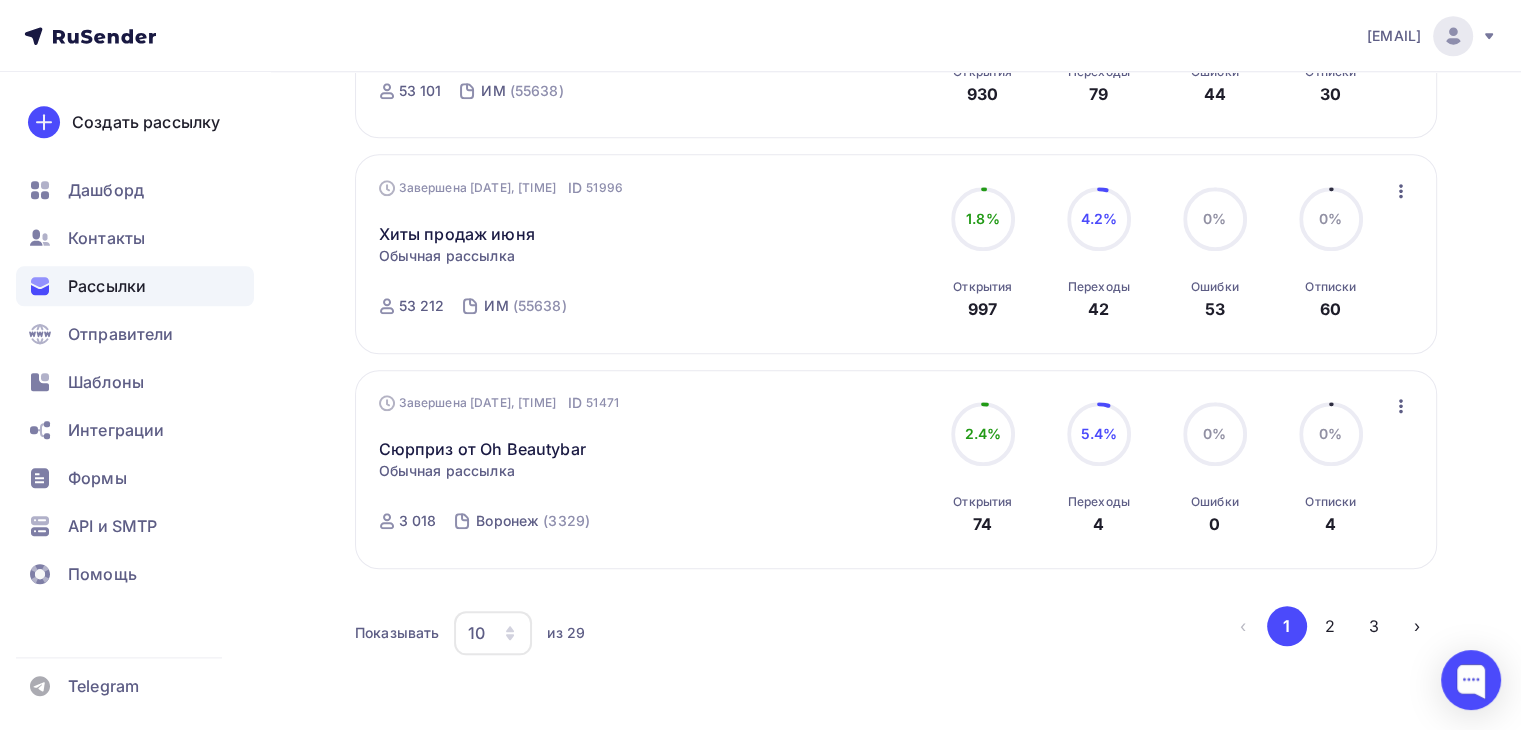 scroll, scrollTop: 1955, scrollLeft: 0, axis: vertical 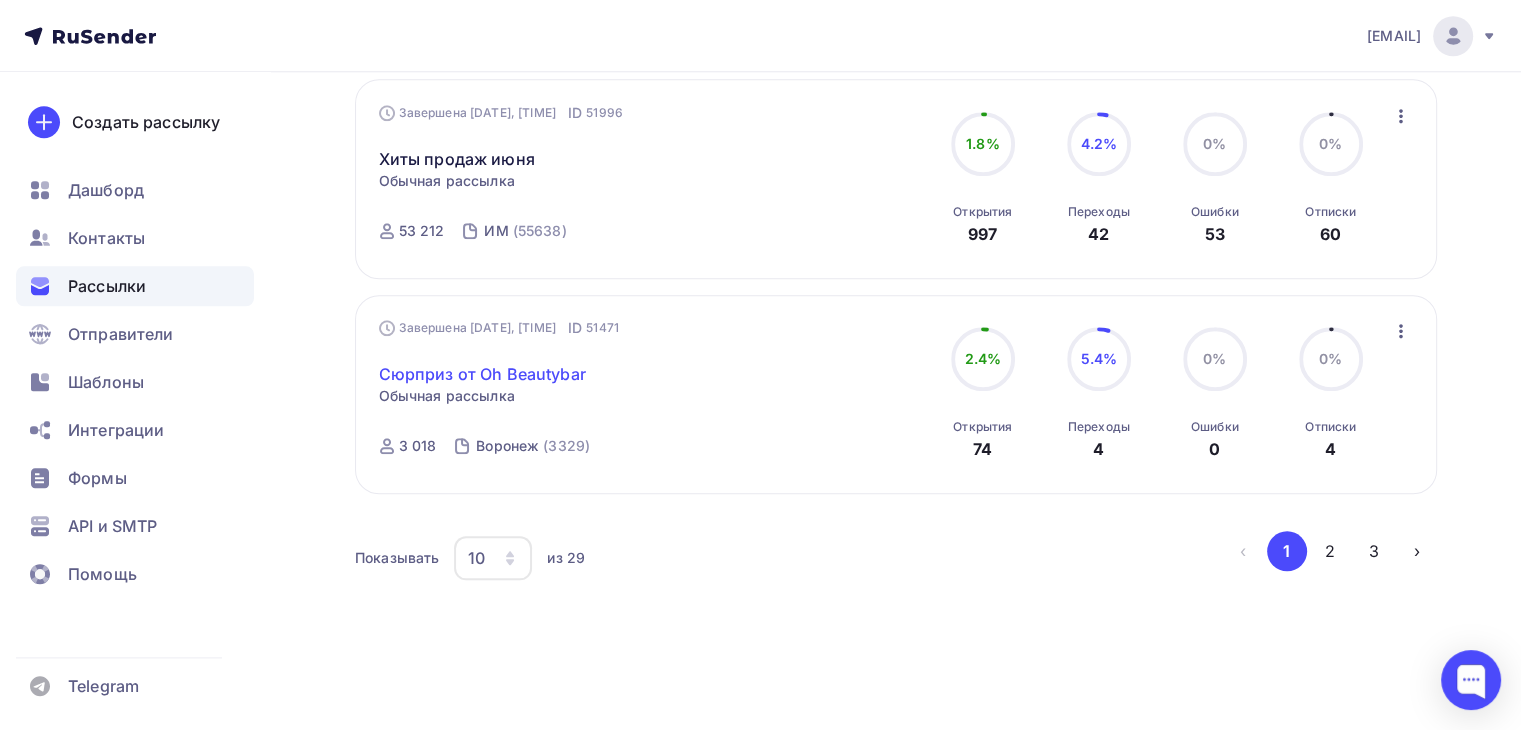 click on "Сюрприз от Oh Beautybar" at bounding box center [482, 374] 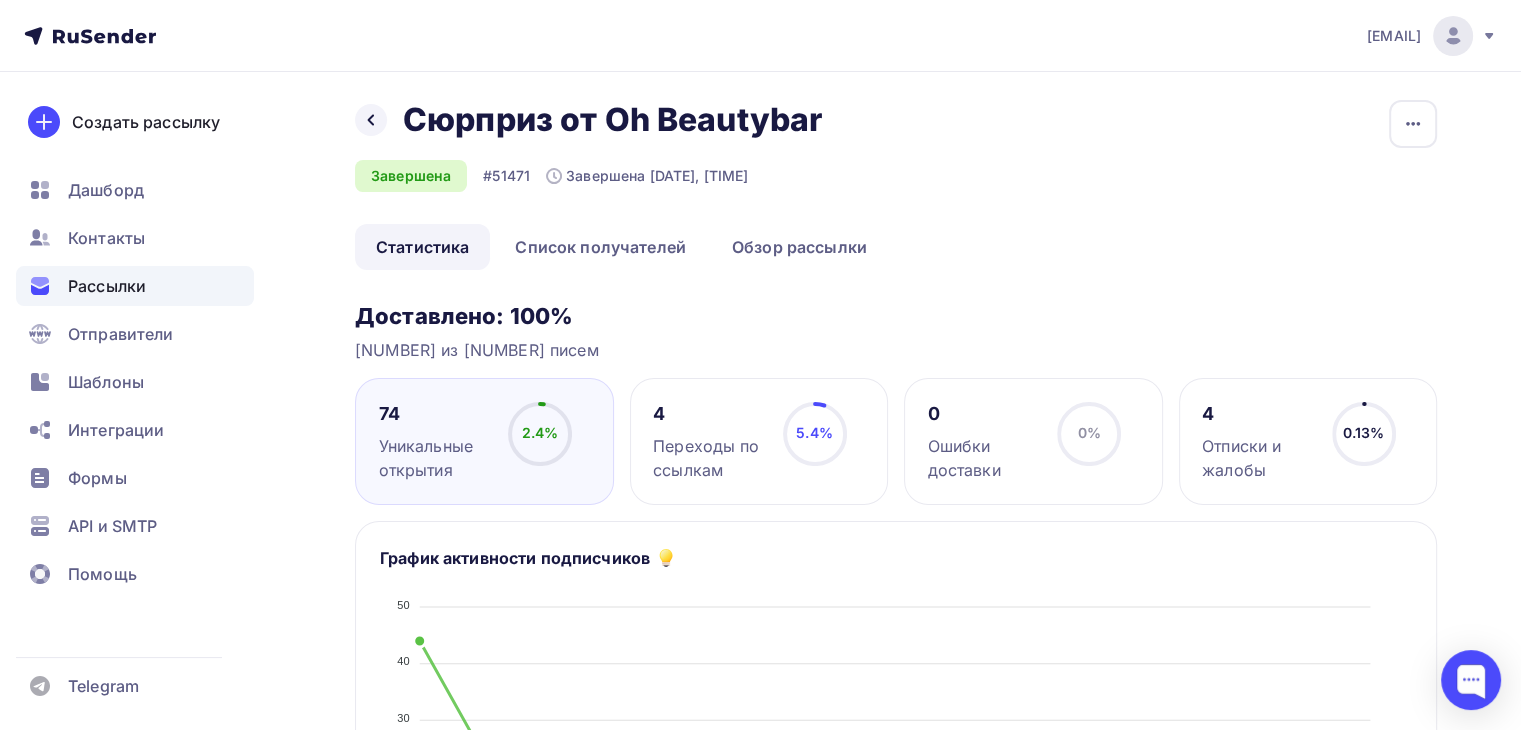 scroll, scrollTop: 23, scrollLeft: 0, axis: vertical 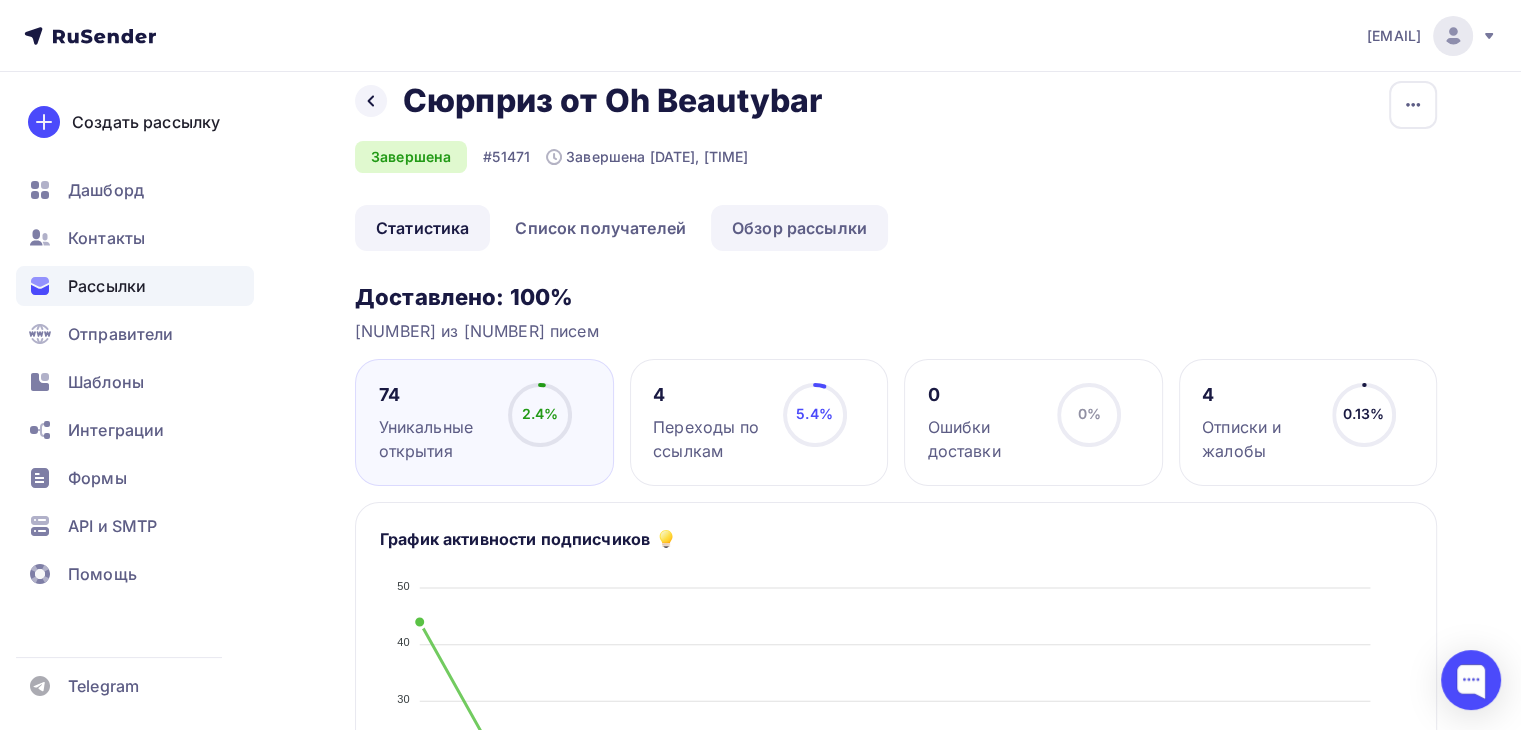 click on "Обзор рассылки" at bounding box center [799, 228] 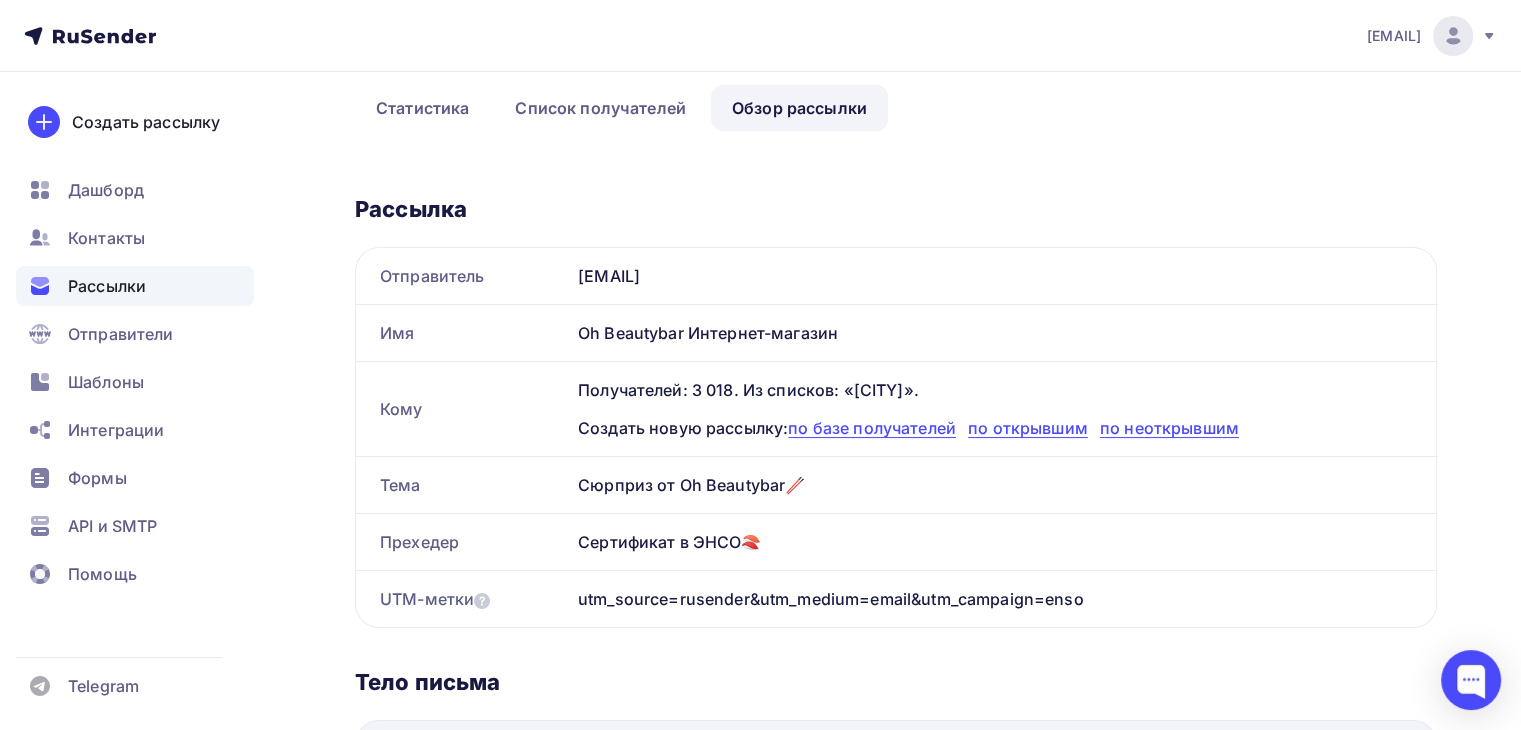 scroll, scrollTop: 160, scrollLeft: 0, axis: vertical 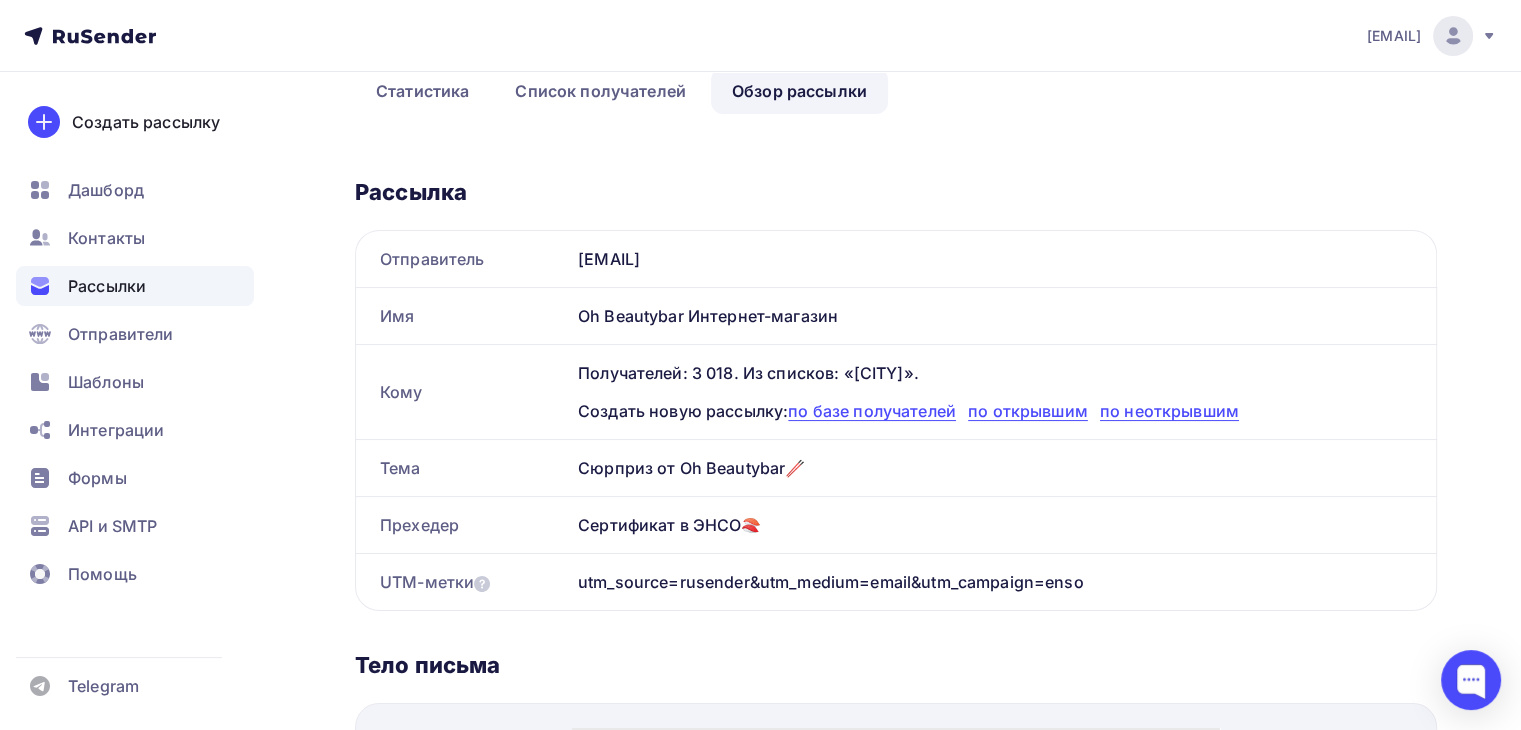 drag, startPoint x: 574, startPoint y: 467, endPoint x: 806, endPoint y: 537, distance: 242.33035 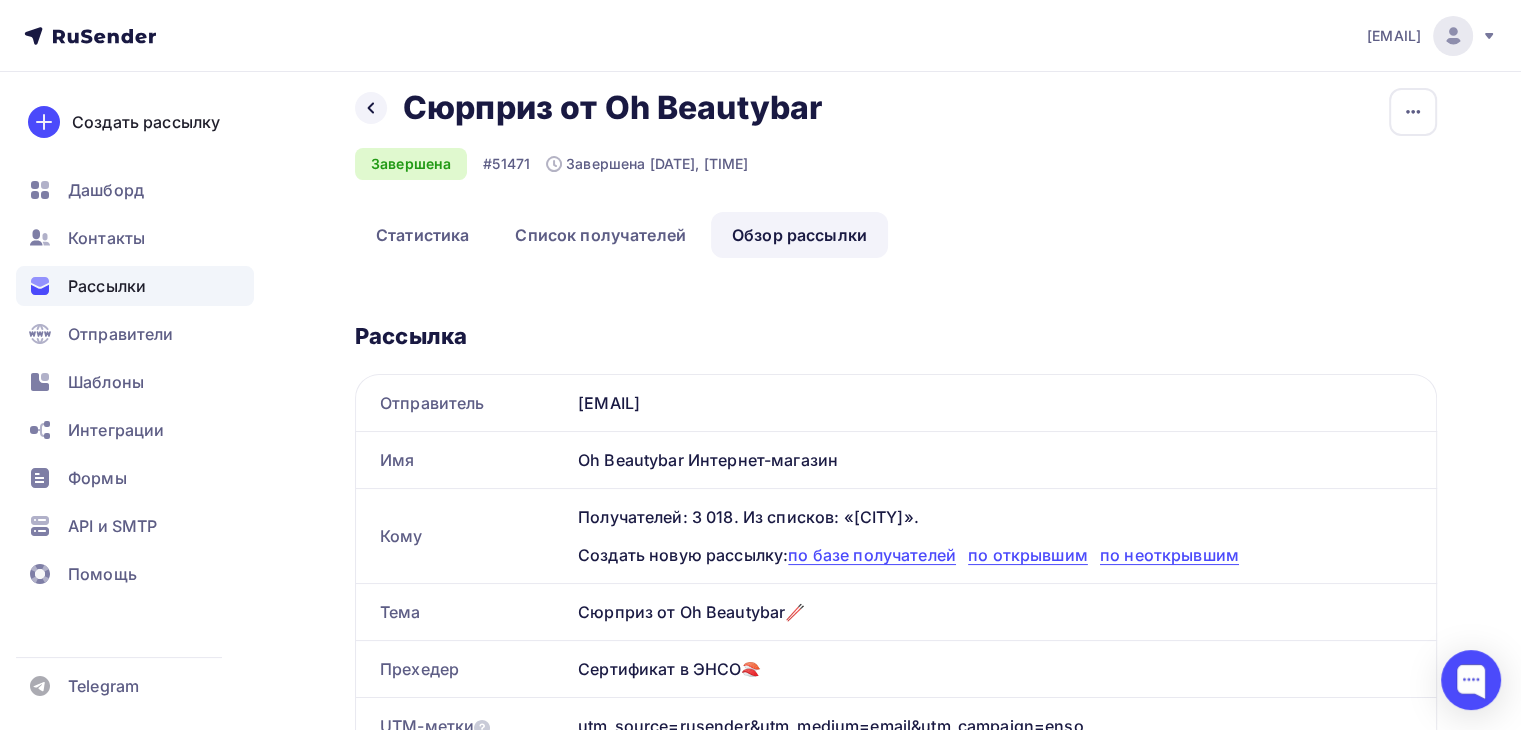 scroll, scrollTop: 8, scrollLeft: 0, axis: vertical 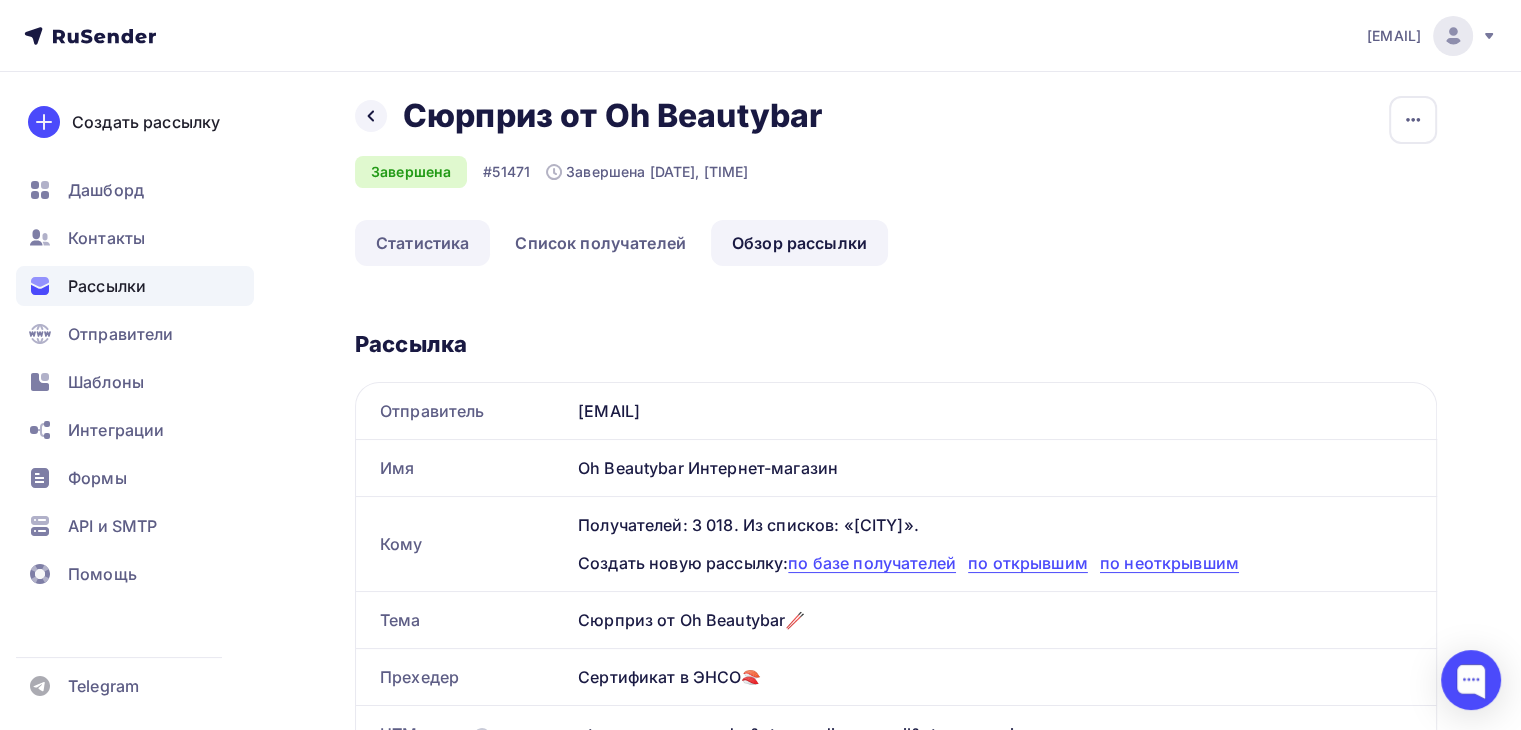 click on "Статистика" at bounding box center (422, 243) 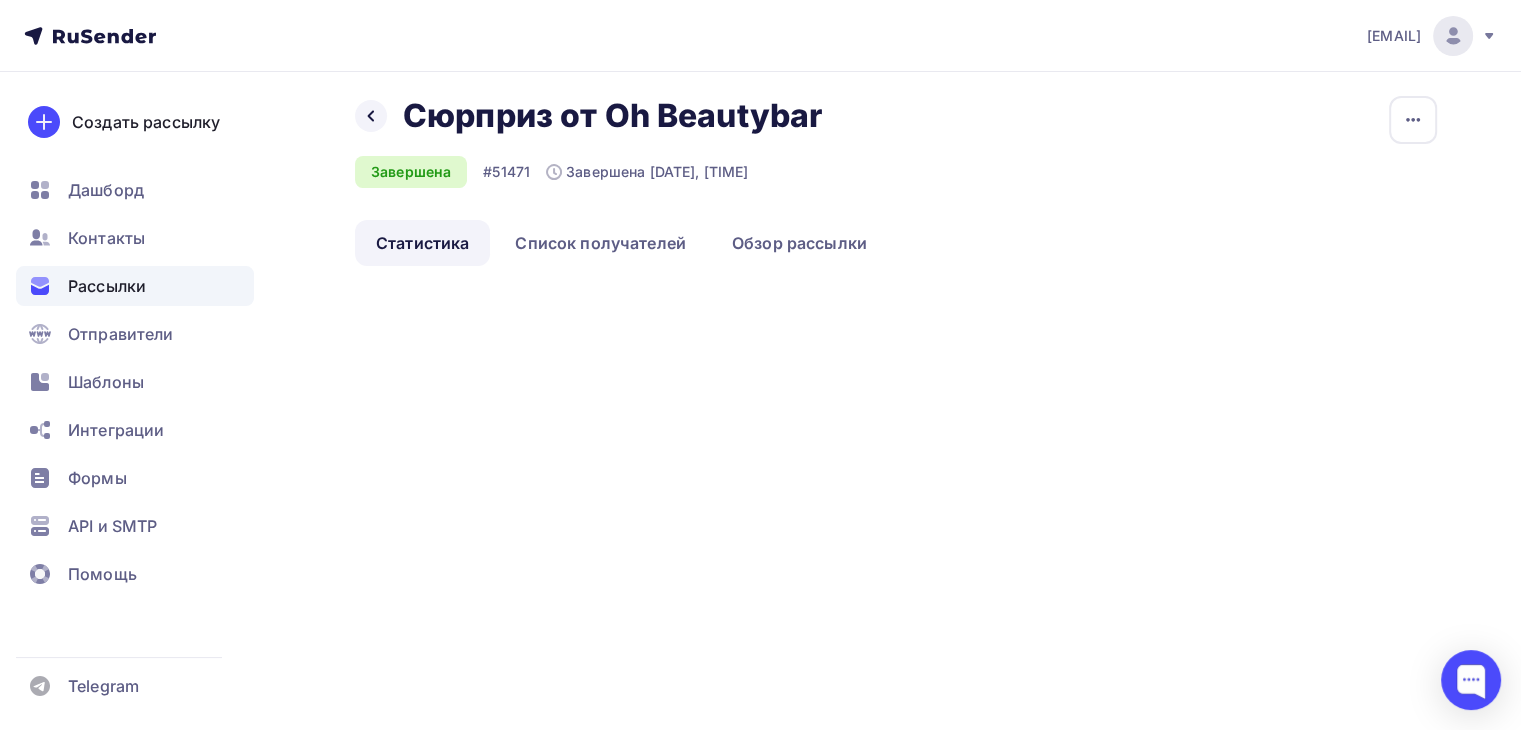 scroll, scrollTop: 0, scrollLeft: 0, axis: both 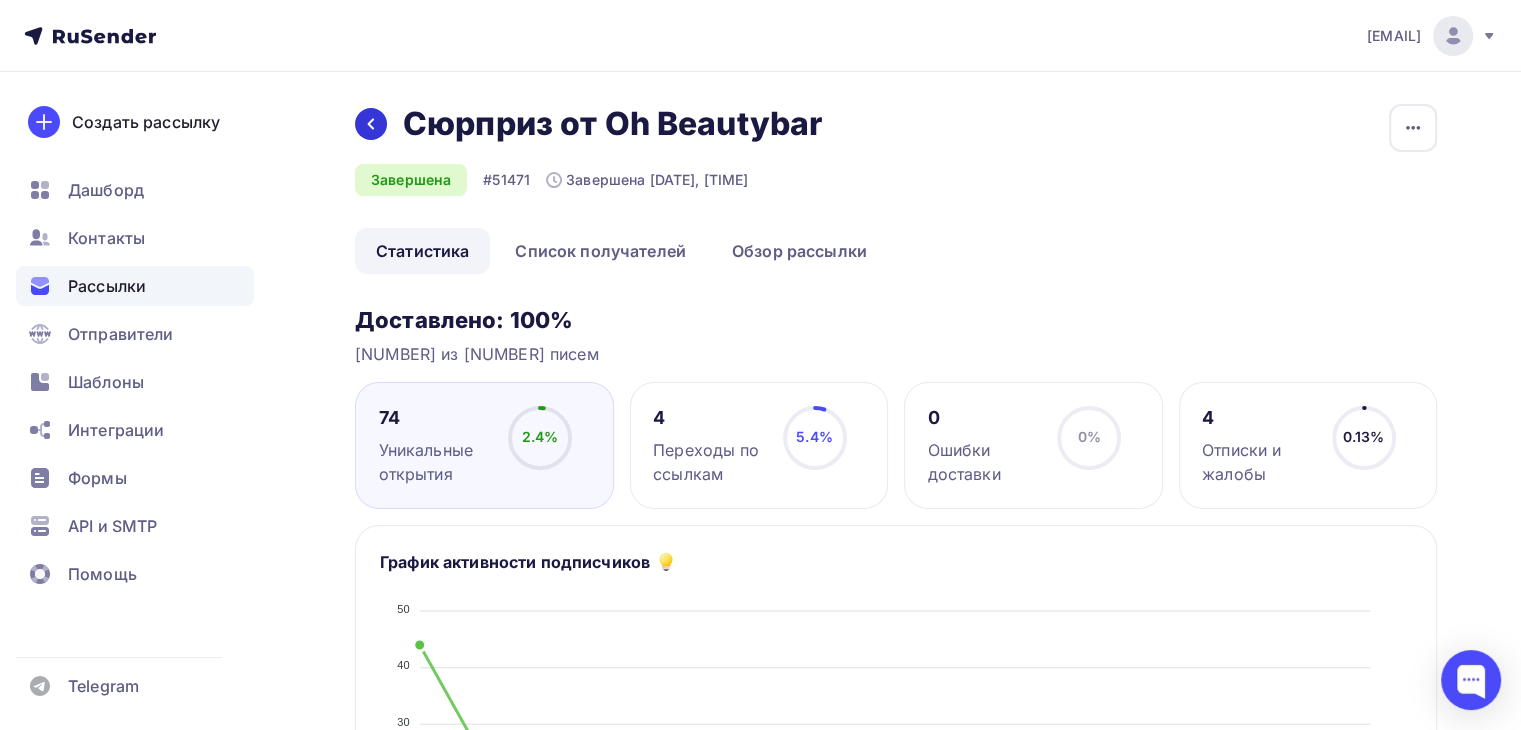 click 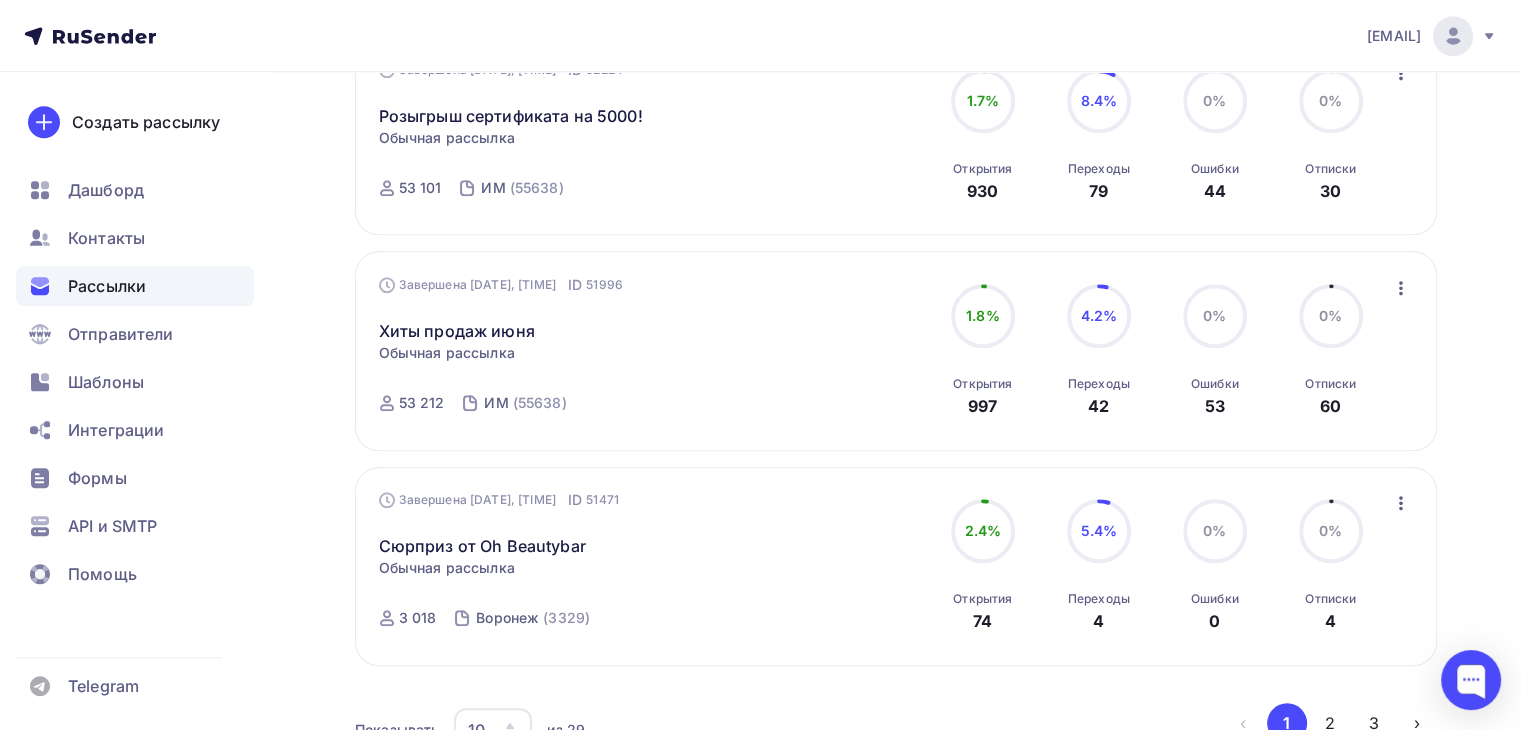 scroll, scrollTop: 1774, scrollLeft: 0, axis: vertical 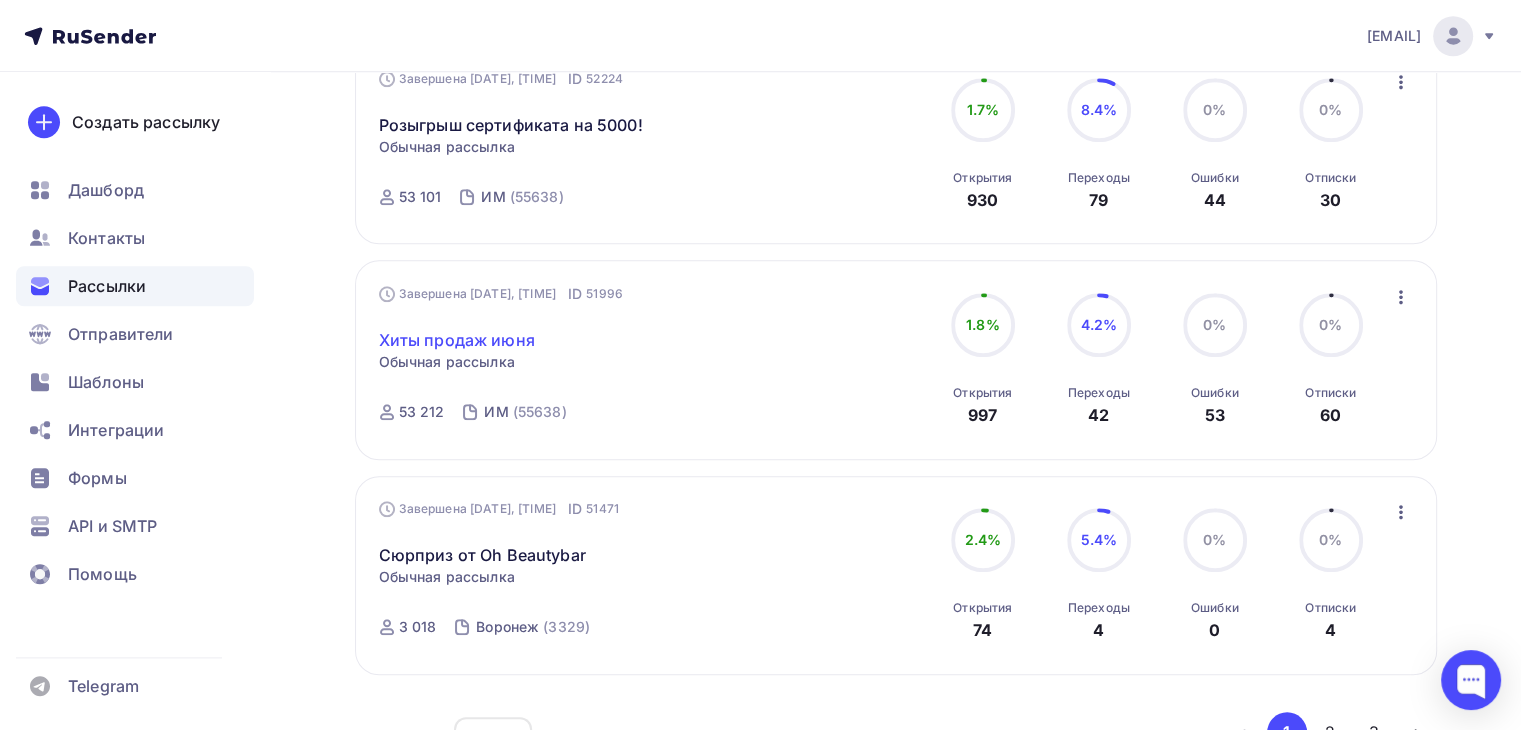 click on "Хиты продаж июня" at bounding box center [457, 340] 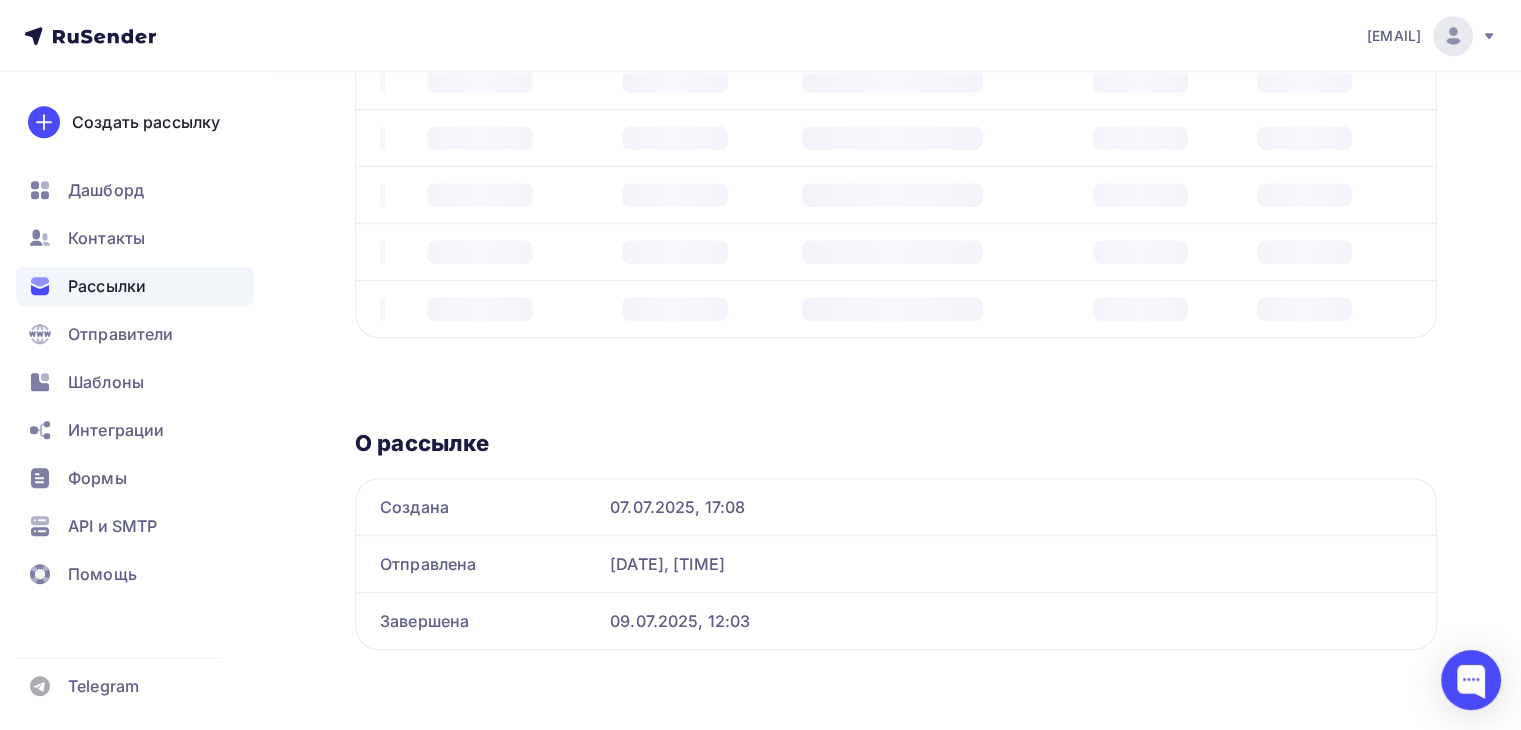 scroll, scrollTop: 0, scrollLeft: 0, axis: both 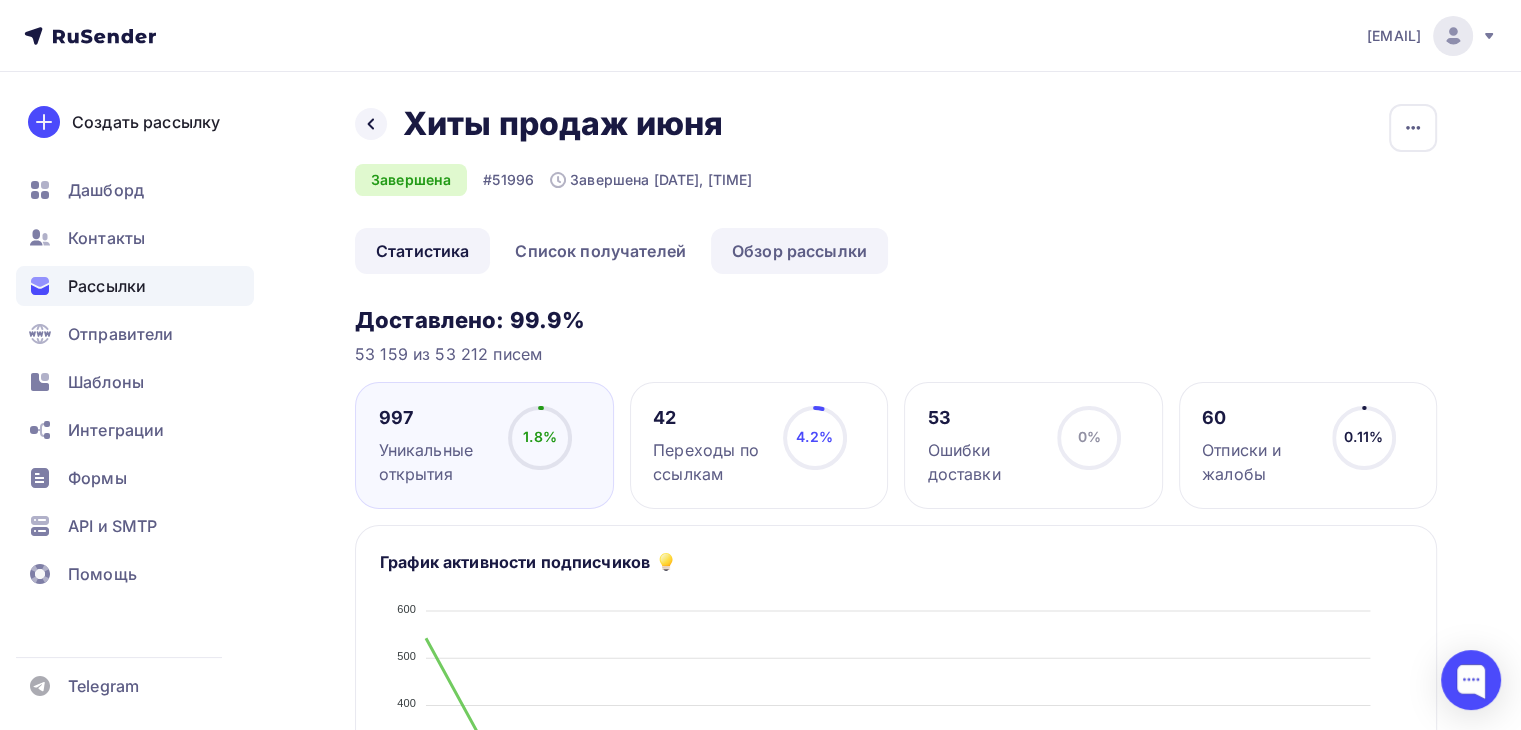 click on "Обзор рассылки" at bounding box center [799, 251] 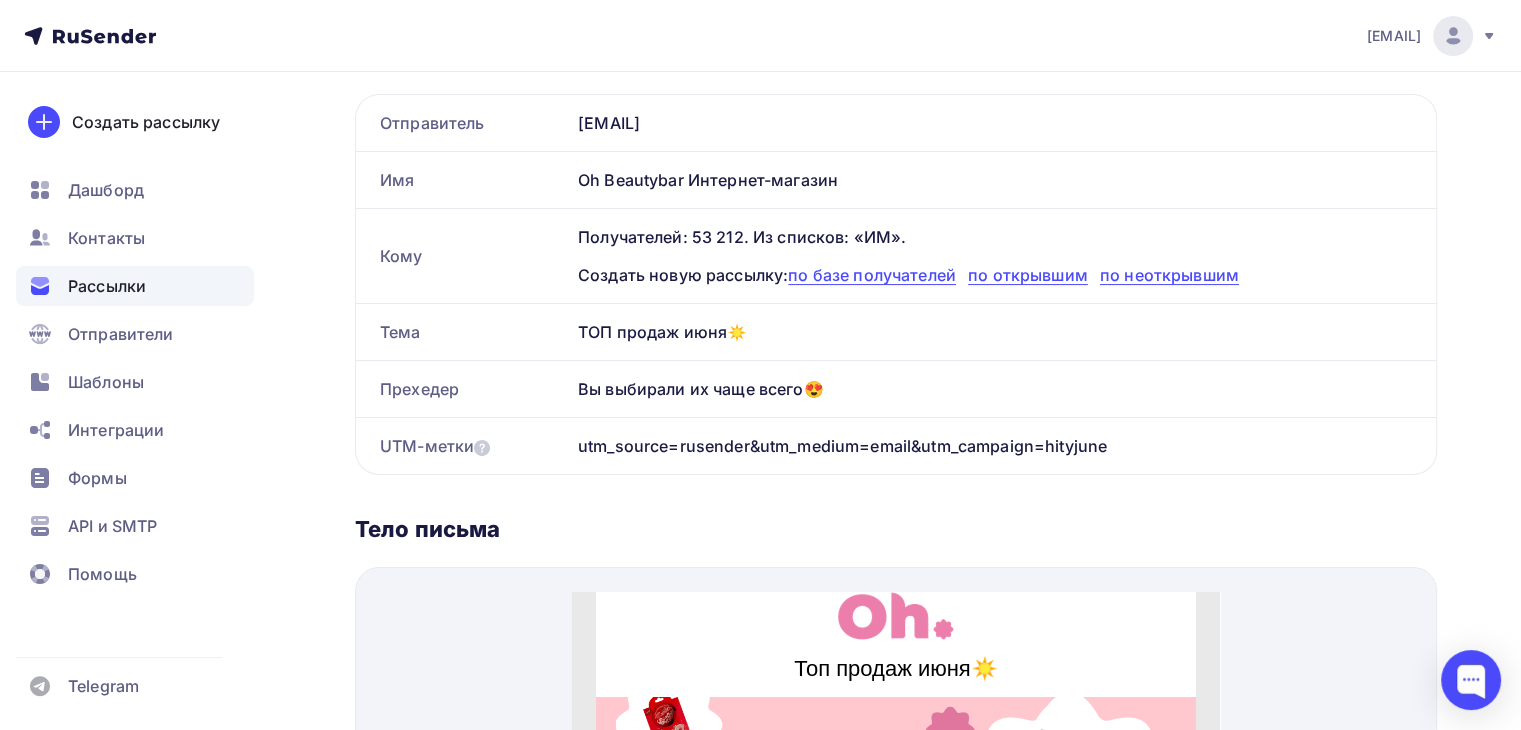scroll, scrollTop: 298, scrollLeft: 0, axis: vertical 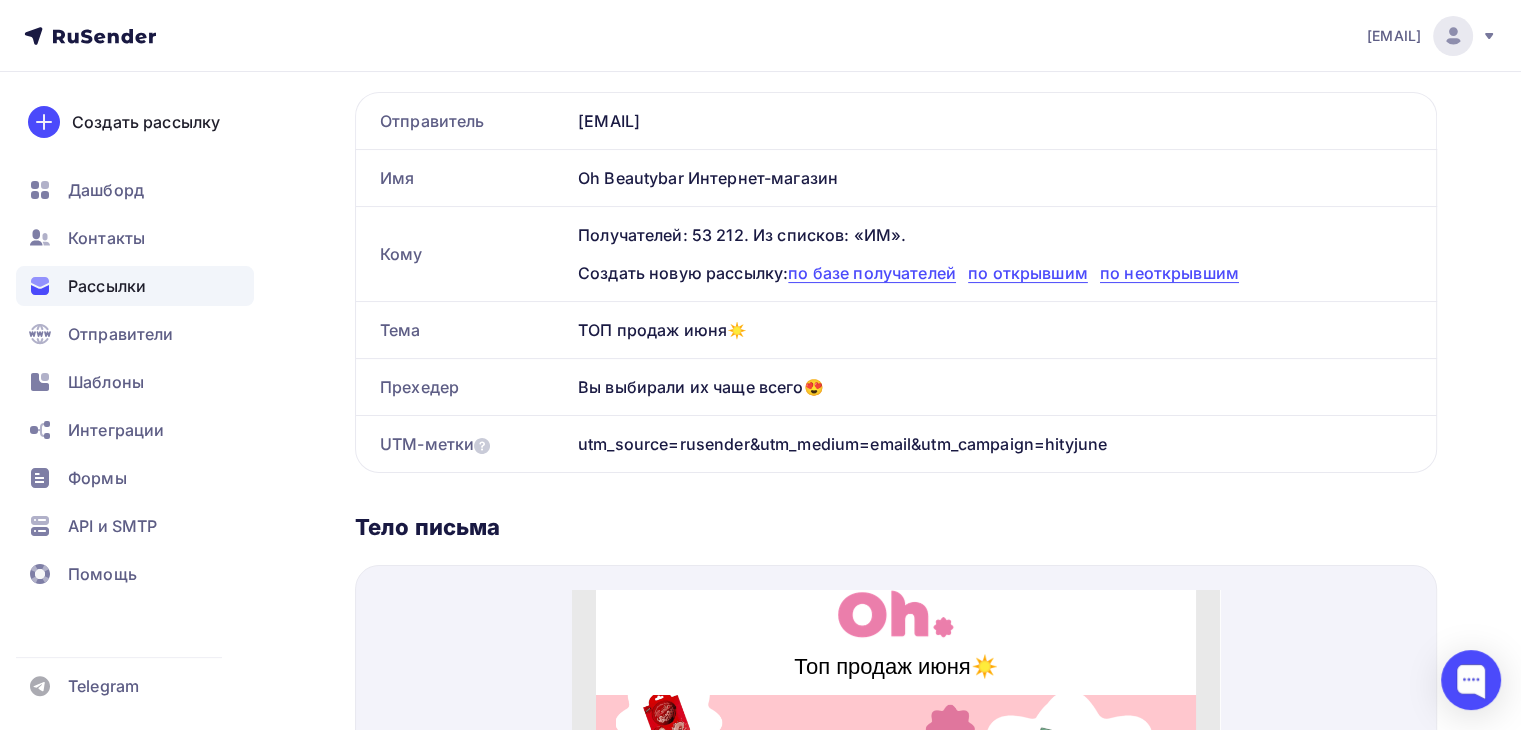 drag, startPoint x: 574, startPoint y: 321, endPoint x: 855, endPoint y: 373, distance: 285.77087 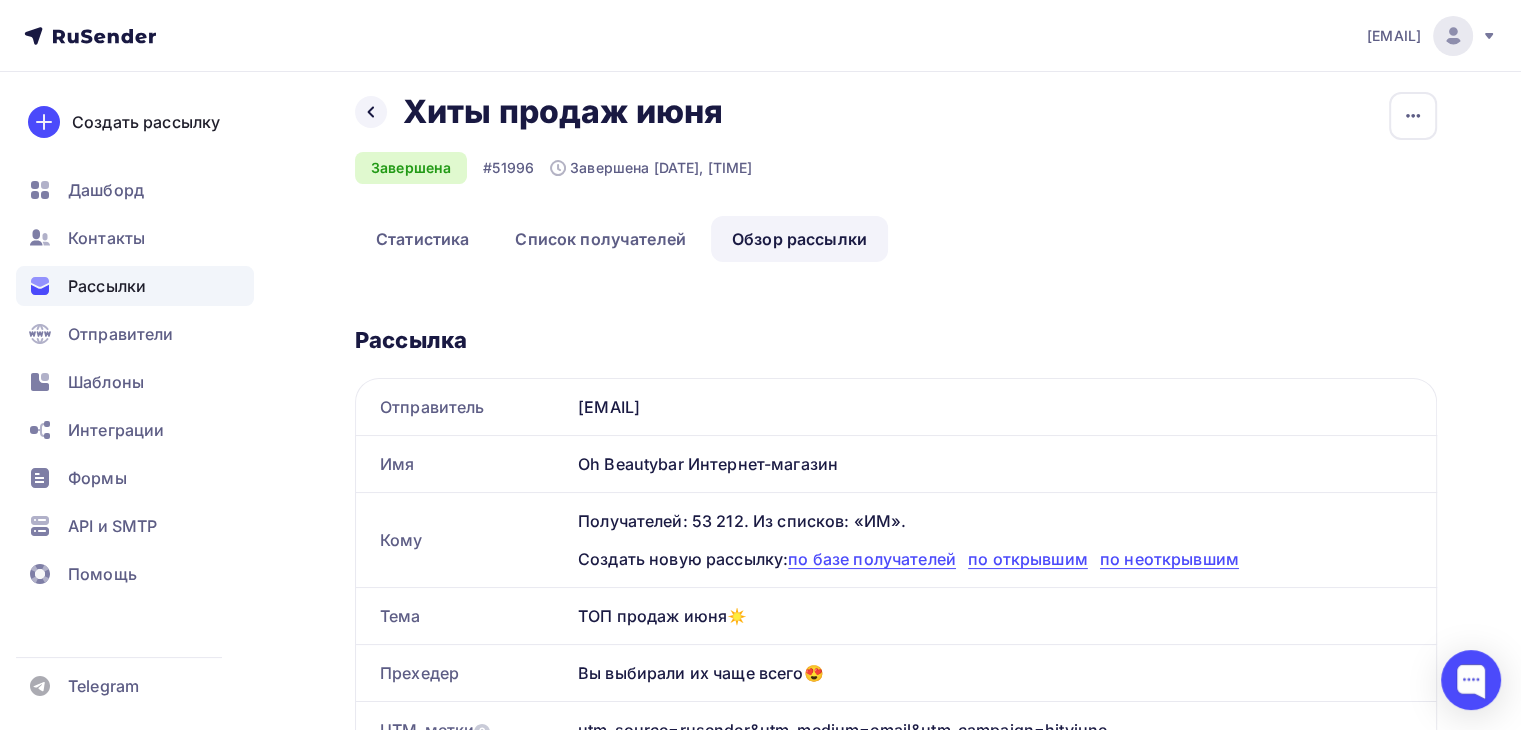scroll, scrollTop: 0, scrollLeft: 0, axis: both 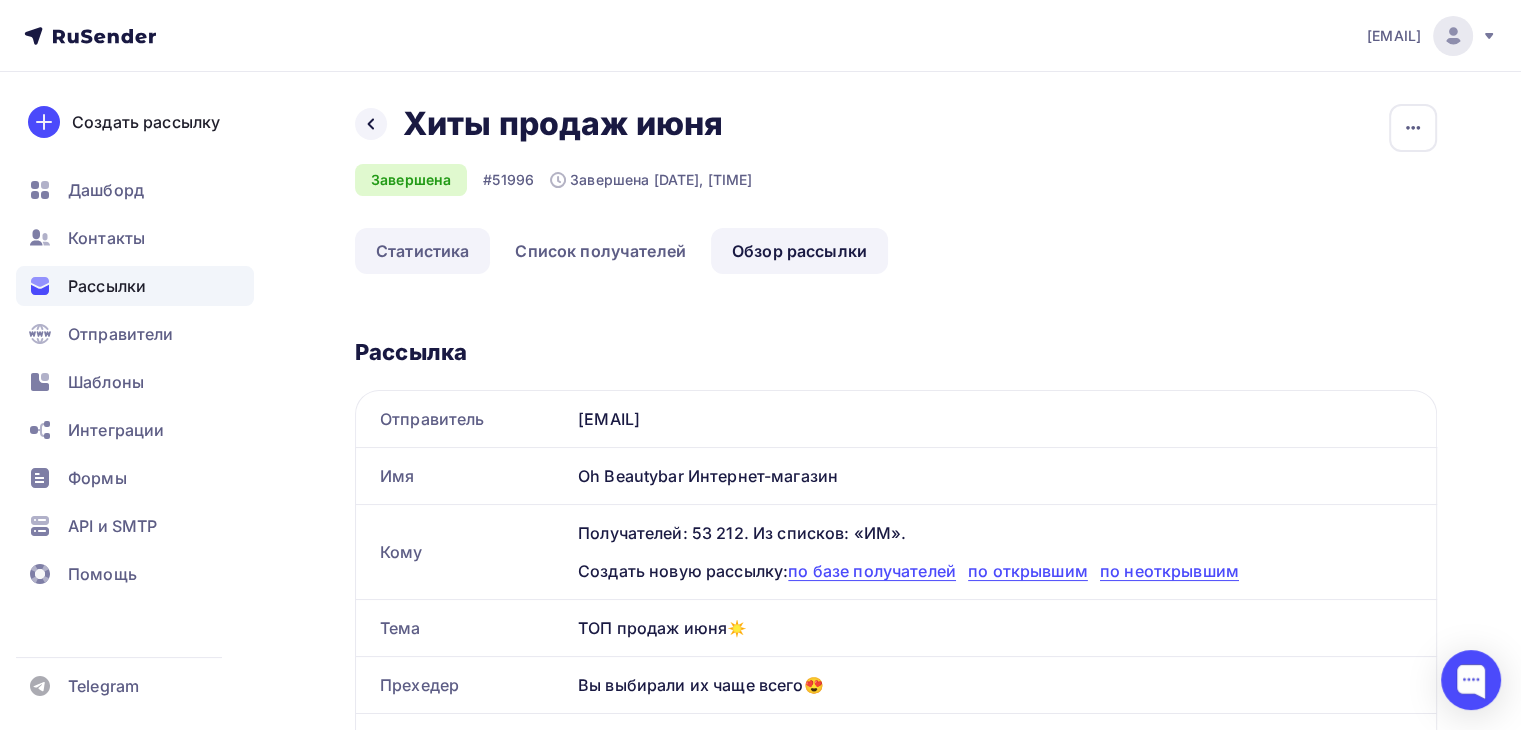 click on "Статистика" at bounding box center (422, 251) 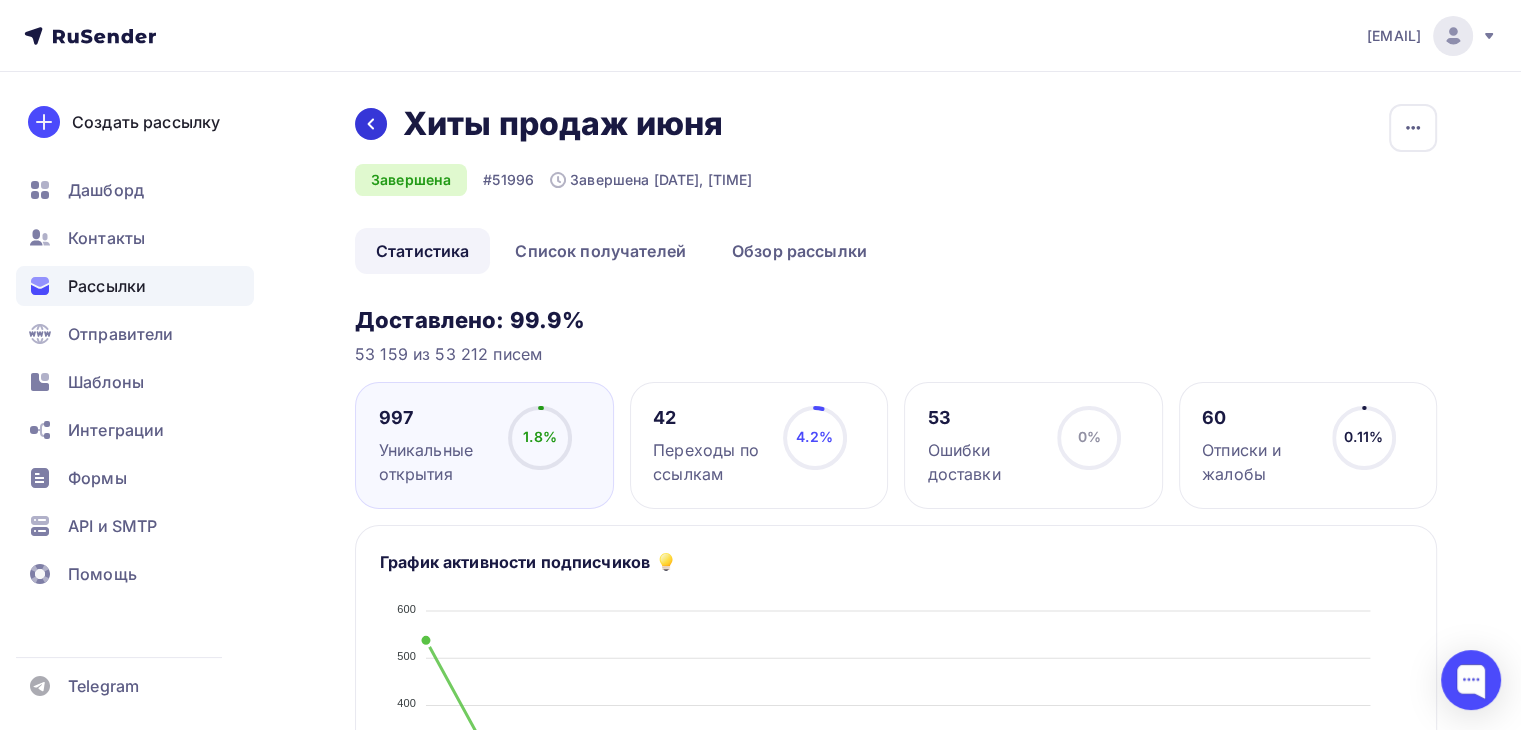 click 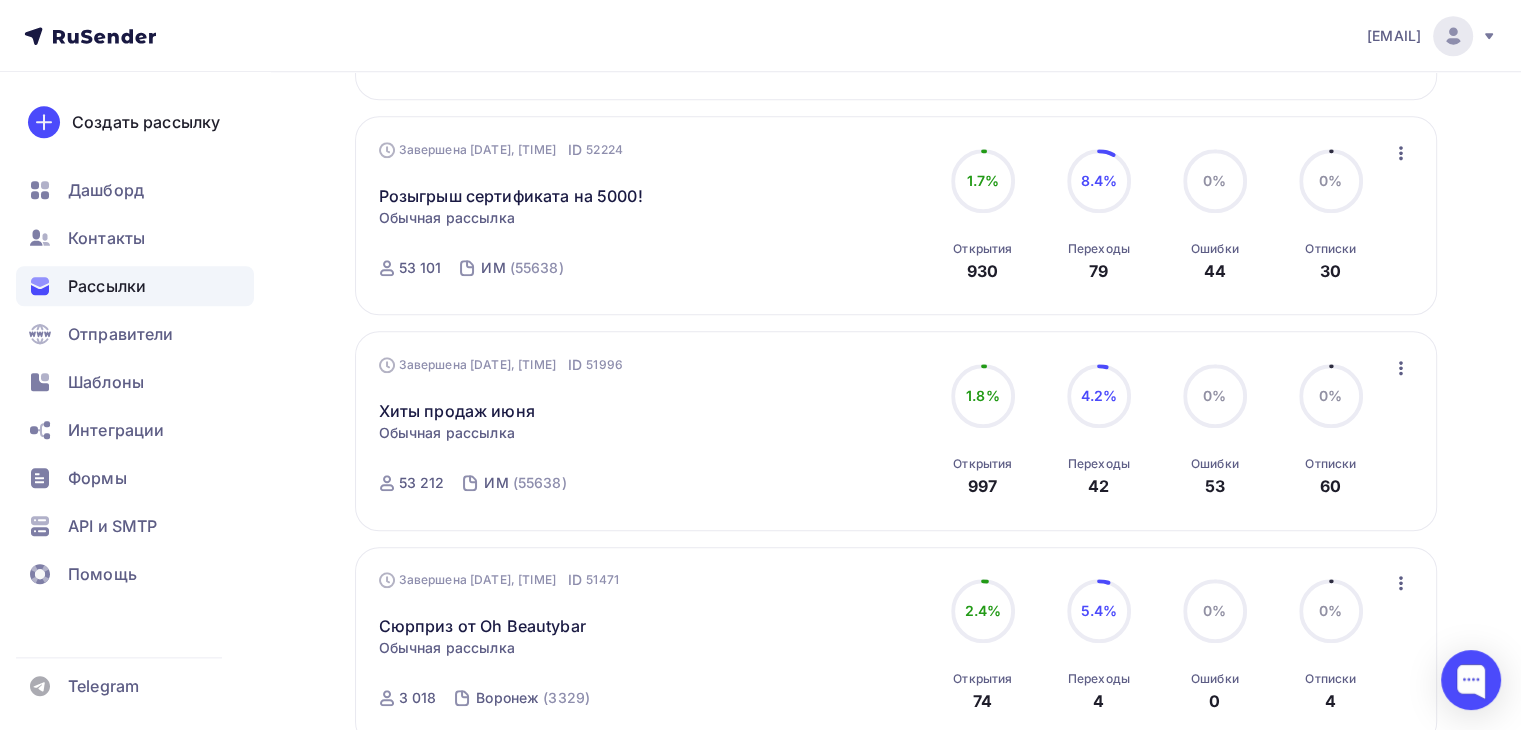 scroll, scrollTop: 1730, scrollLeft: 0, axis: vertical 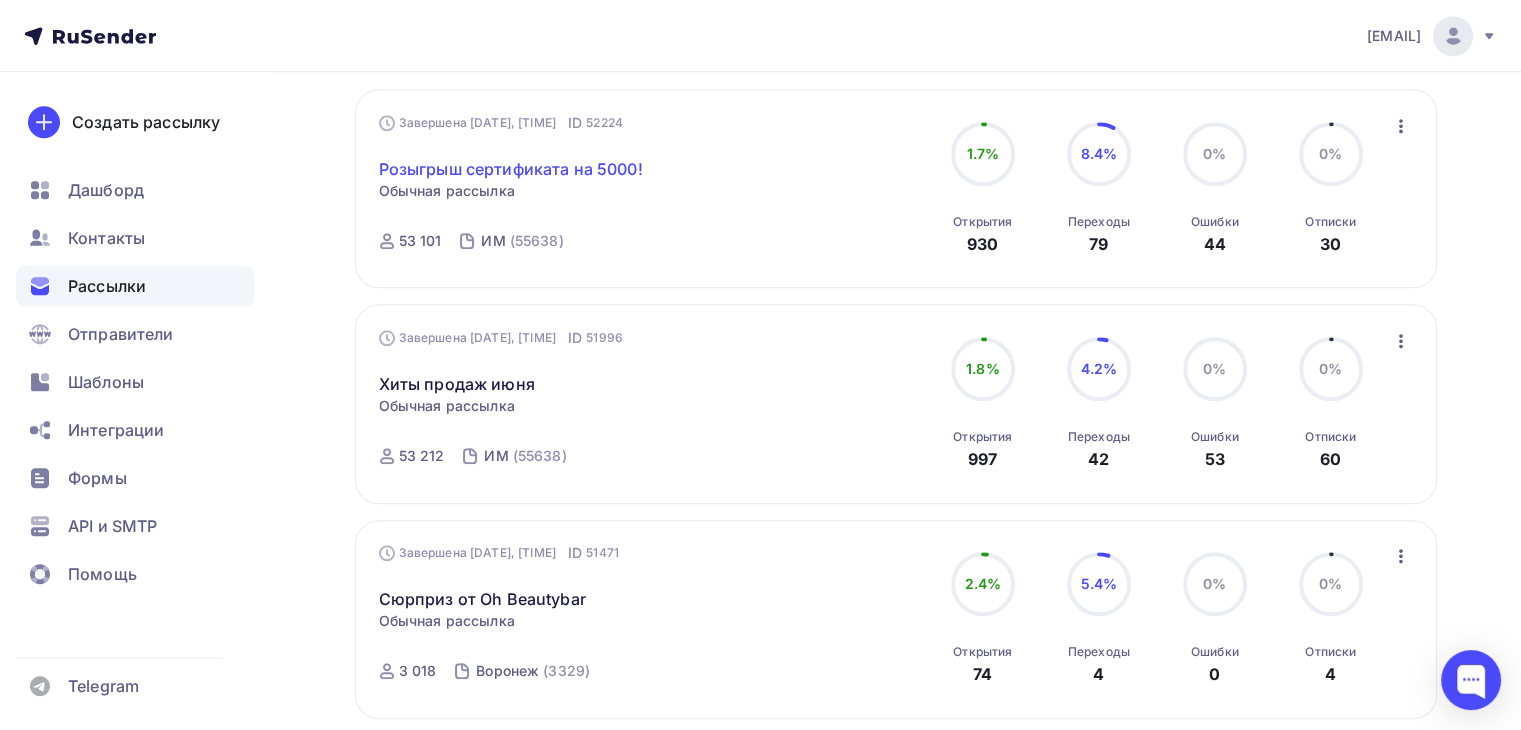 click on "Розыгрыш сертификата на 5000!" at bounding box center [511, 169] 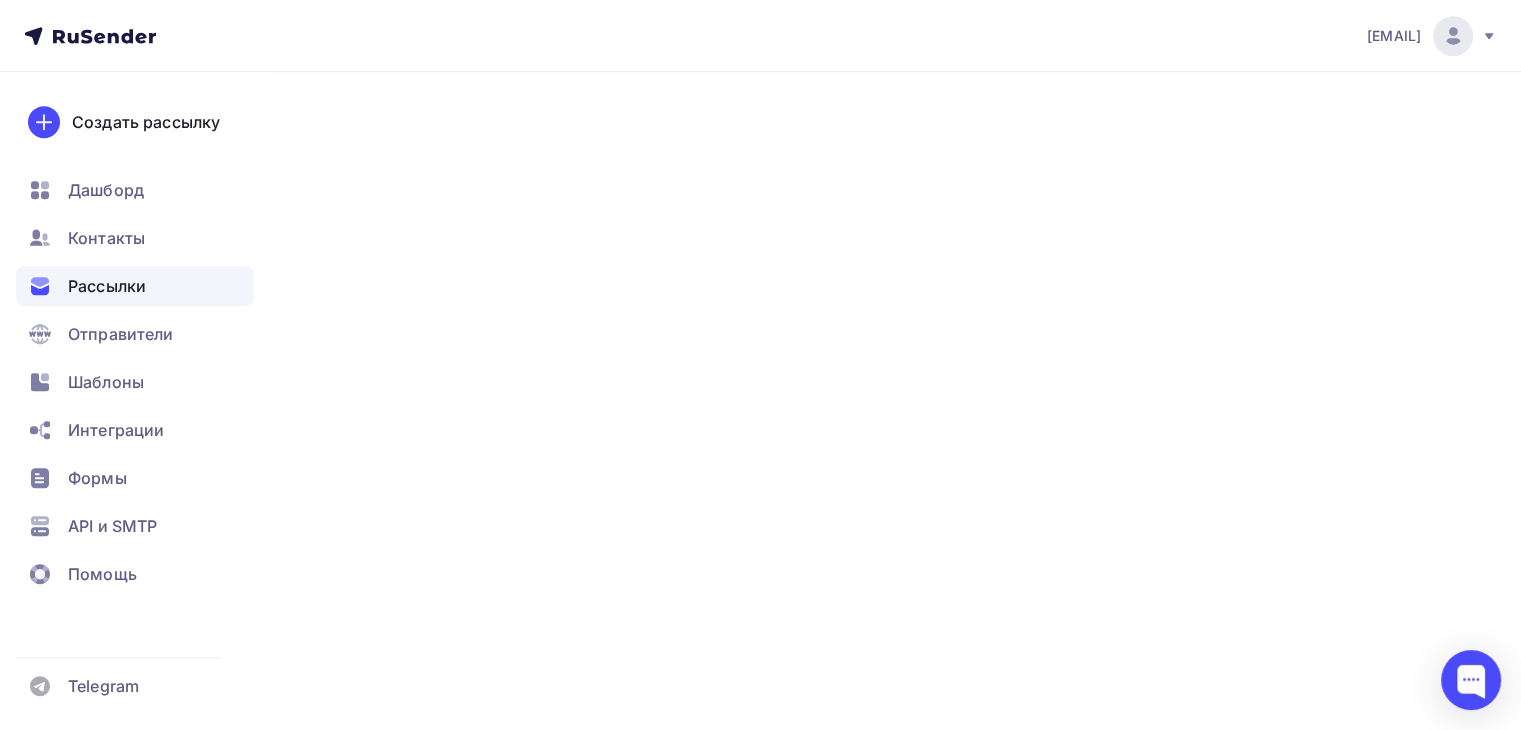 scroll, scrollTop: 0, scrollLeft: 0, axis: both 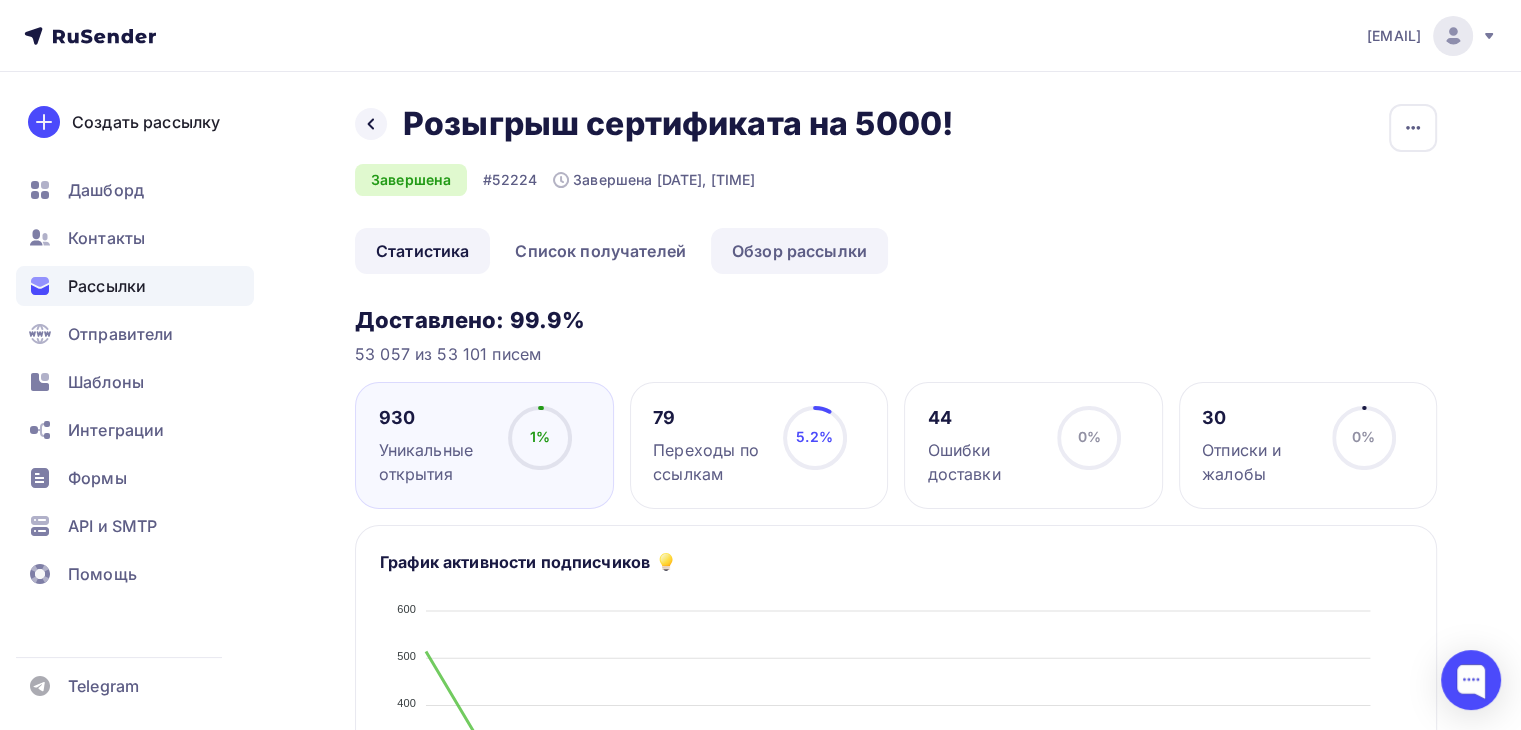 click on "Обзор рассылки" at bounding box center (799, 251) 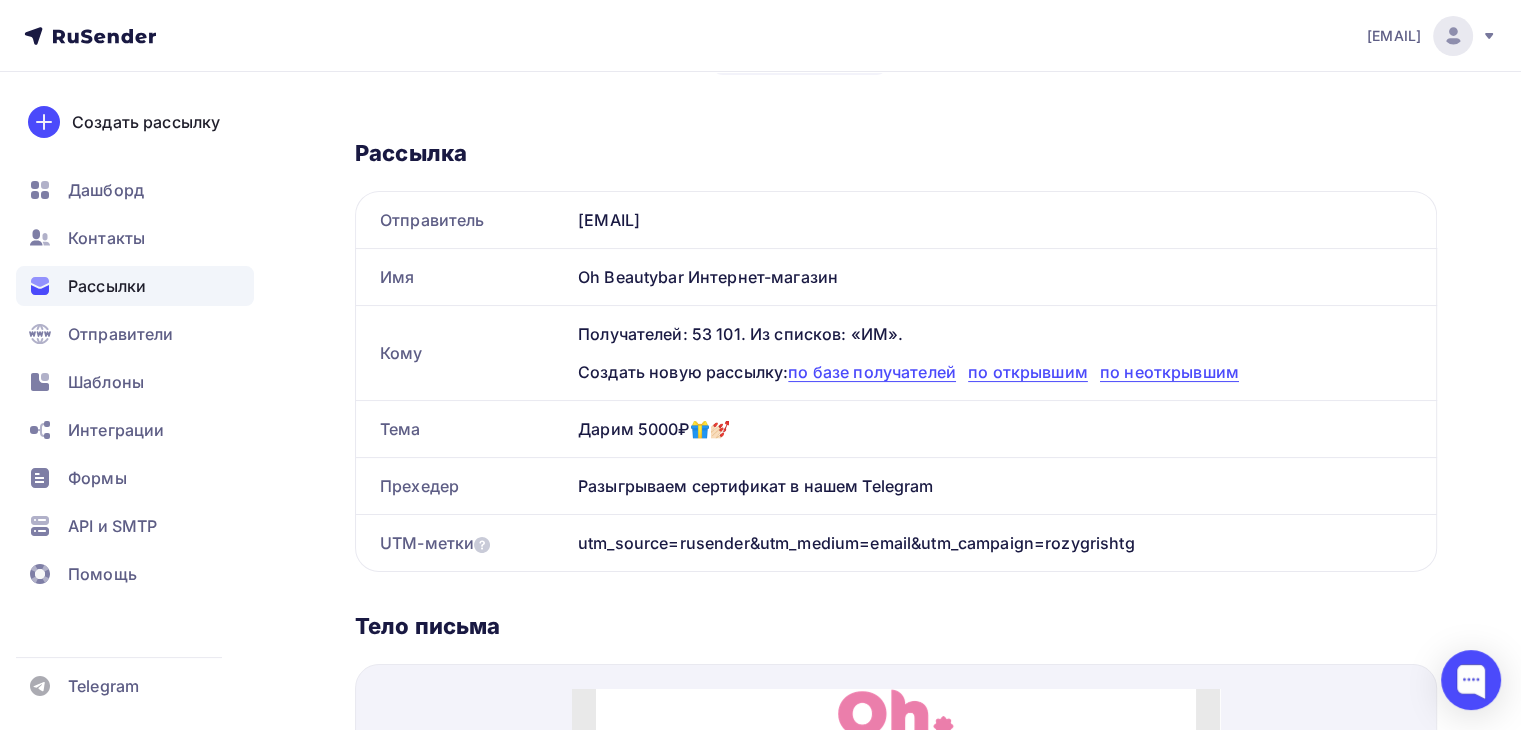 scroll, scrollTop: 240, scrollLeft: 0, axis: vertical 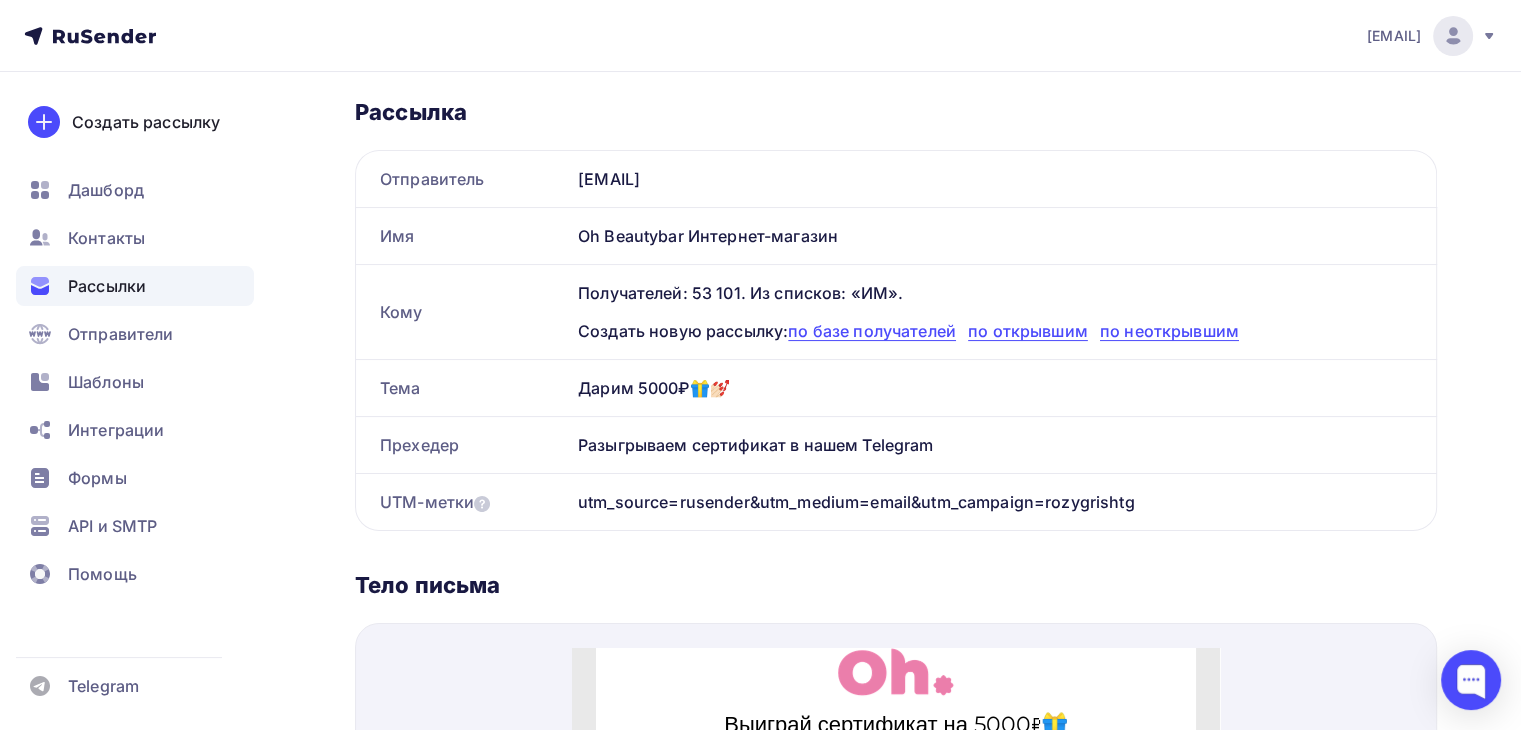 drag, startPoint x: 568, startPoint y: 385, endPoint x: 949, endPoint y: 445, distance: 385.69547 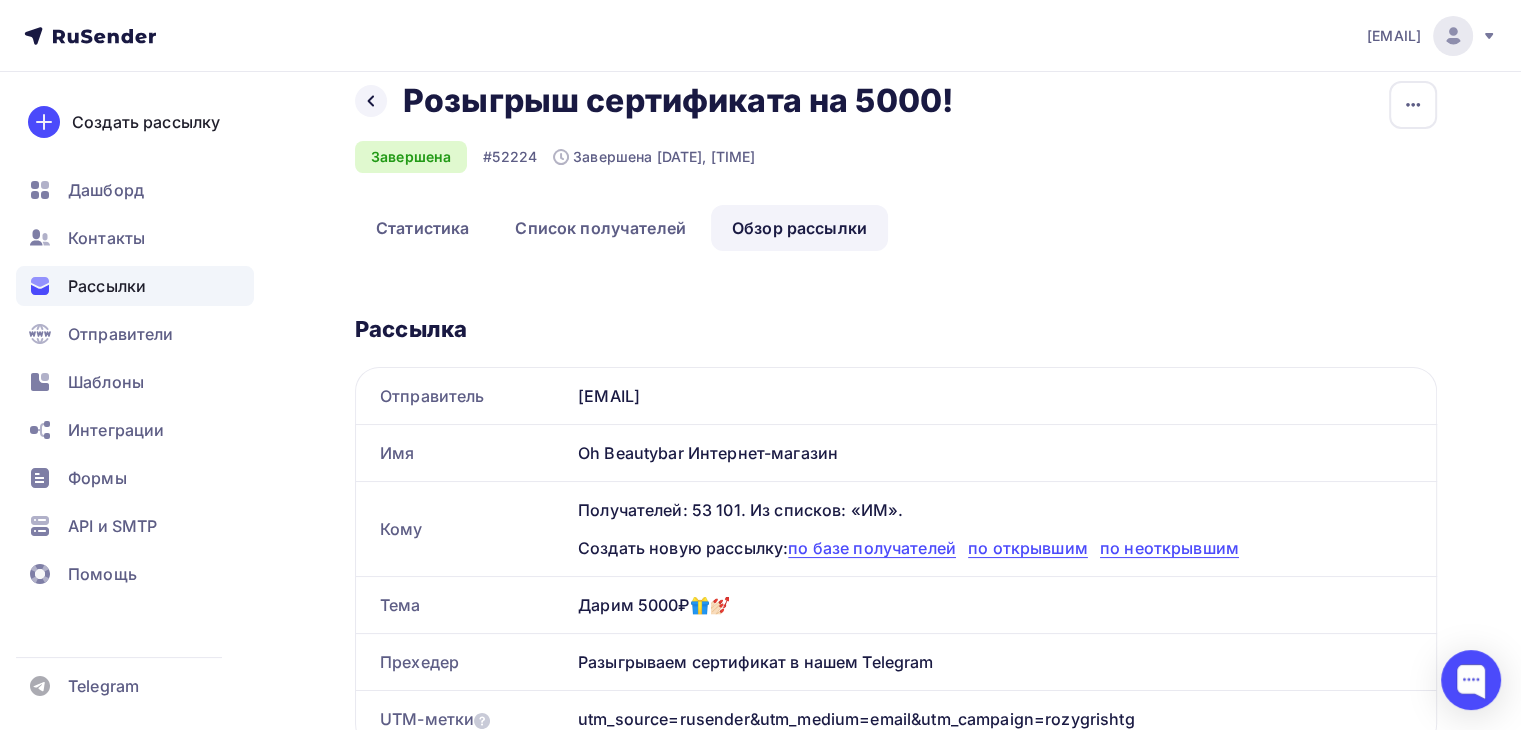scroll, scrollTop: 0, scrollLeft: 0, axis: both 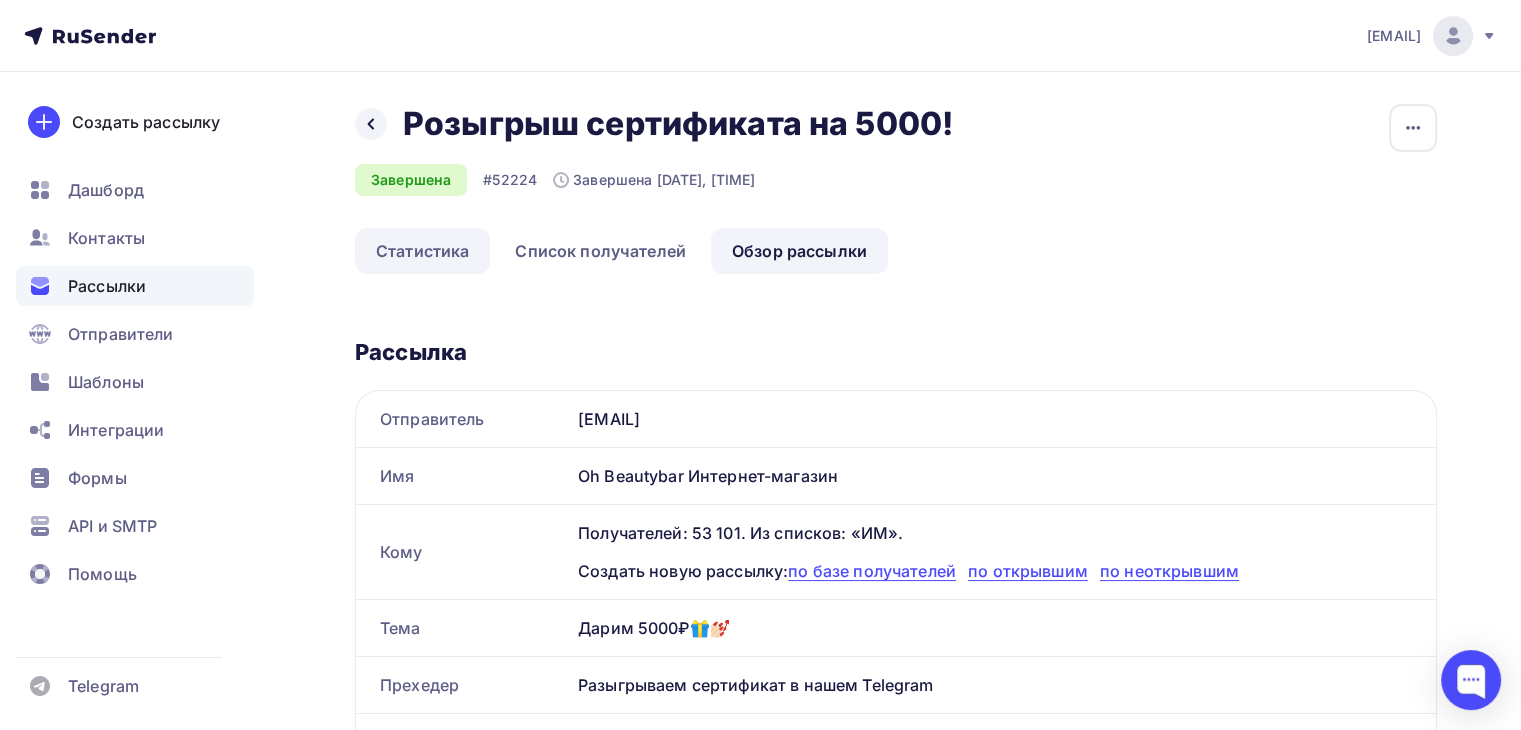 click on "Статистика" at bounding box center [422, 251] 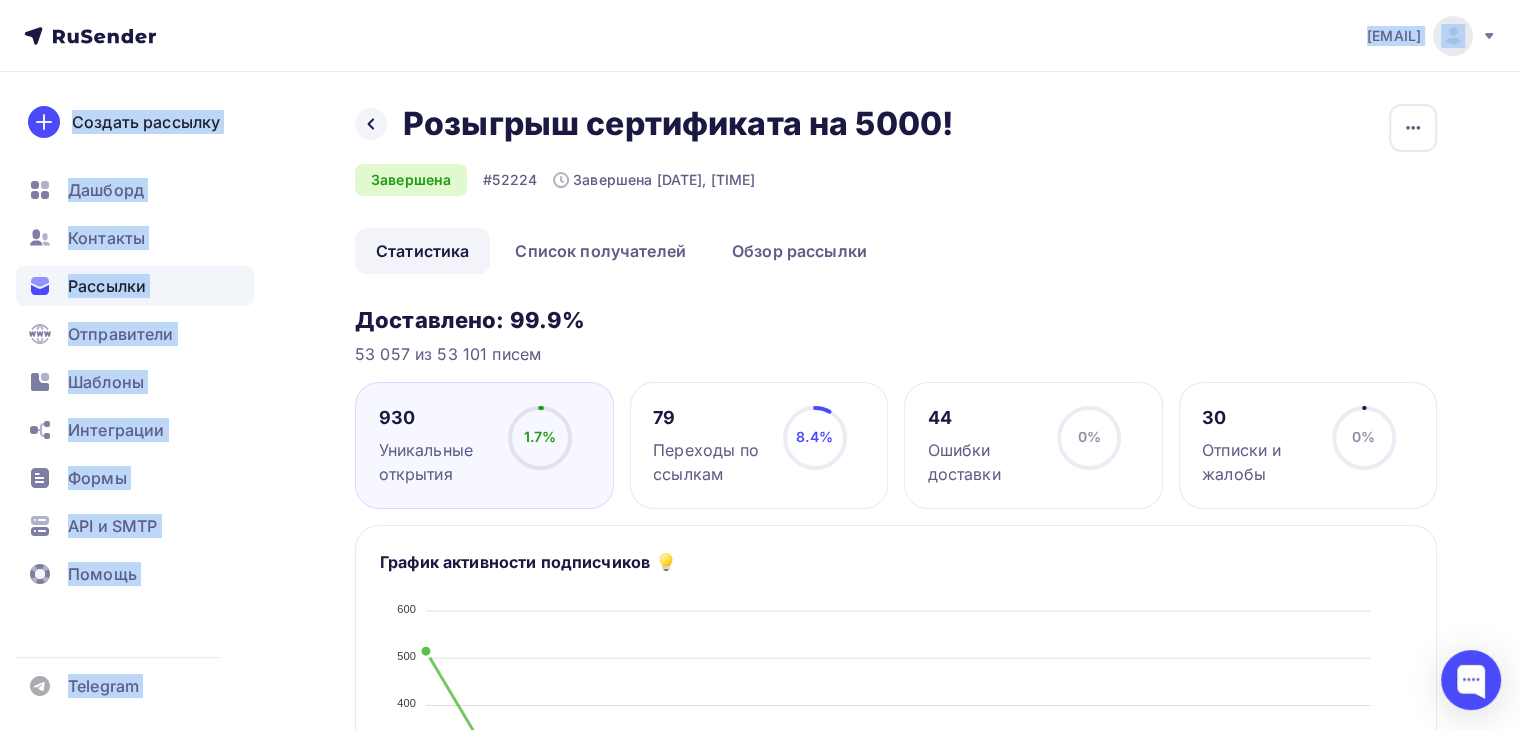 drag, startPoint x: 365, startPoint y: 138, endPoint x: 387, endPoint y: -55, distance: 194.24983 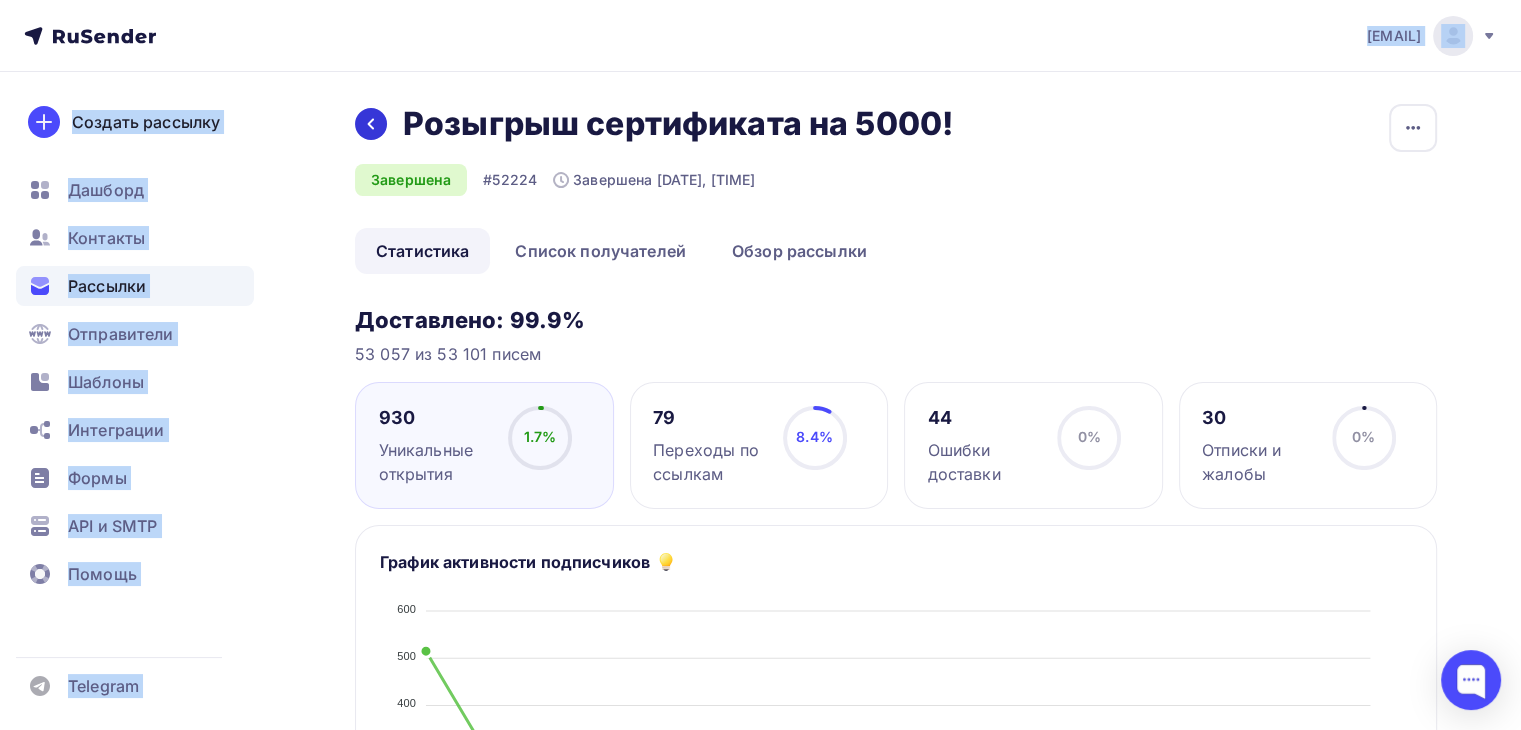 click 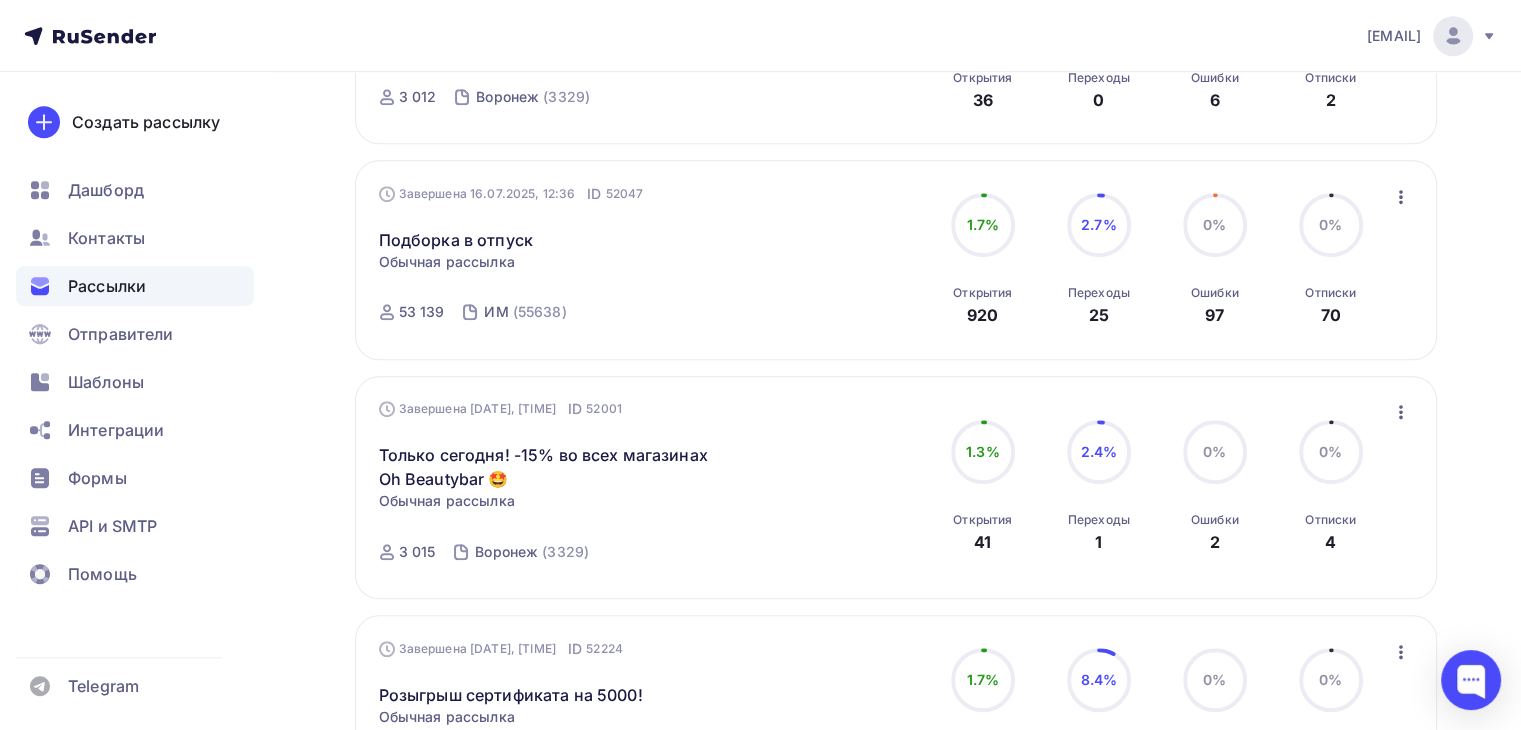scroll, scrollTop: 1408, scrollLeft: 0, axis: vertical 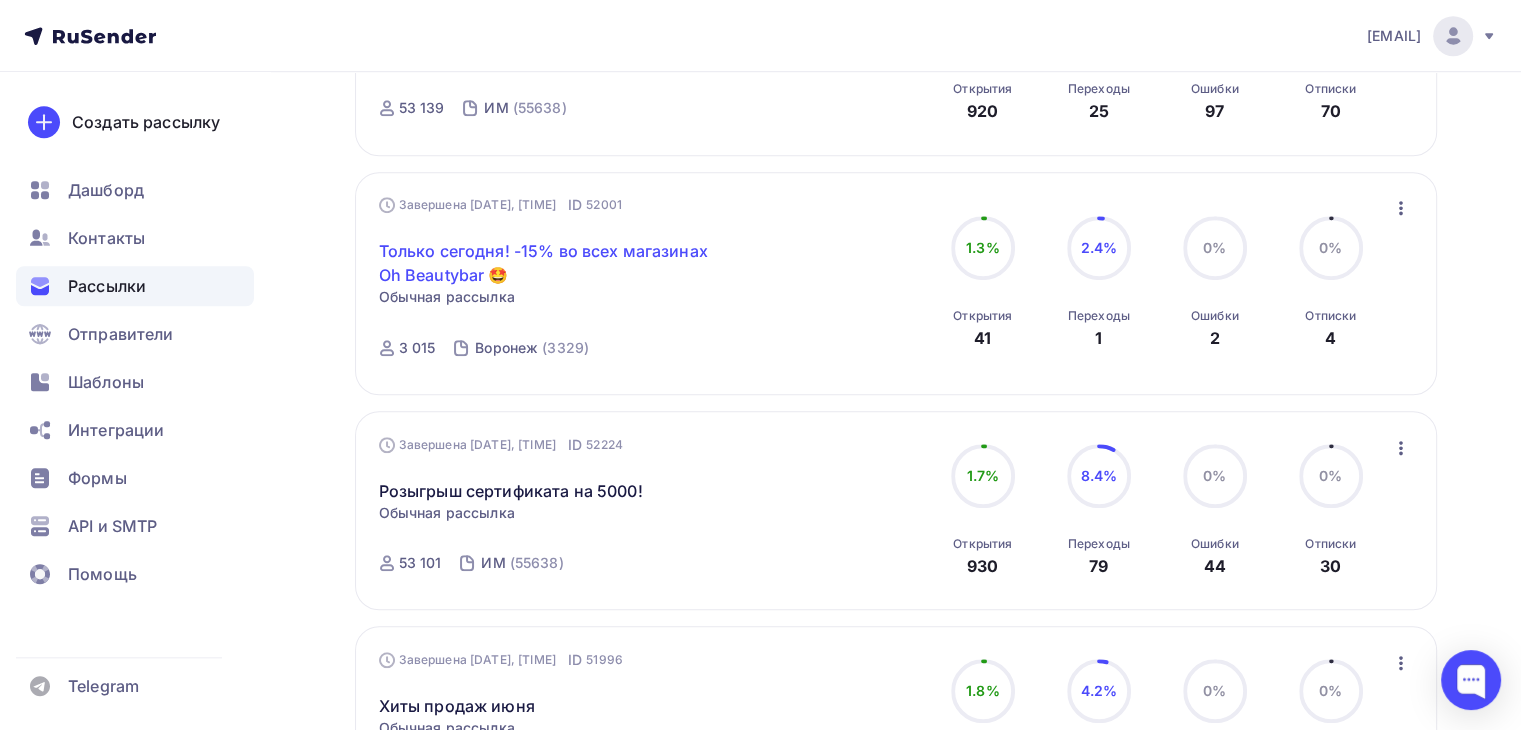 click on "Только сегодня! -15% во всех магазинах Oh Beautybar 🤩" at bounding box center [550, 263] 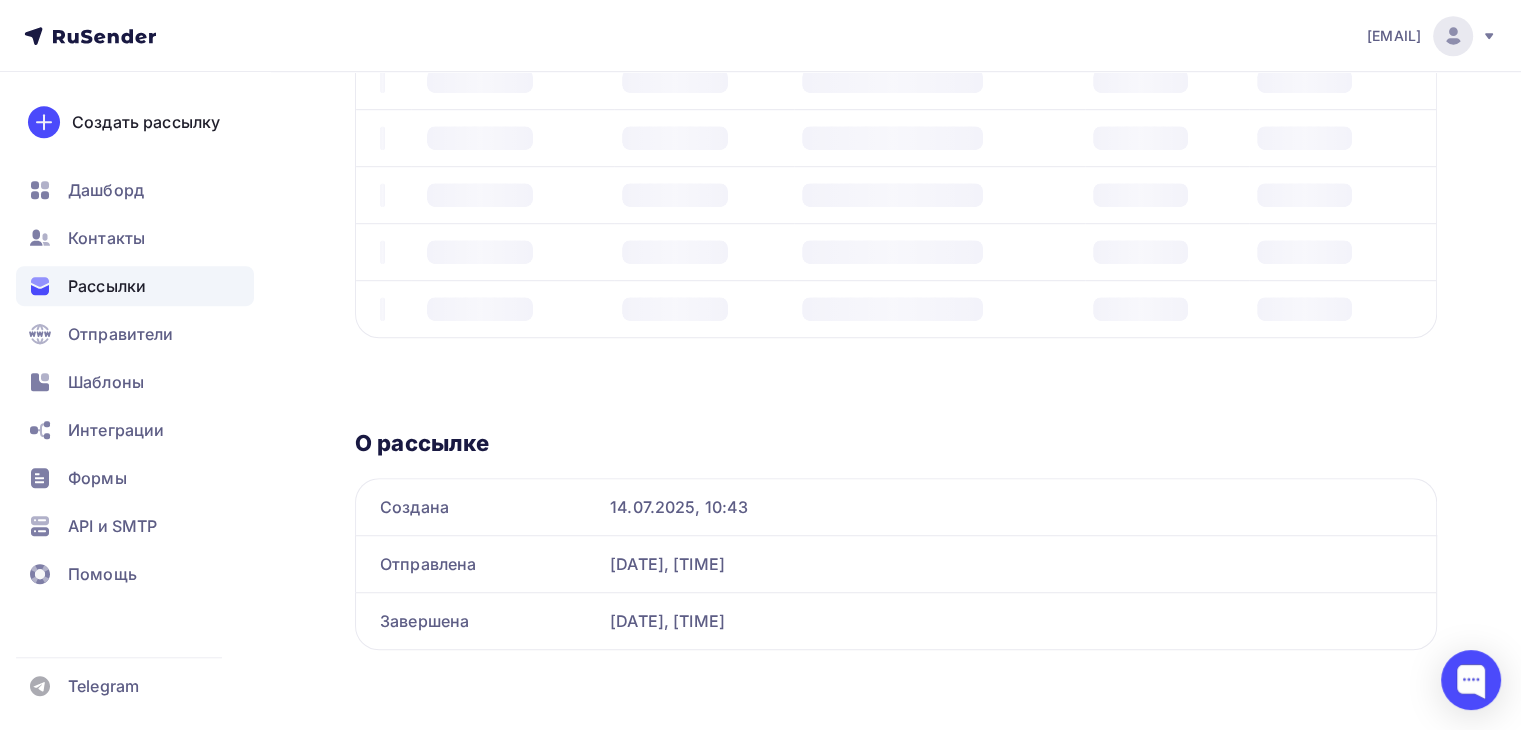 scroll, scrollTop: 0, scrollLeft: 0, axis: both 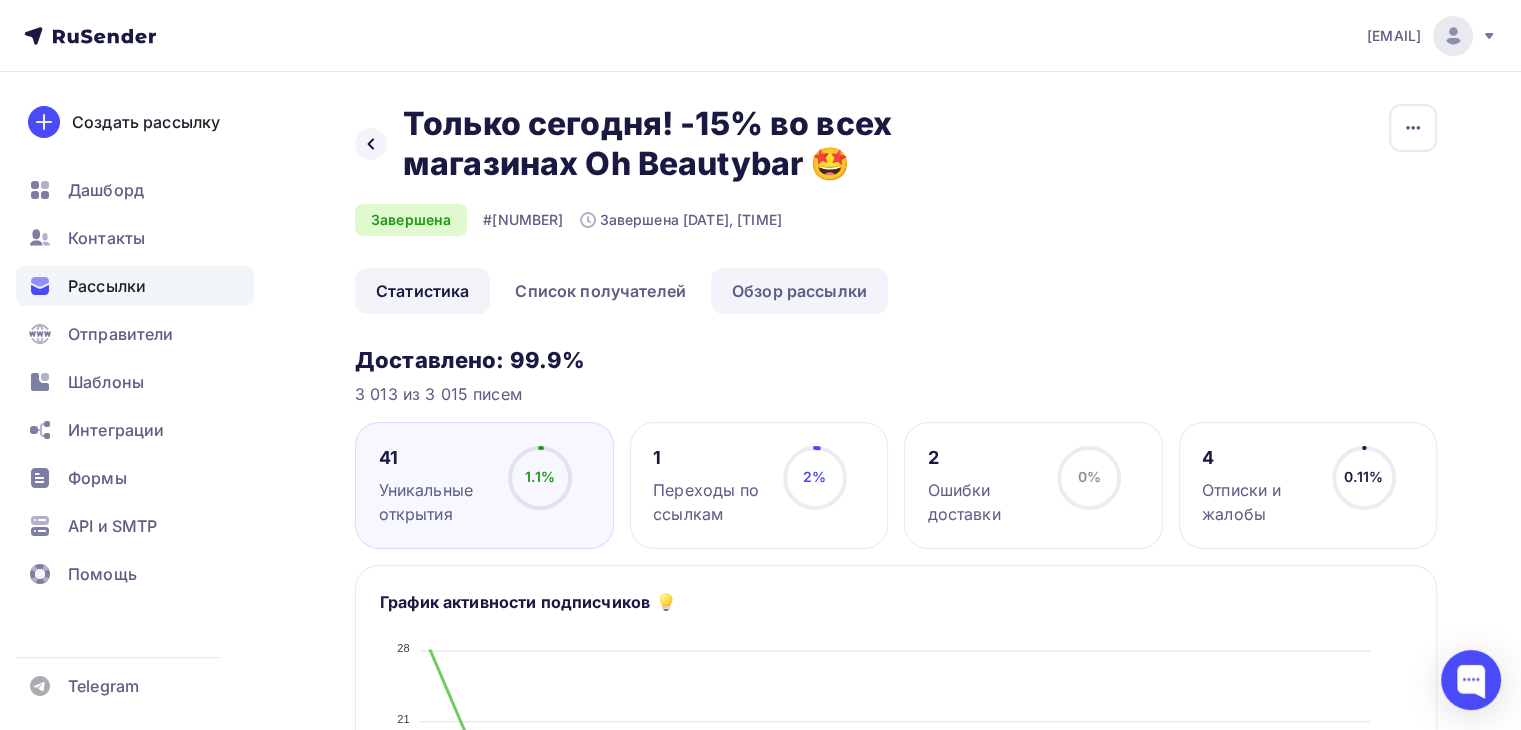 click on "Обзор рассылки" at bounding box center (799, 291) 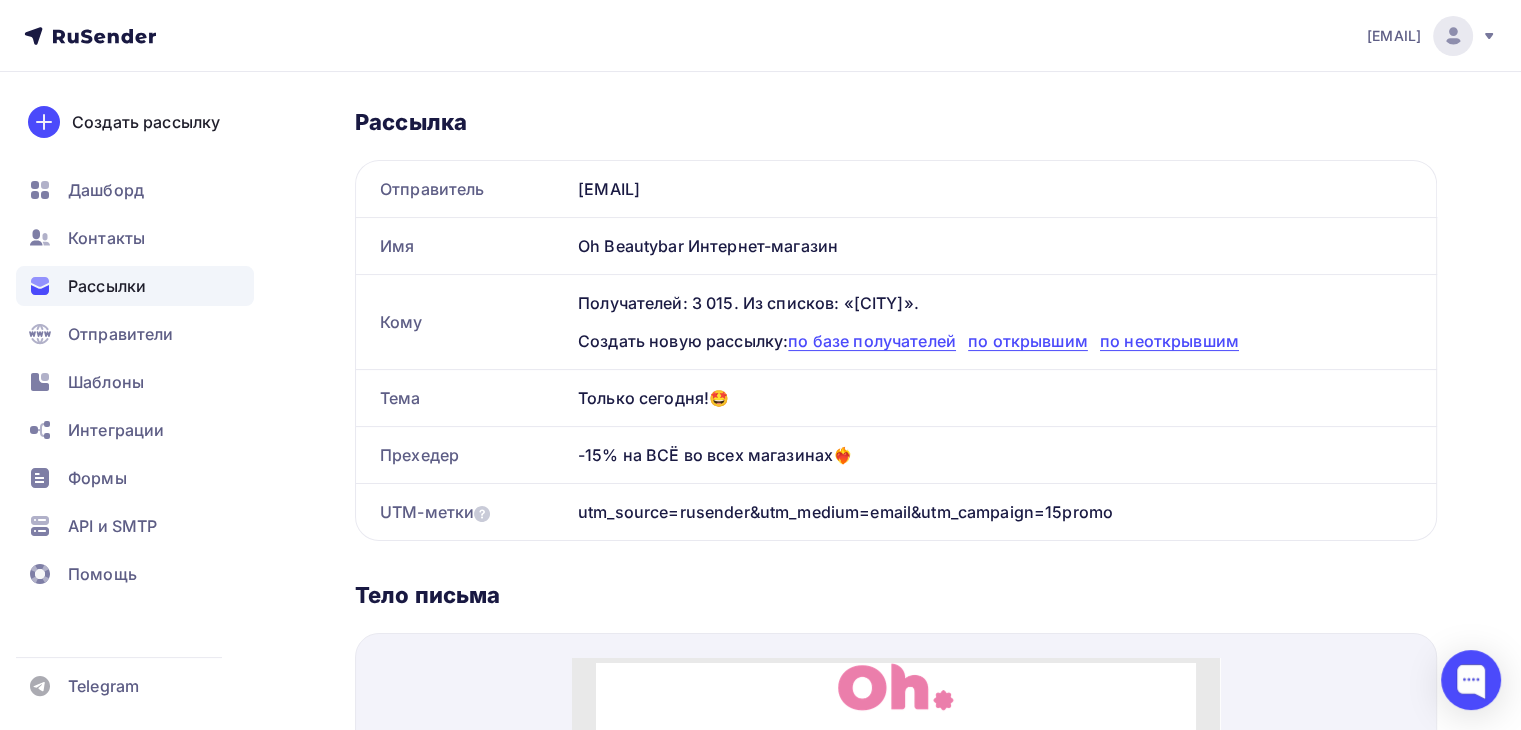 scroll, scrollTop: 271, scrollLeft: 0, axis: vertical 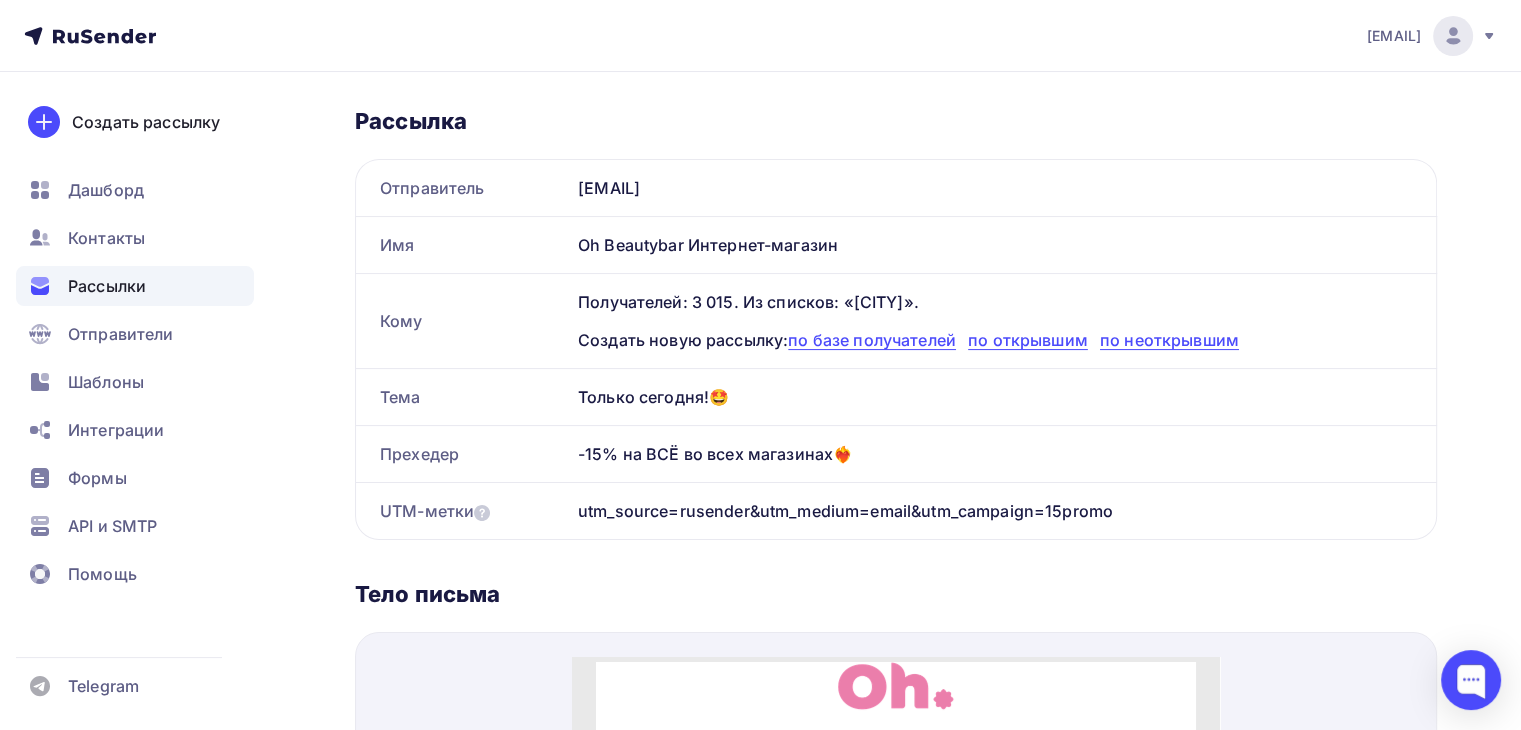 drag, startPoint x: 580, startPoint y: 395, endPoint x: 868, endPoint y: 441, distance: 291.65048 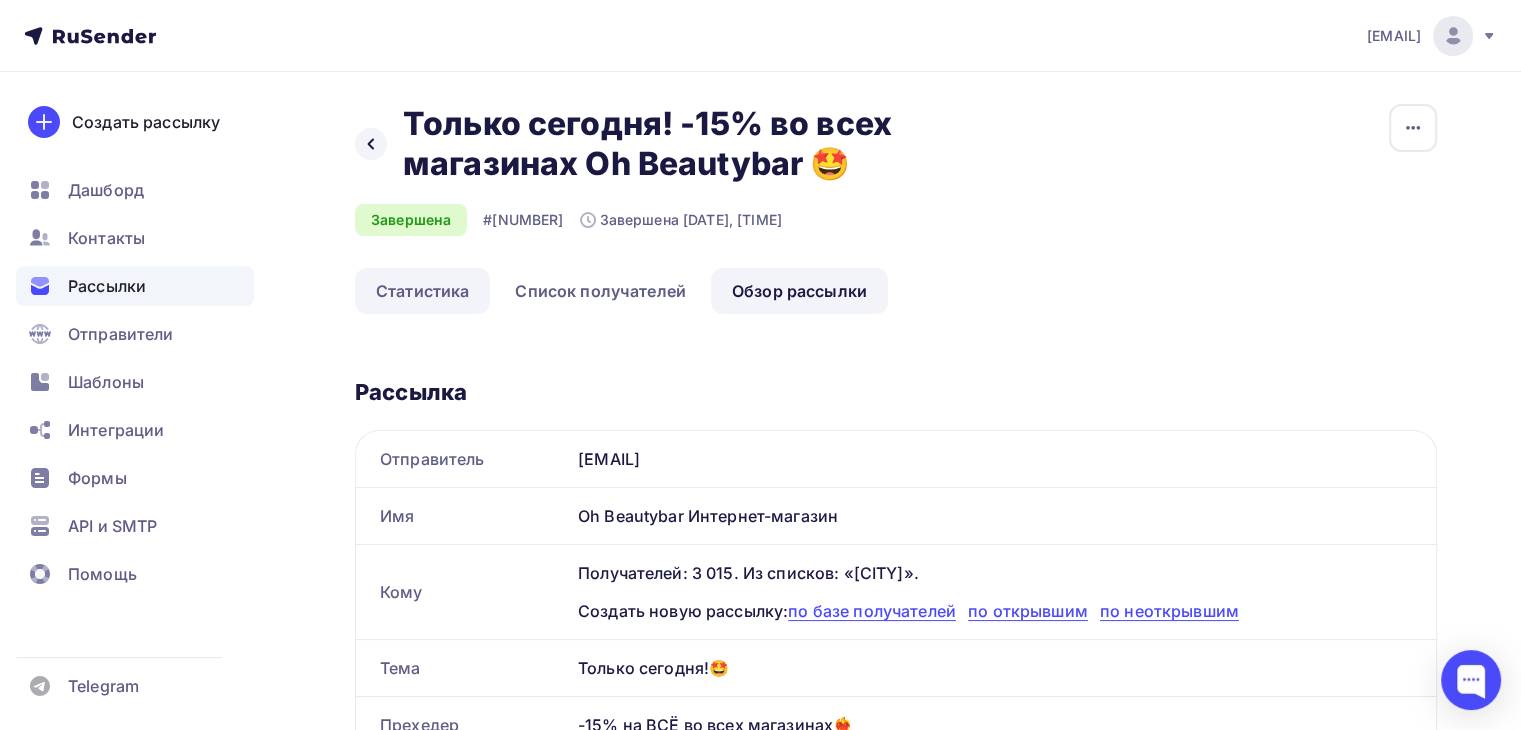 click on "Статистика" at bounding box center (422, 291) 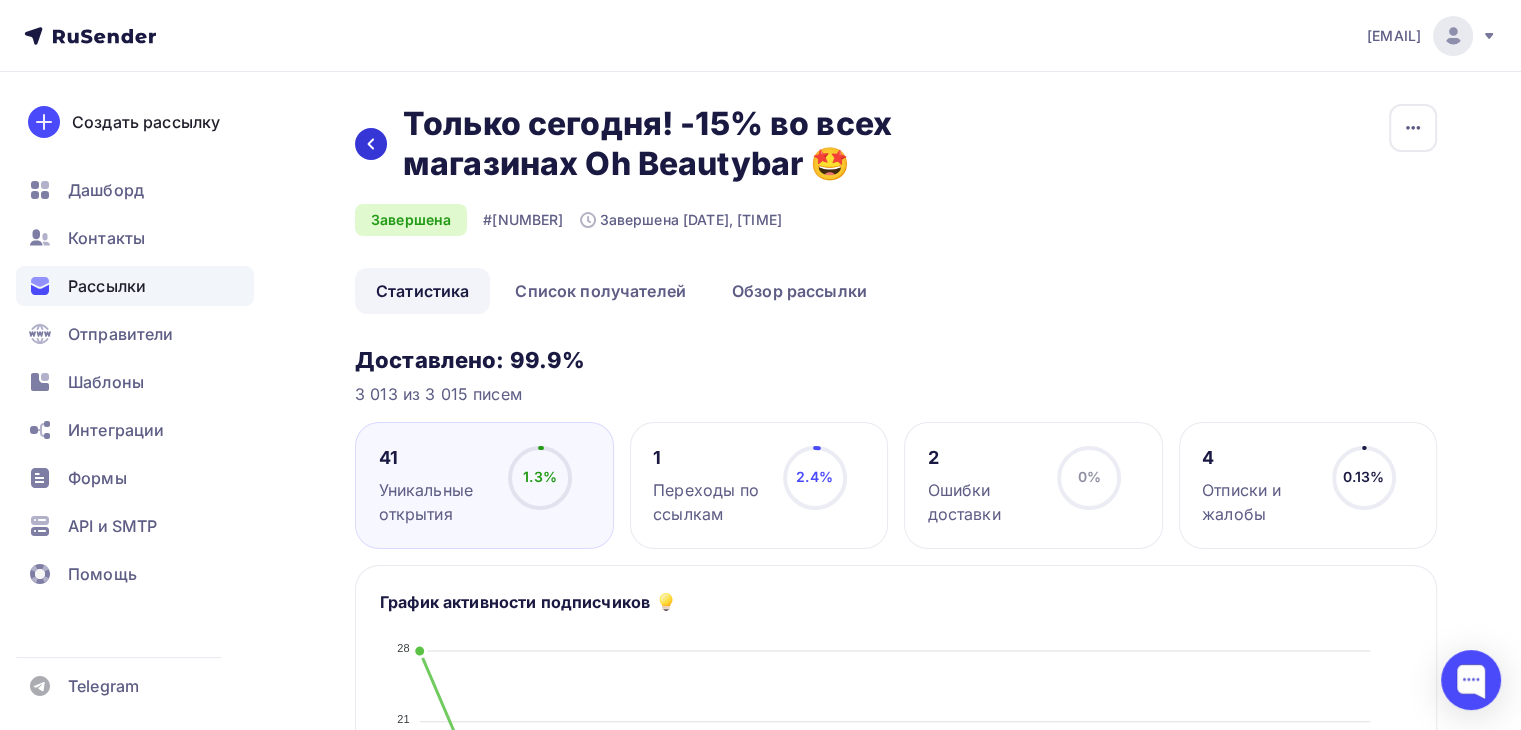 click 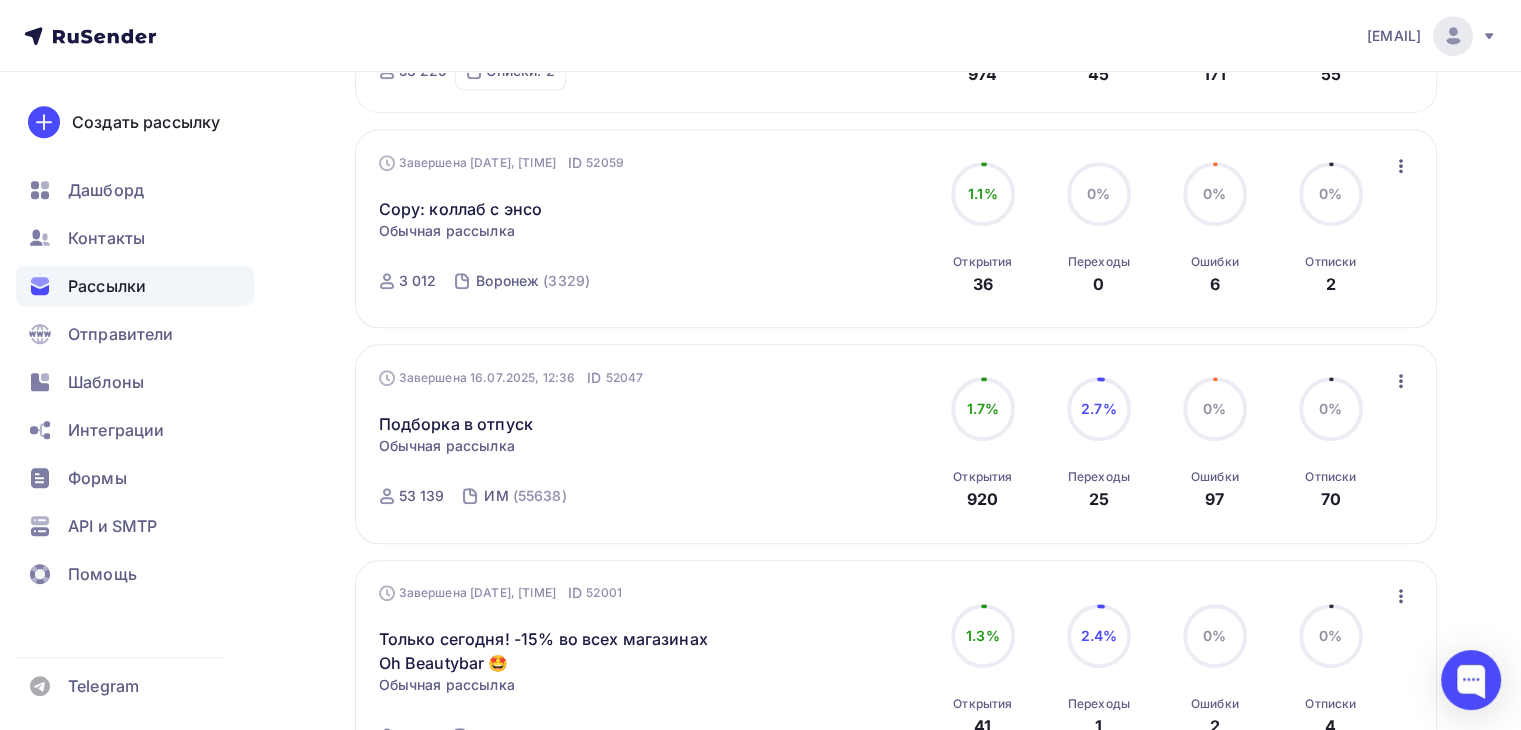 scroll, scrollTop: 1020, scrollLeft: 0, axis: vertical 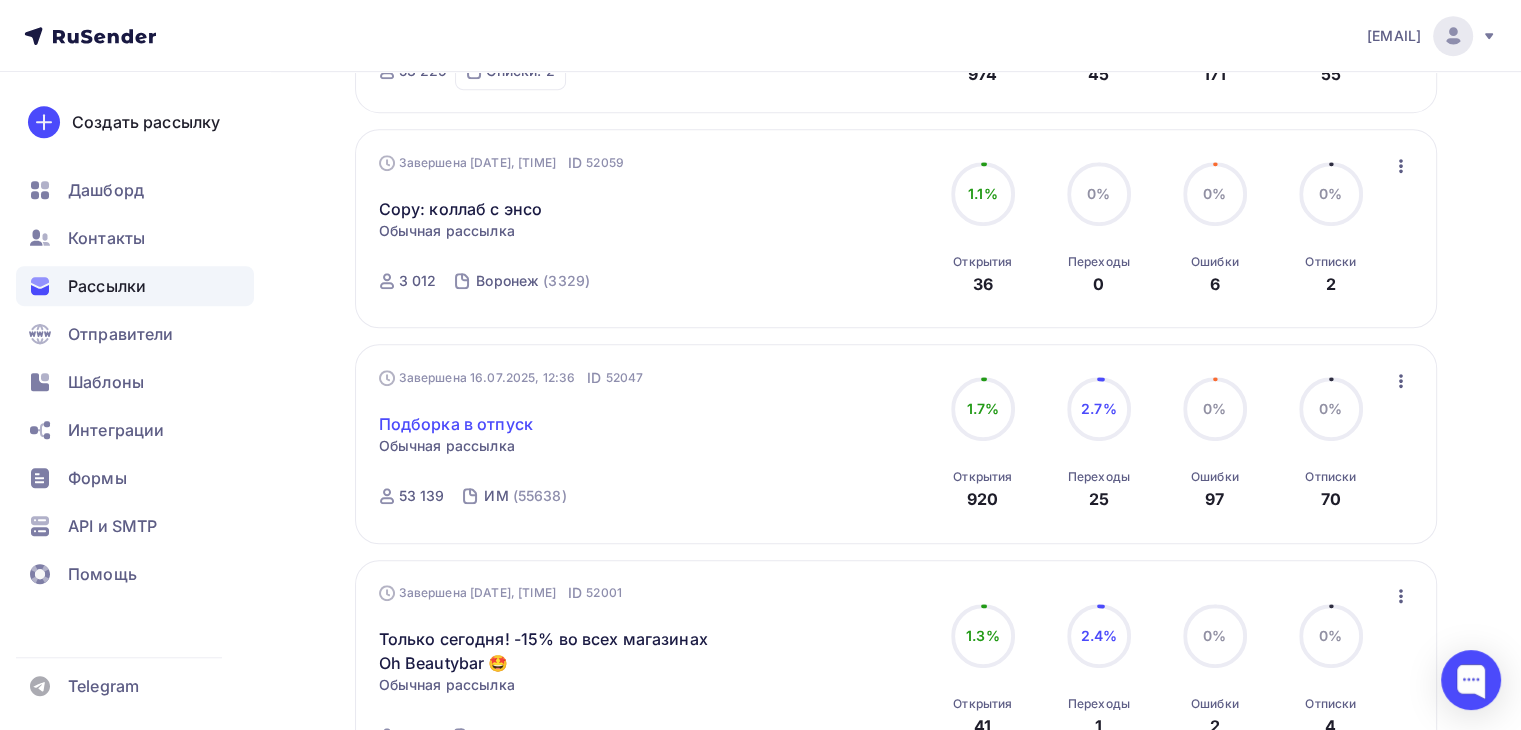 click on "Подборка в отпуск" at bounding box center [456, 424] 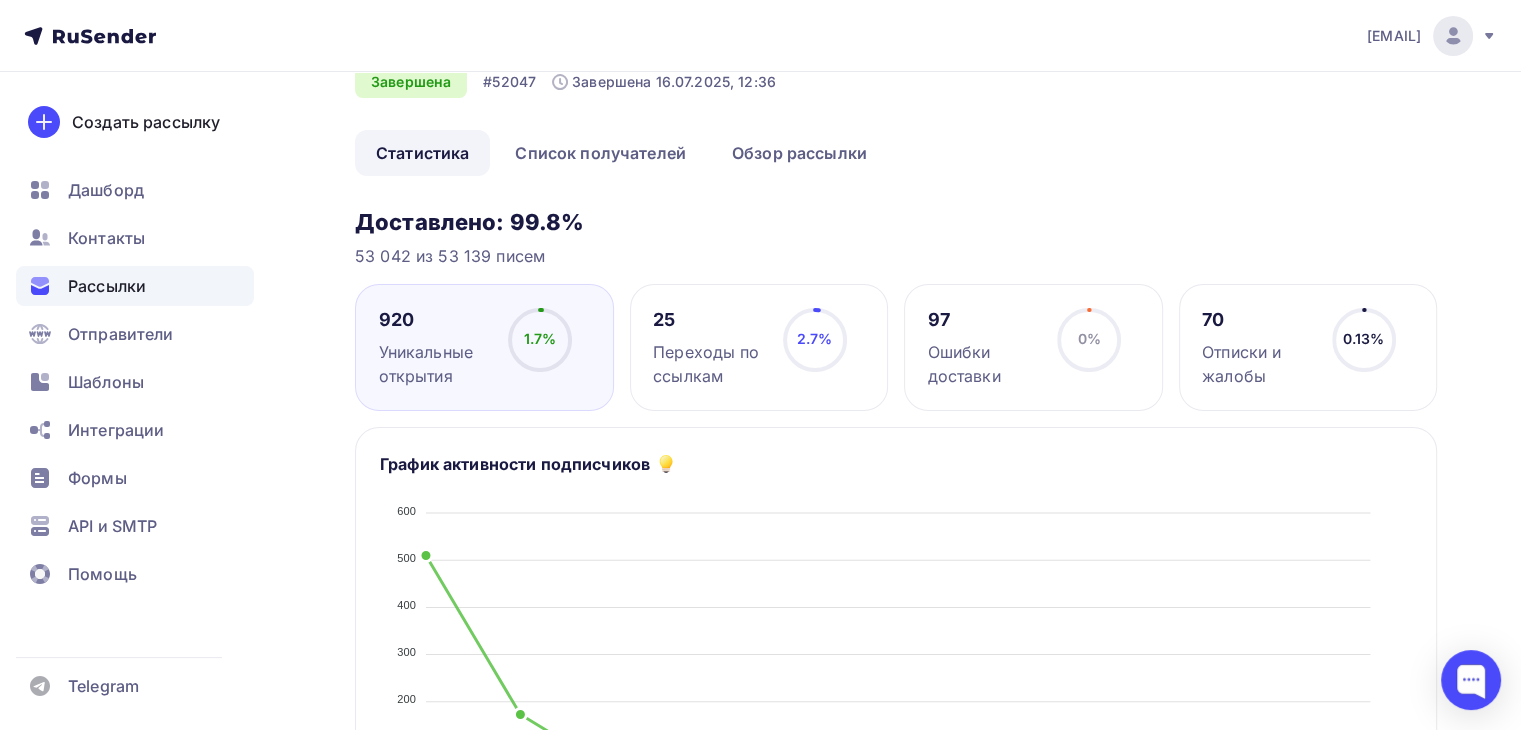 scroll, scrollTop: 27, scrollLeft: 0, axis: vertical 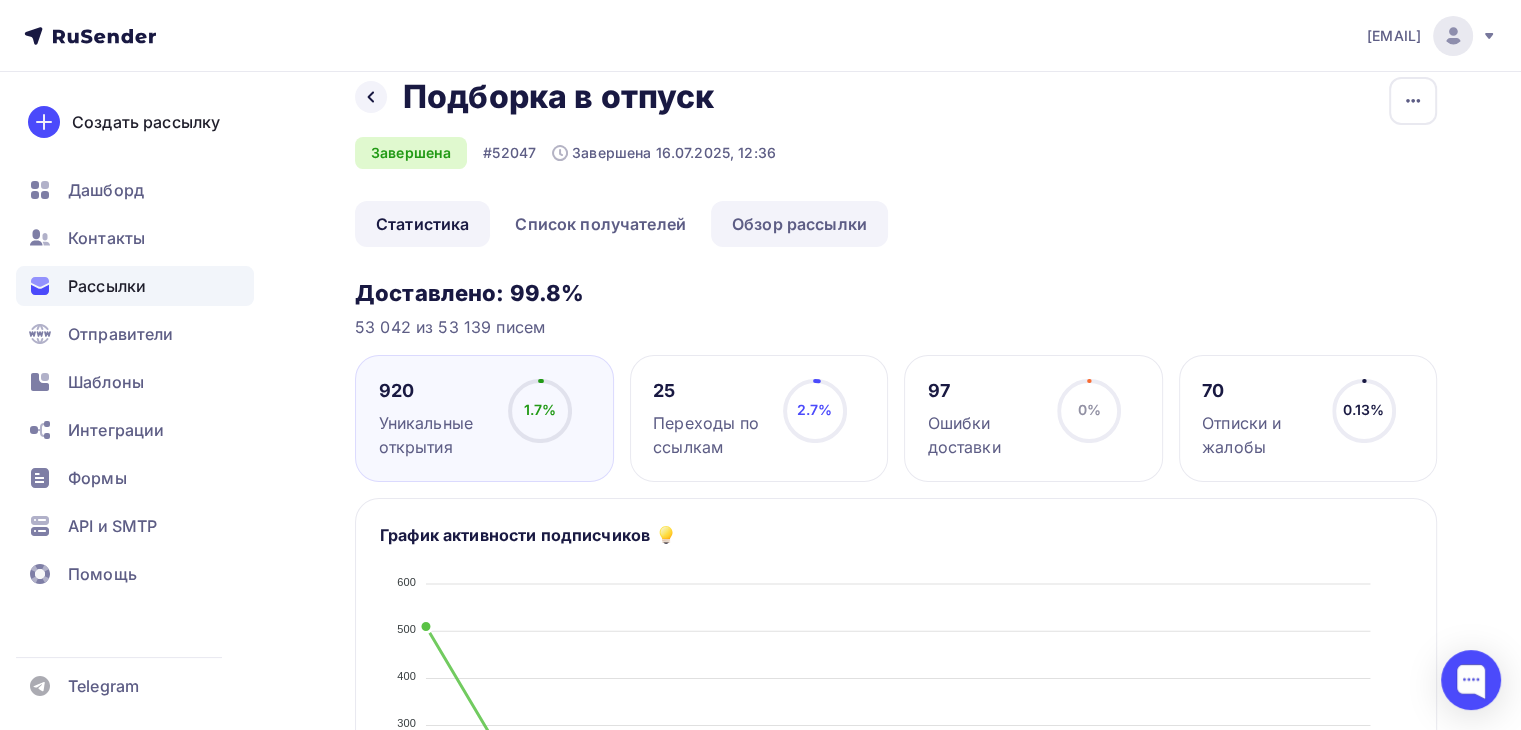 click on "Обзор рассылки" at bounding box center (799, 224) 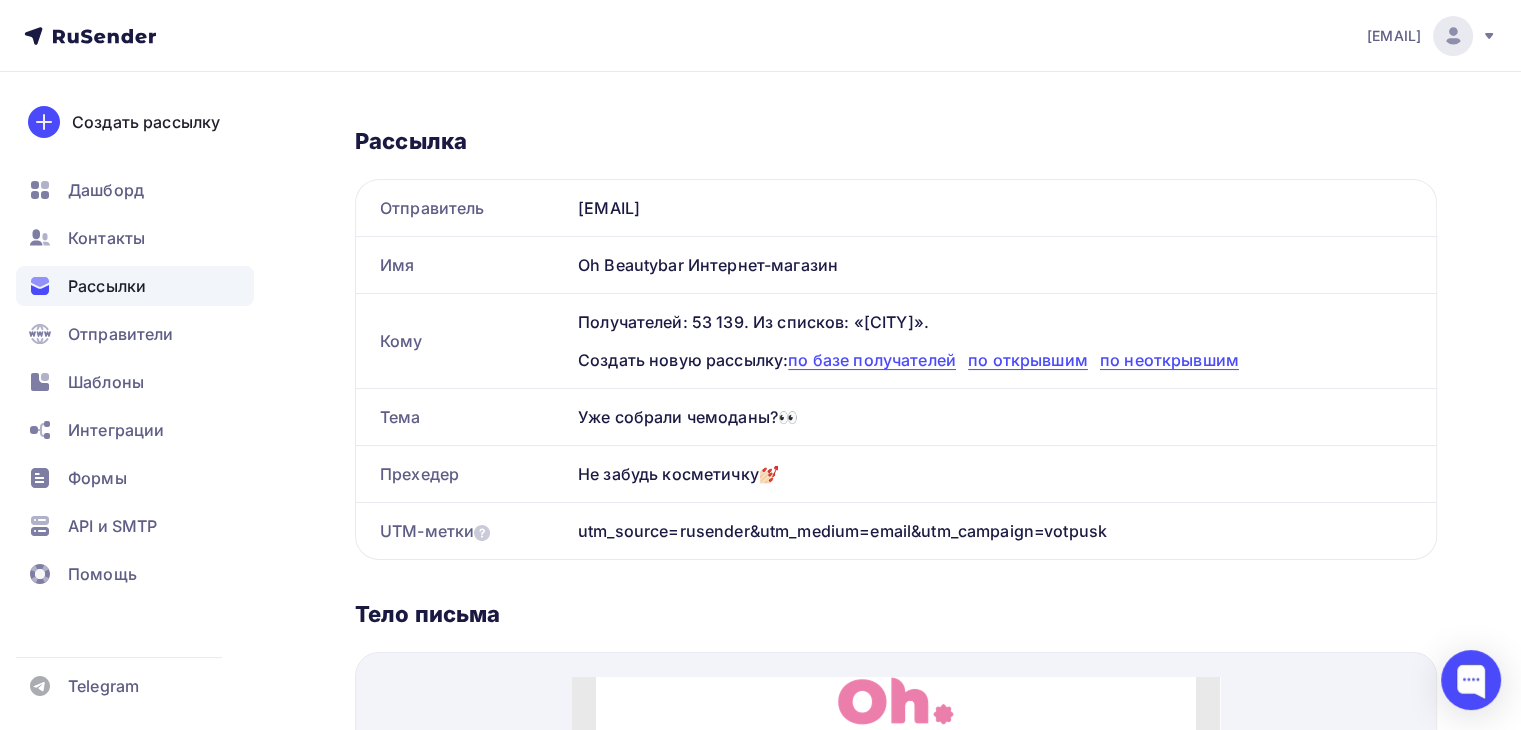 scroll, scrollTop: 212, scrollLeft: 0, axis: vertical 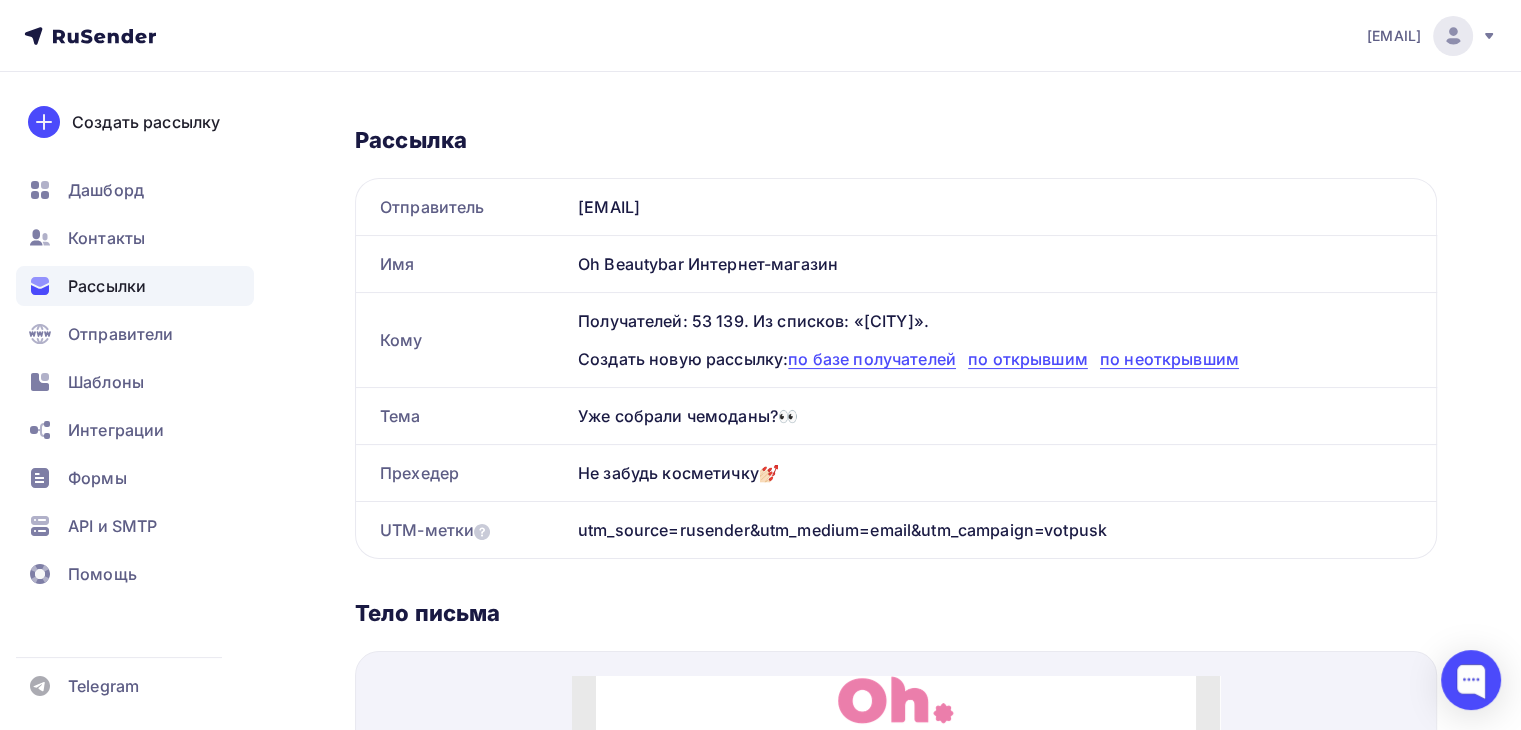 drag, startPoint x: 577, startPoint y: 409, endPoint x: 784, endPoint y: 470, distance: 215.80083 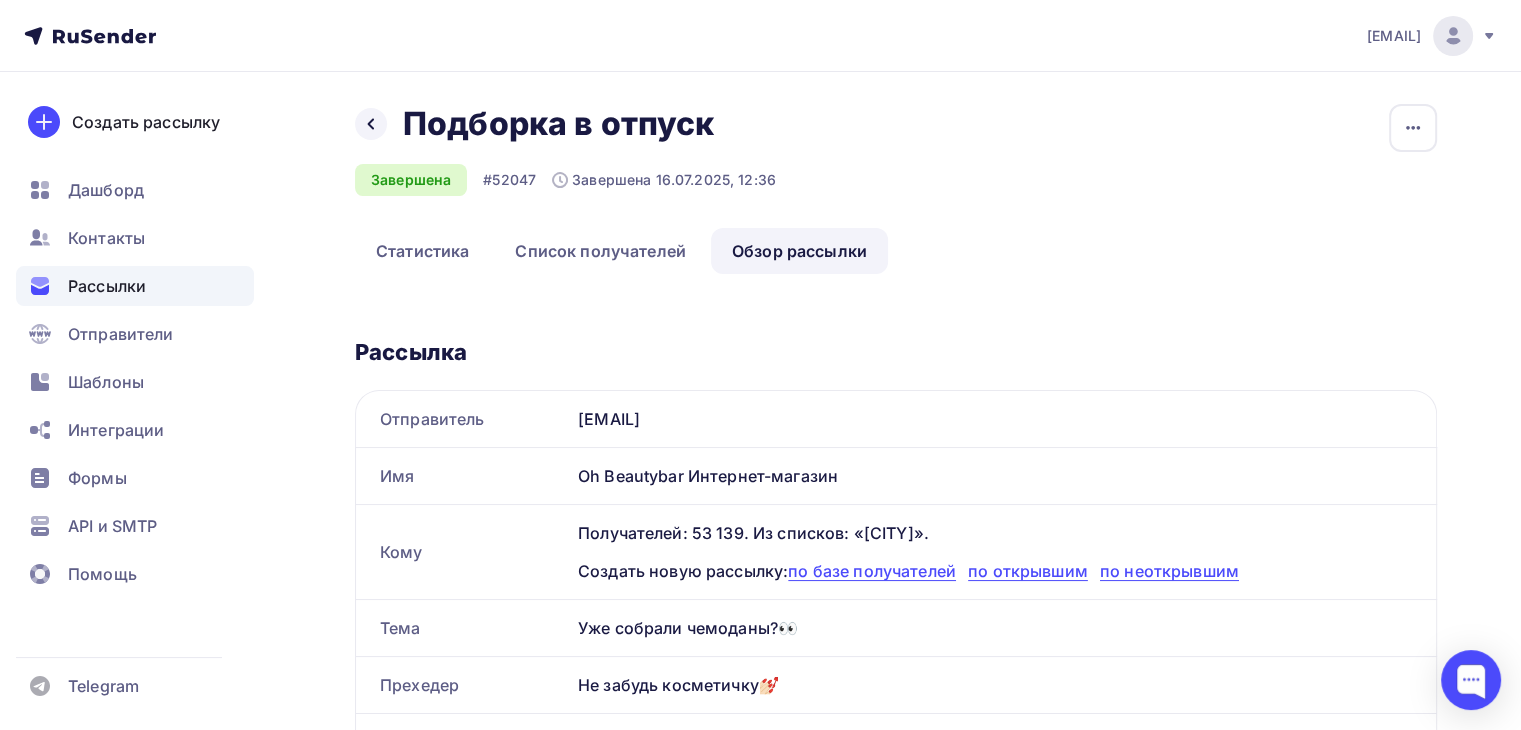 scroll, scrollTop: 0, scrollLeft: 0, axis: both 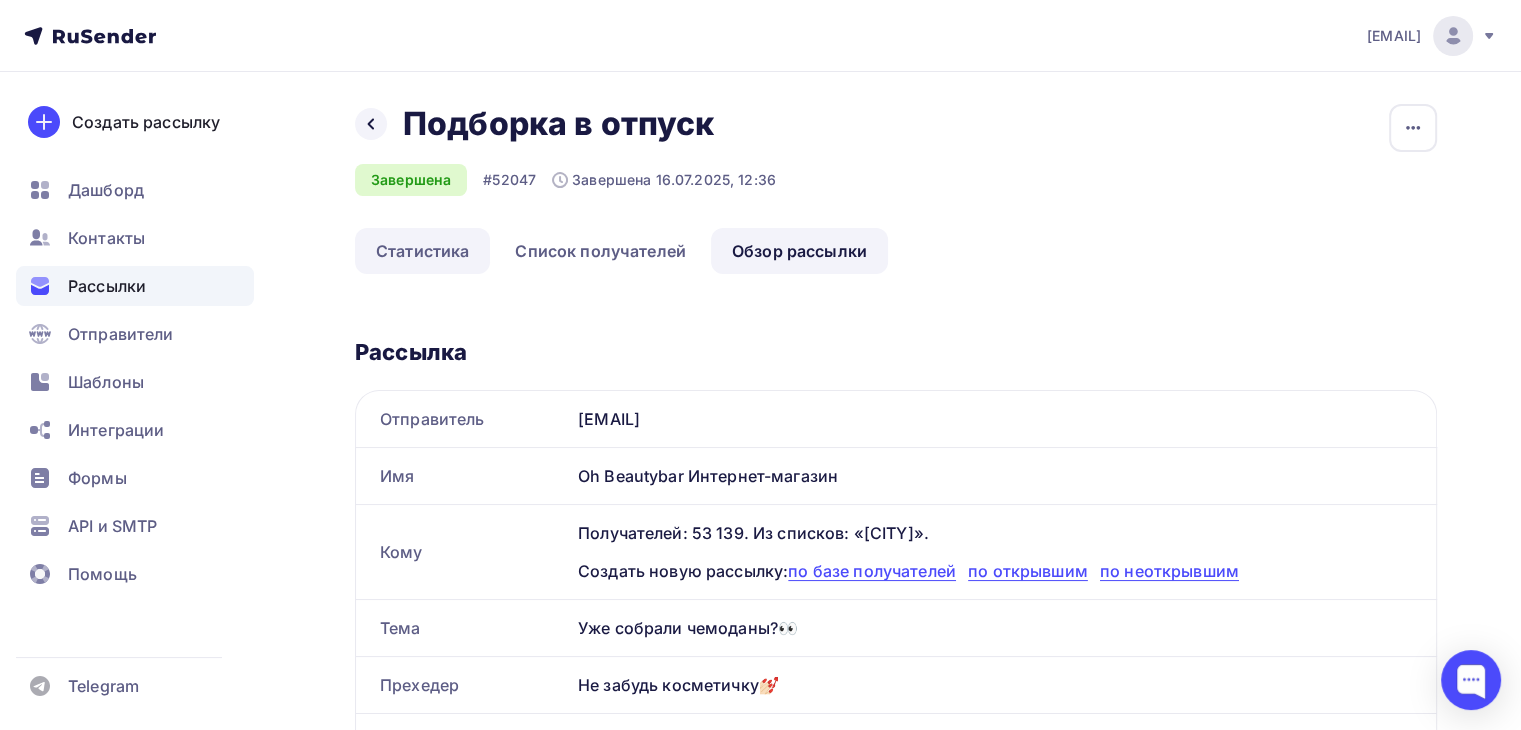 click on "Статистика" at bounding box center [422, 251] 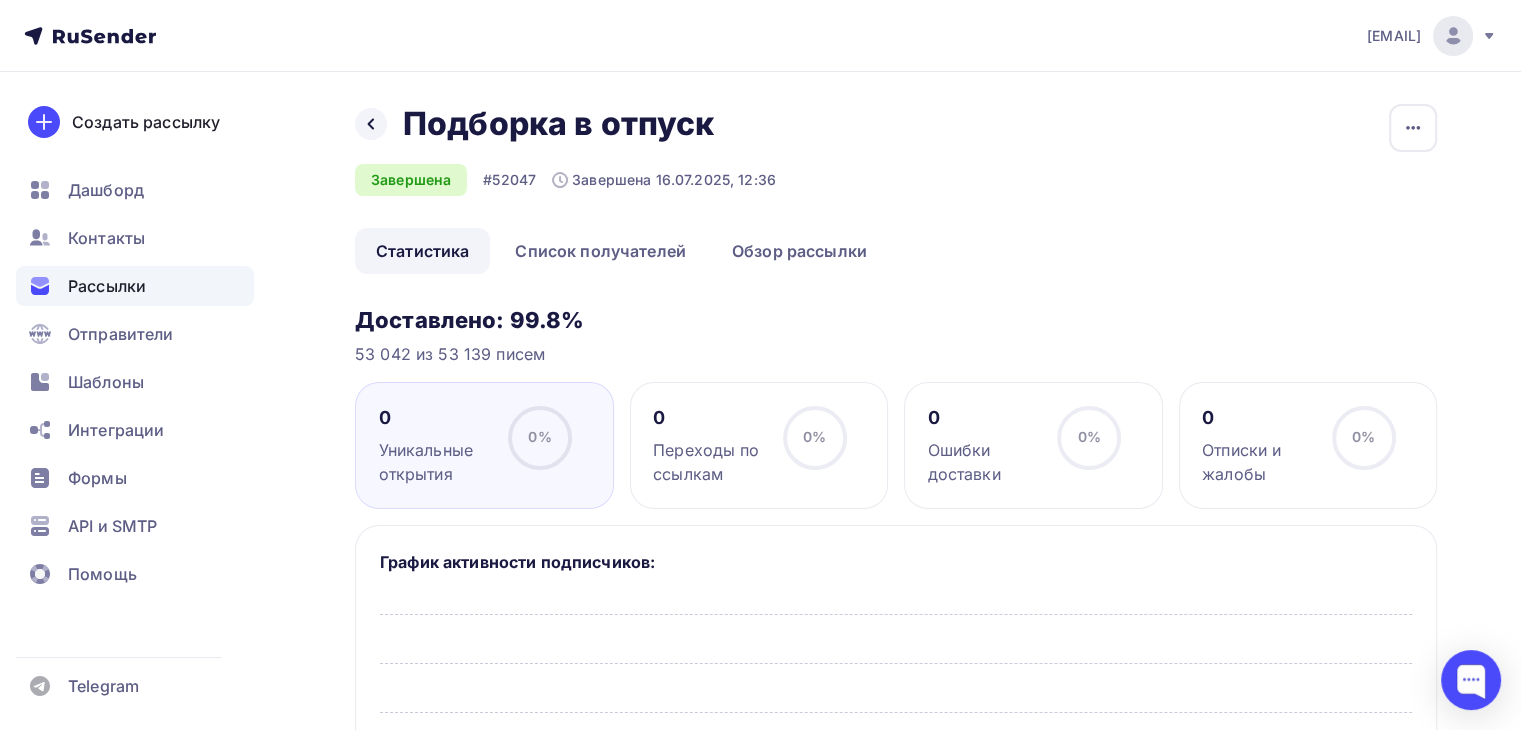 scroll, scrollTop: 0, scrollLeft: 0, axis: both 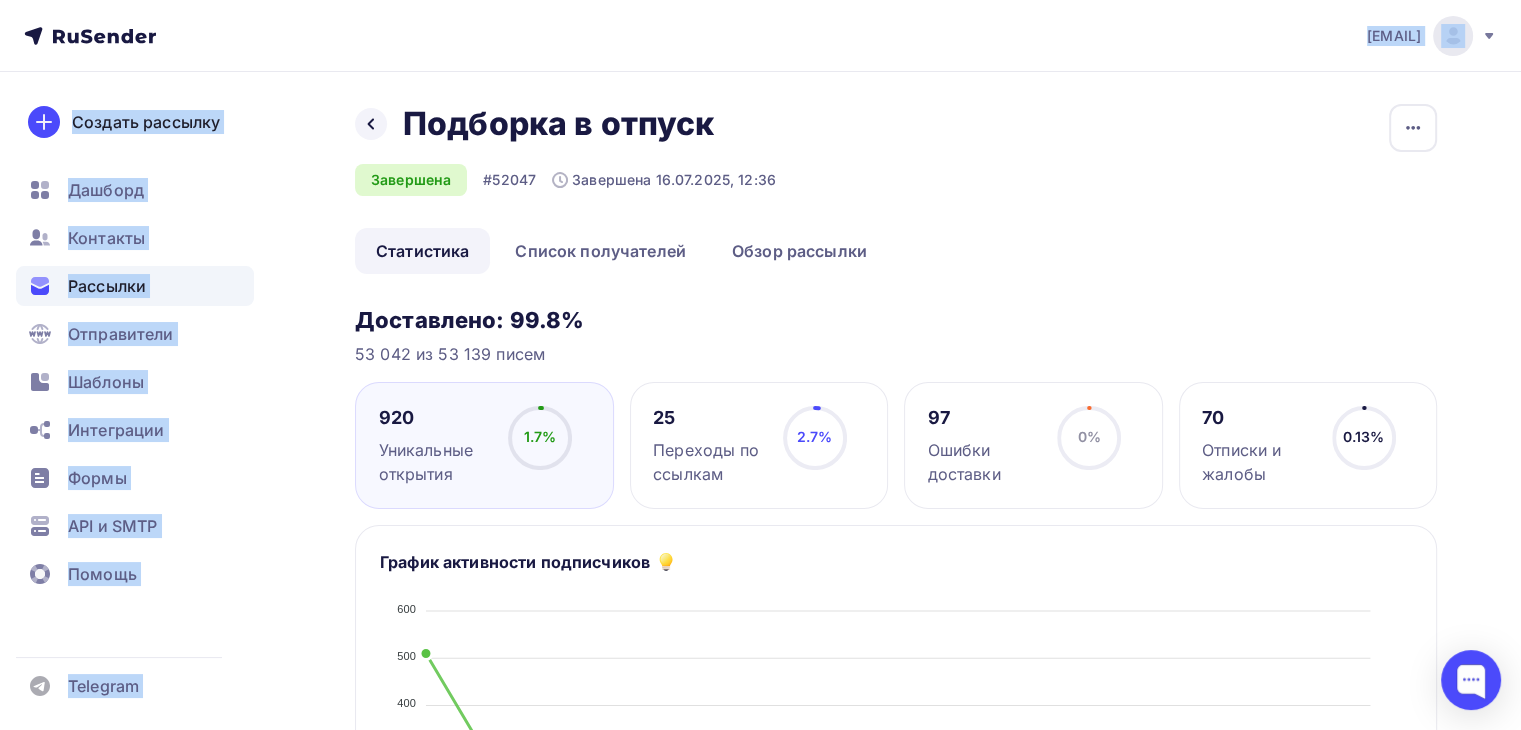 drag, startPoint x: 366, startPoint y: 111, endPoint x: 395, endPoint y: -87, distance: 200.11247 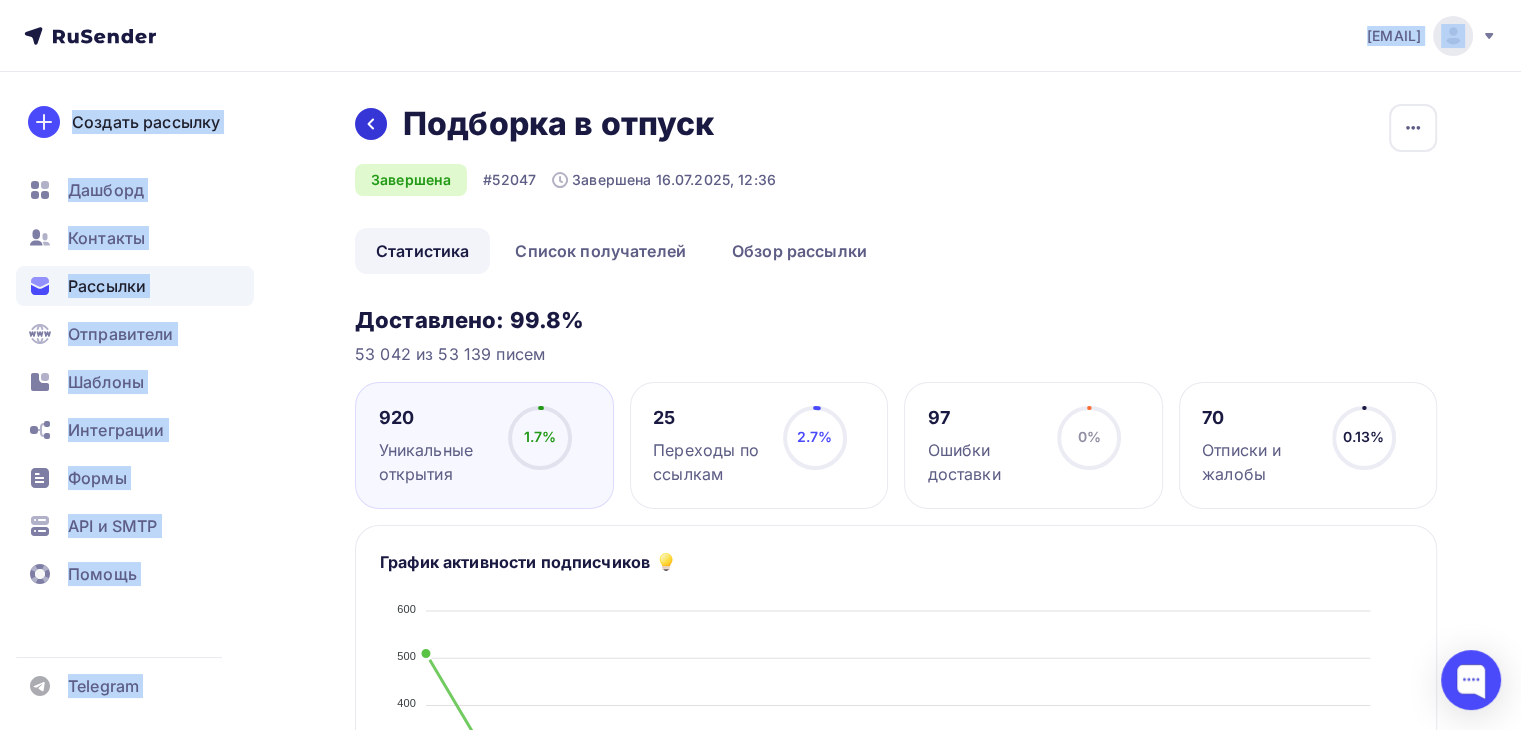 click 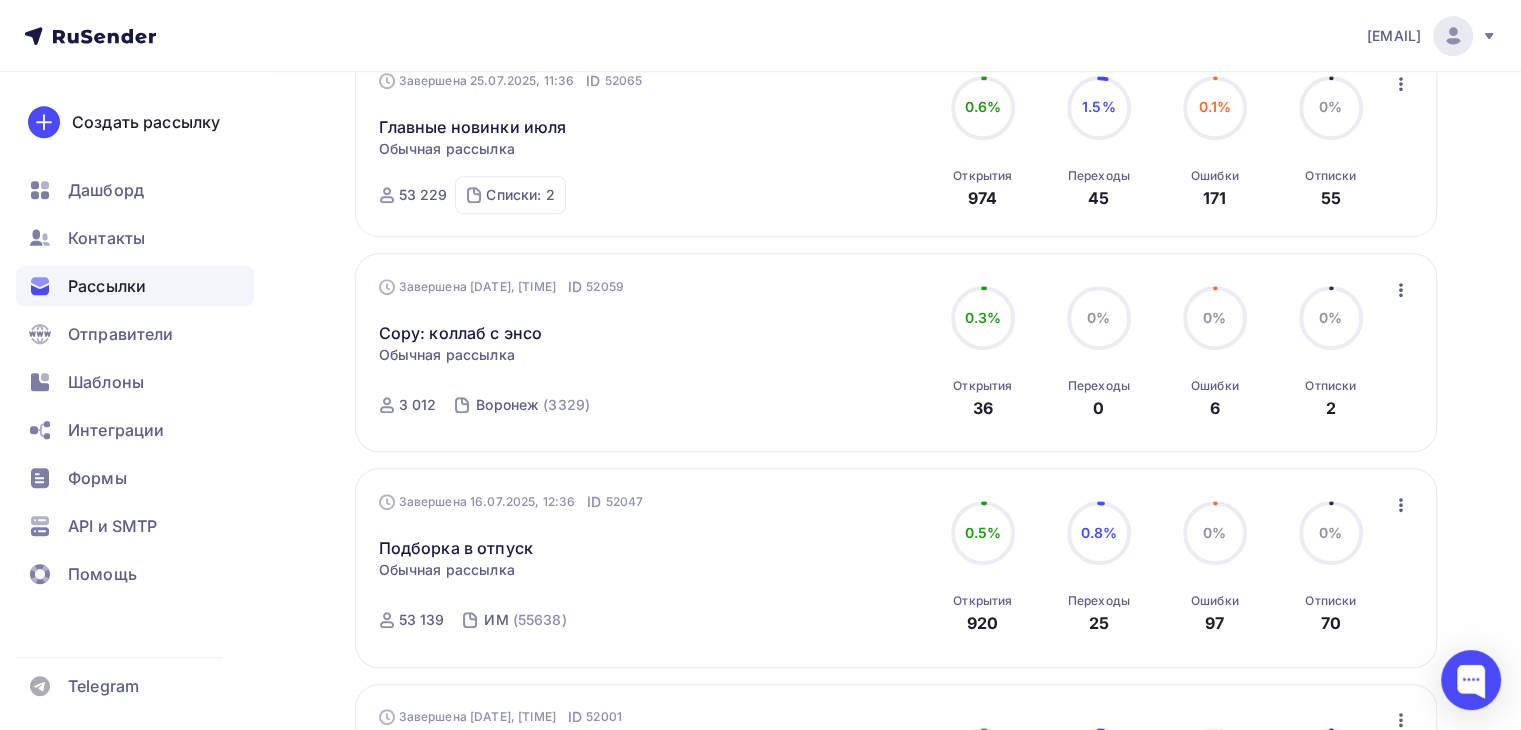 scroll, scrollTop: 909, scrollLeft: 0, axis: vertical 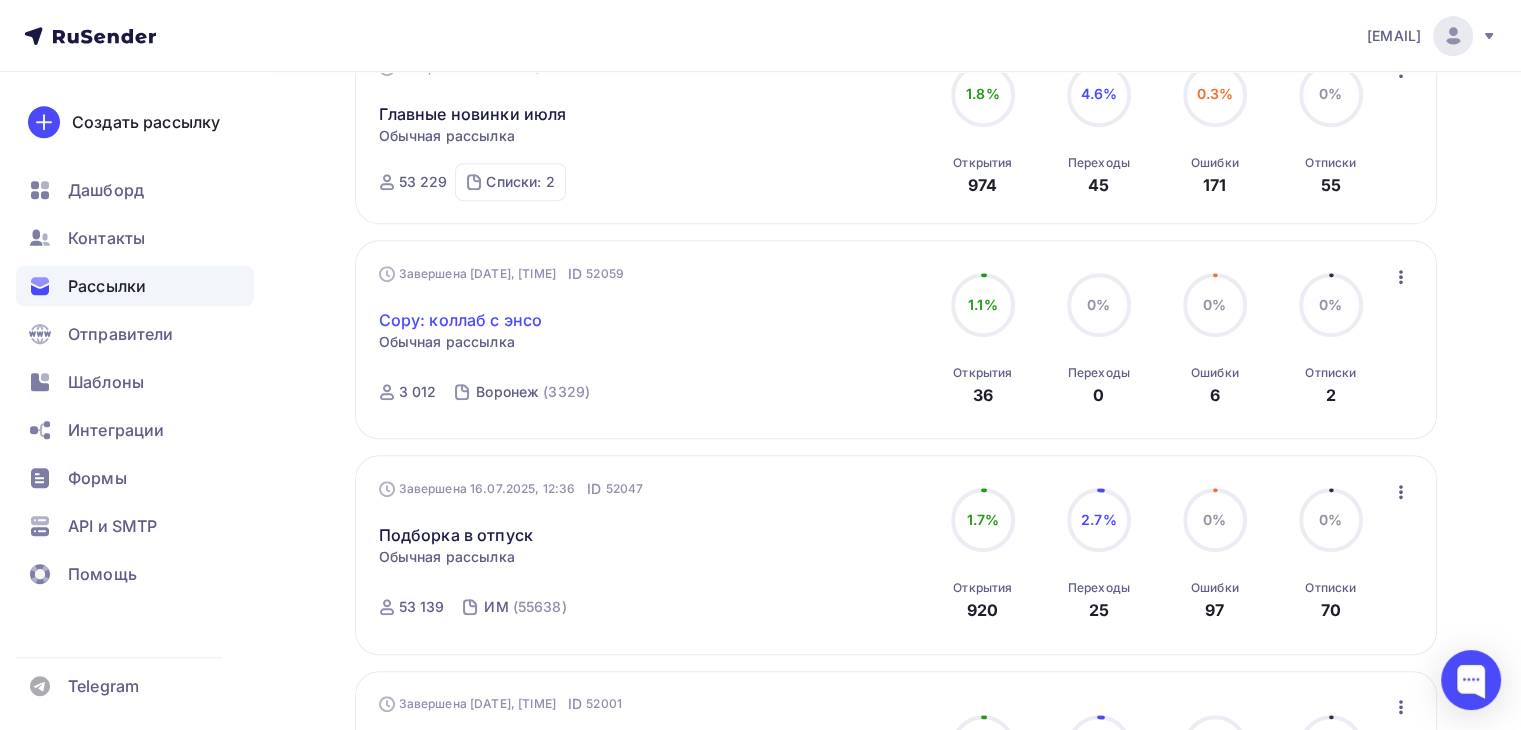 click on "Copy: коллаб с энсо" at bounding box center (461, 320) 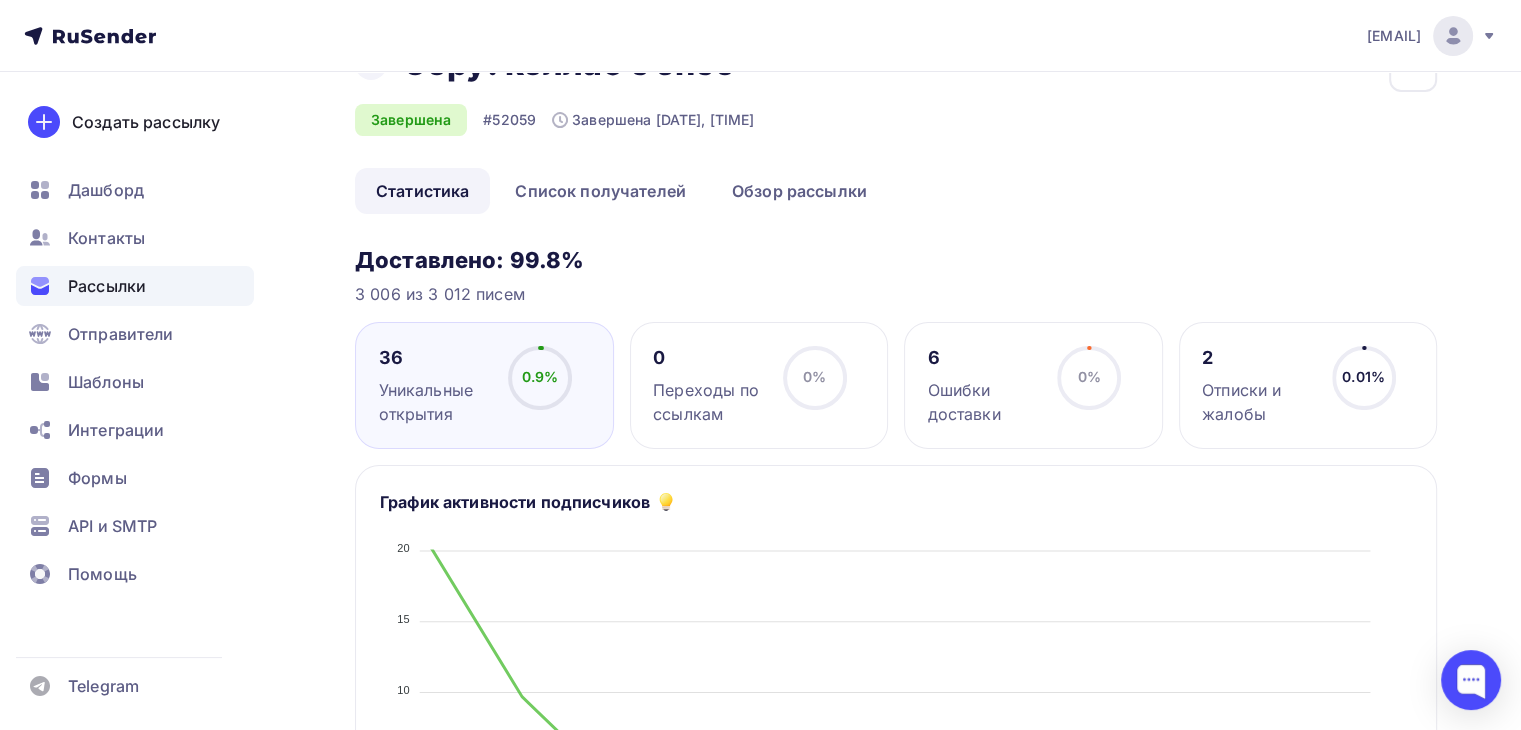 scroll, scrollTop: 62, scrollLeft: 0, axis: vertical 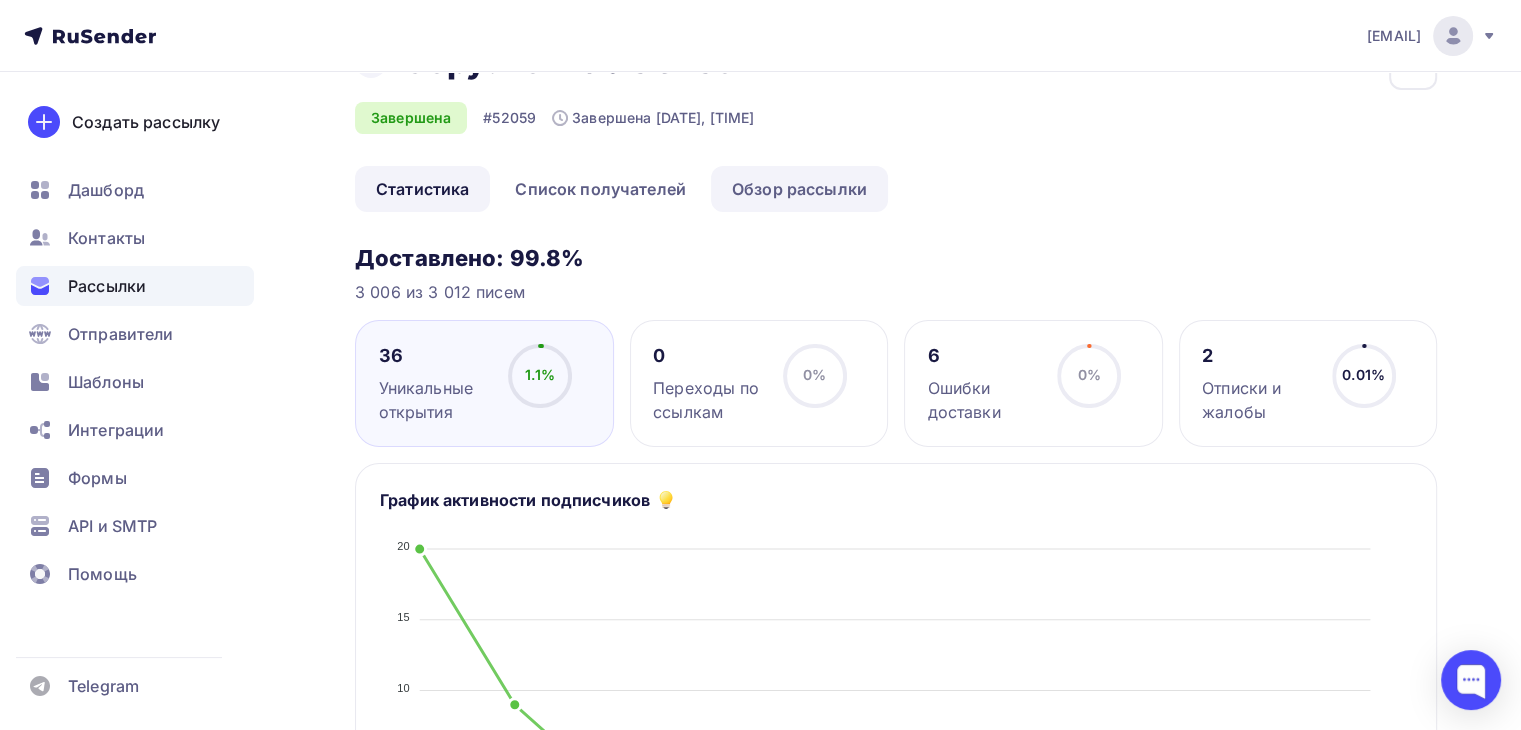 click on "Обзор рассылки" at bounding box center (799, 189) 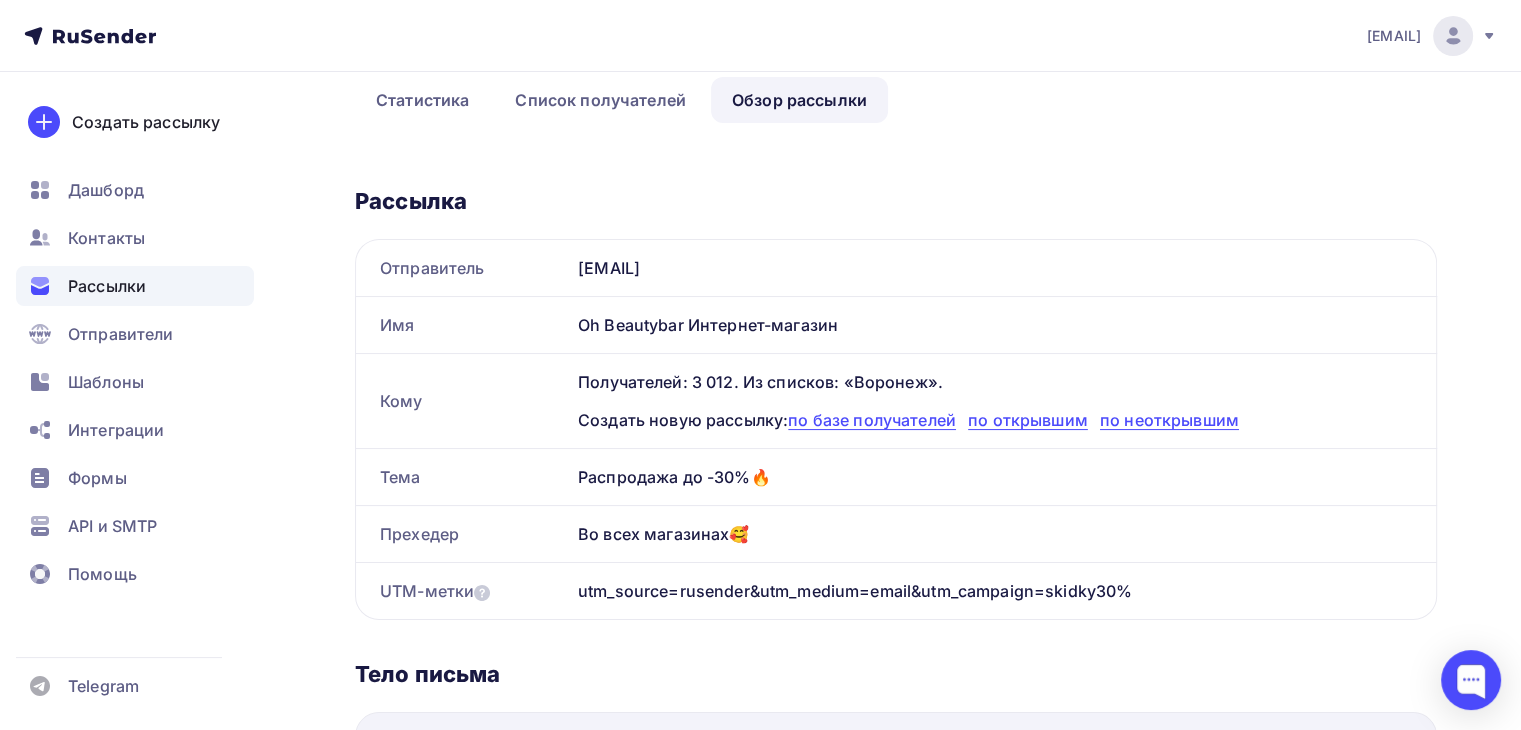 scroll, scrollTop: 152, scrollLeft: 0, axis: vertical 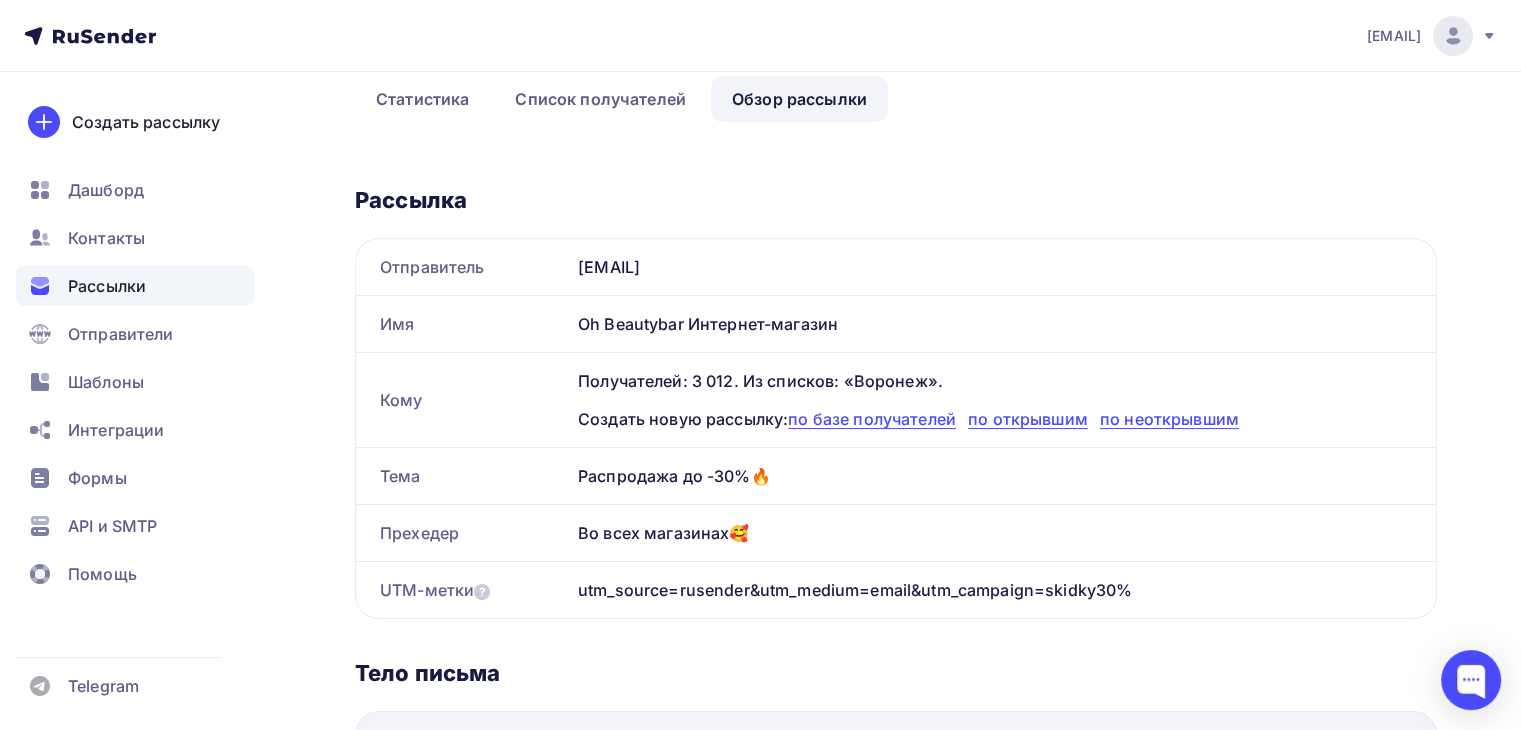 drag, startPoint x: 575, startPoint y: 473, endPoint x: 751, endPoint y: 515, distance: 180.94199 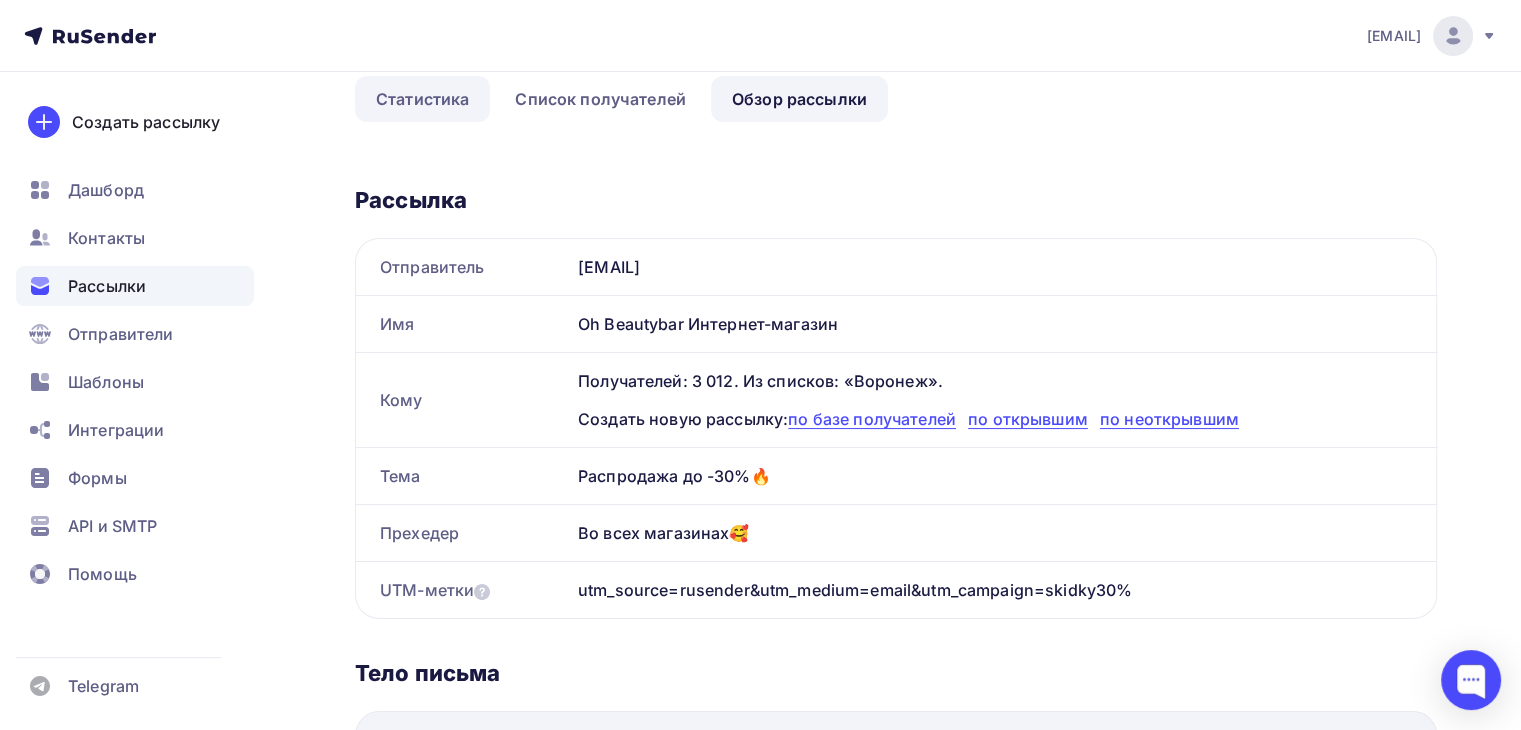 scroll, scrollTop: 0, scrollLeft: 0, axis: both 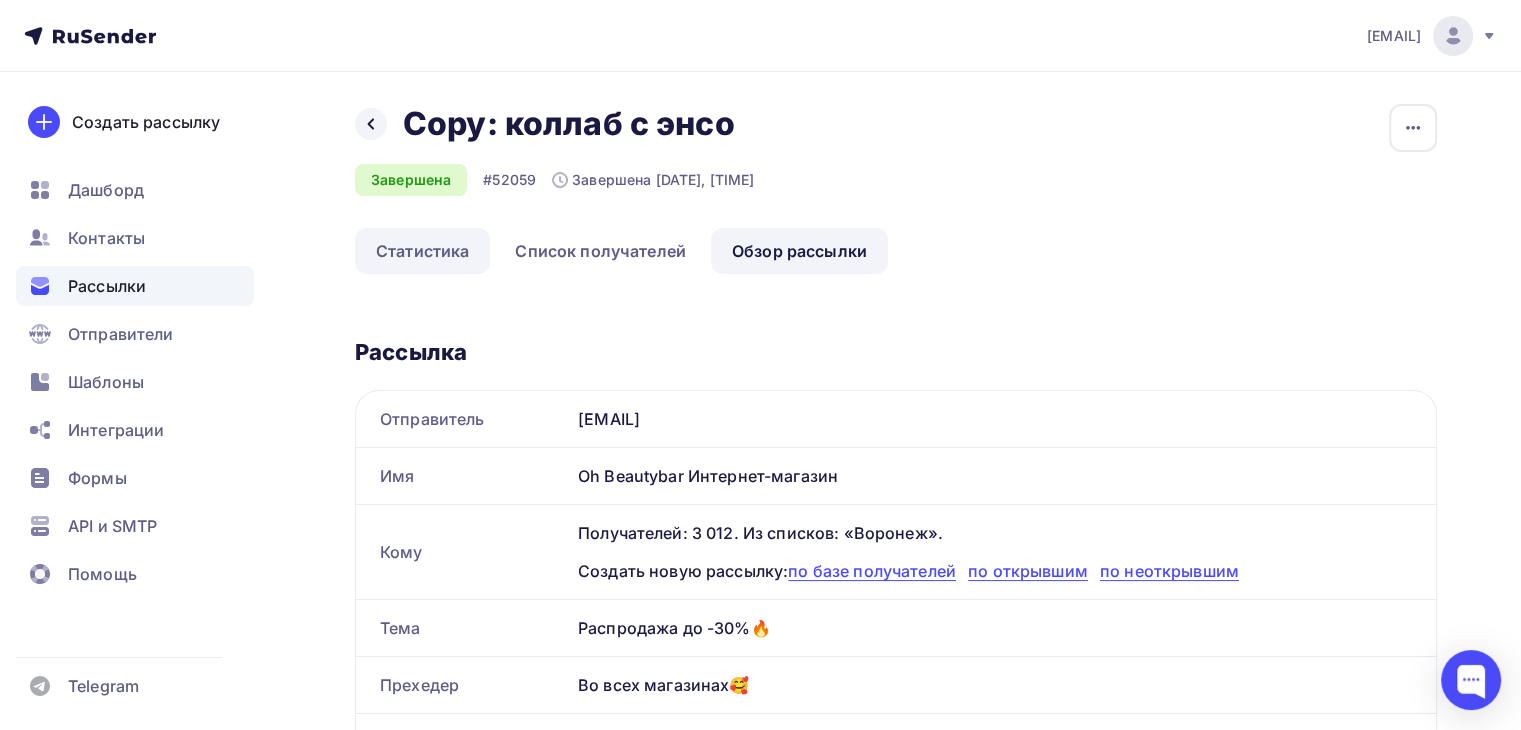 click on "Статистика" at bounding box center (422, 251) 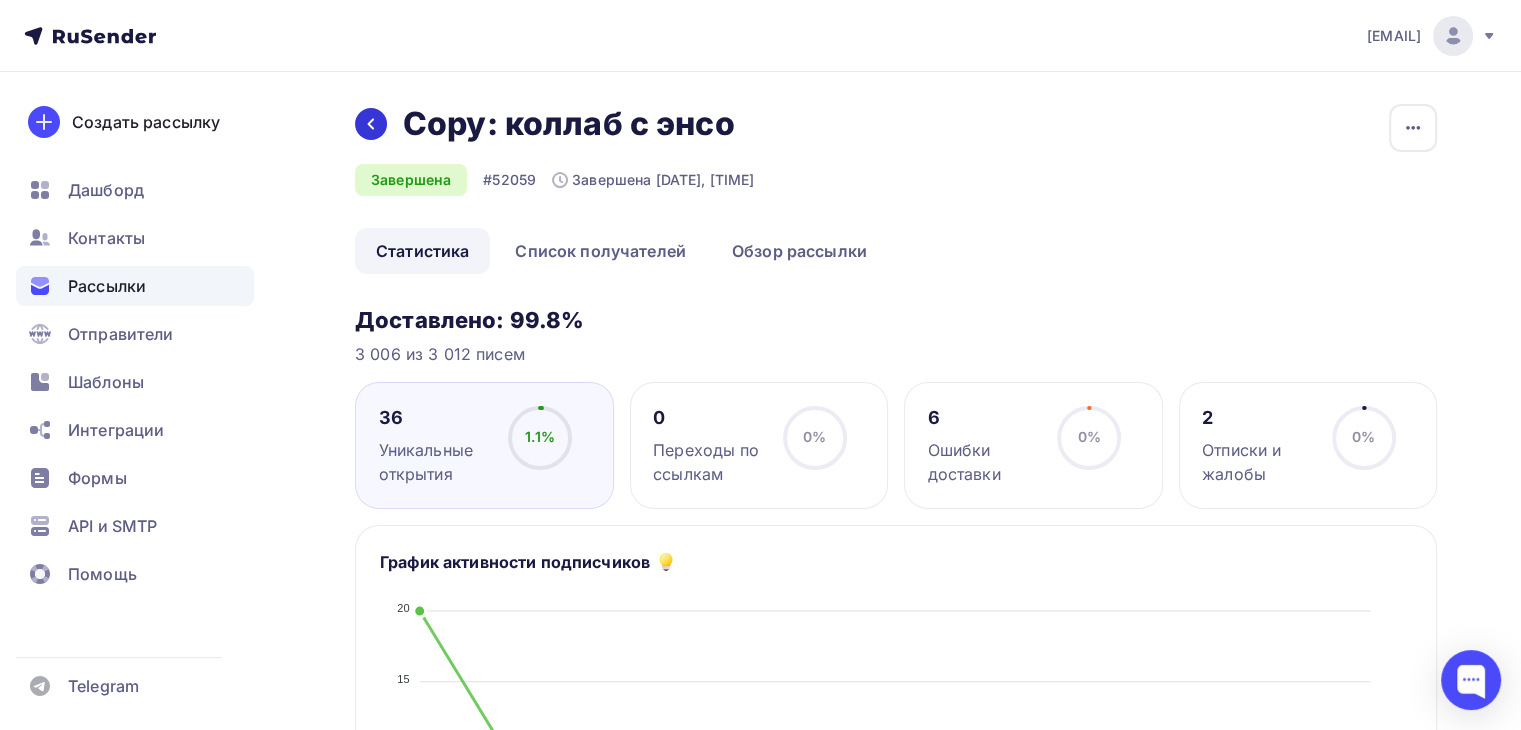 click 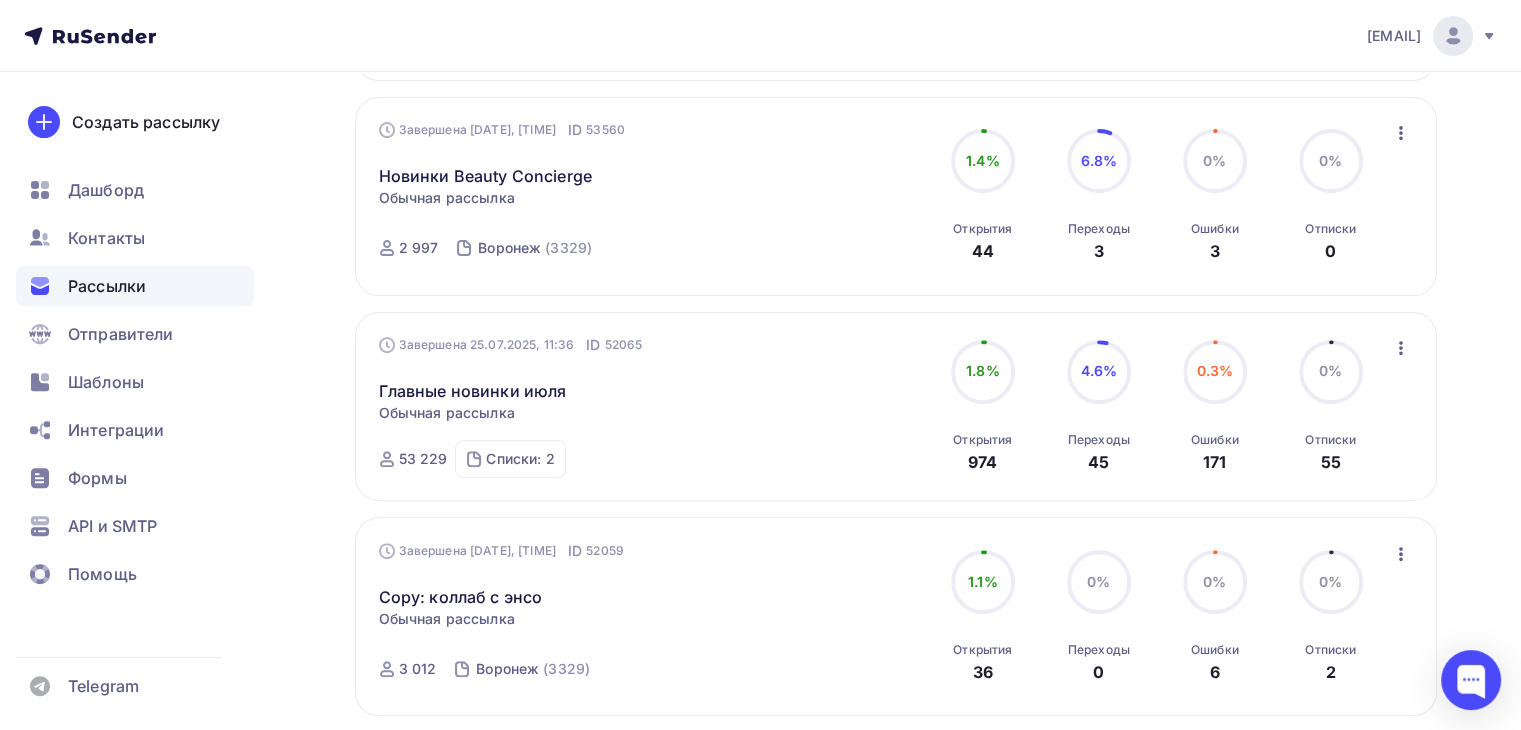 scroll, scrollTop: 642, scrollLeft: 0, axis: vertical 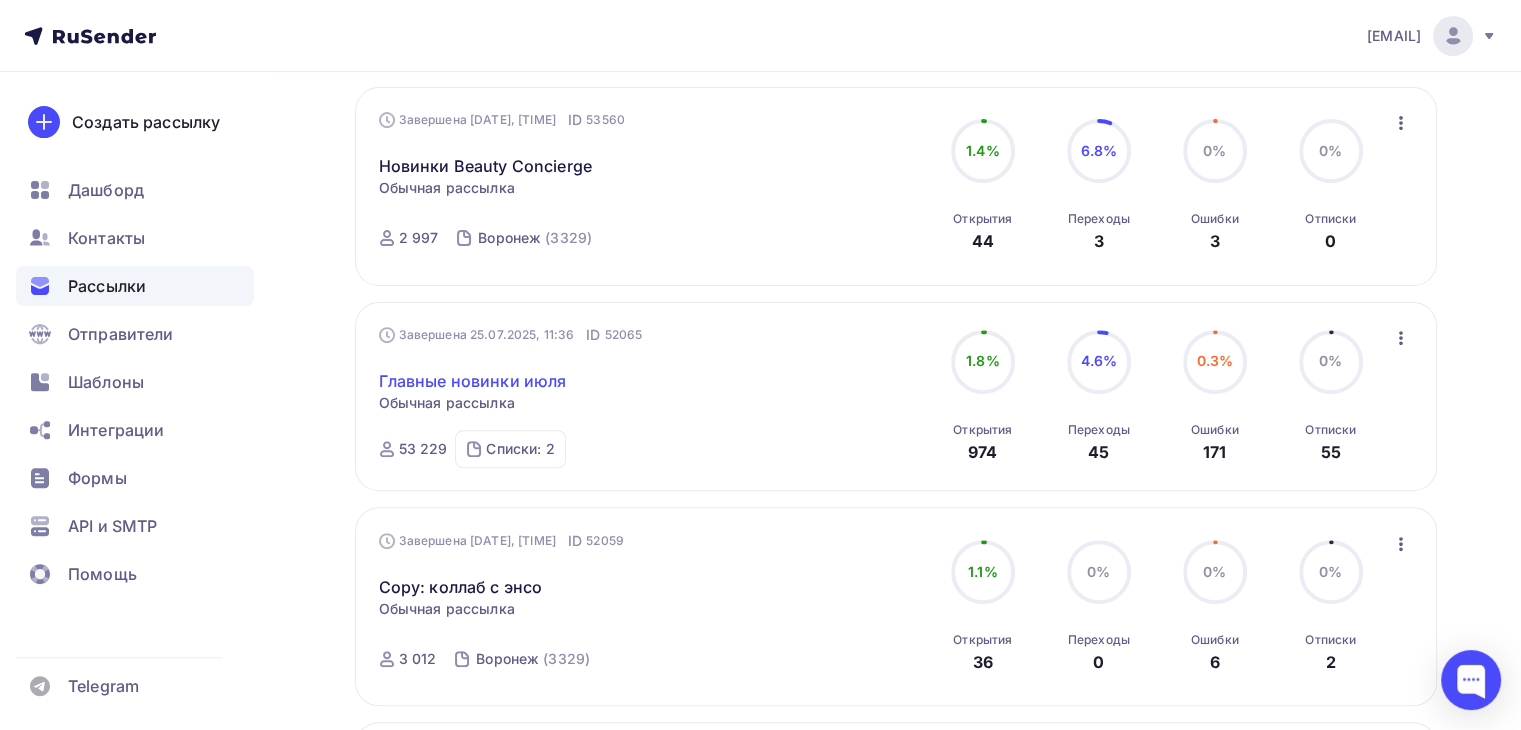 click on "Главные новинки июля" at bounding box center (473, 381) 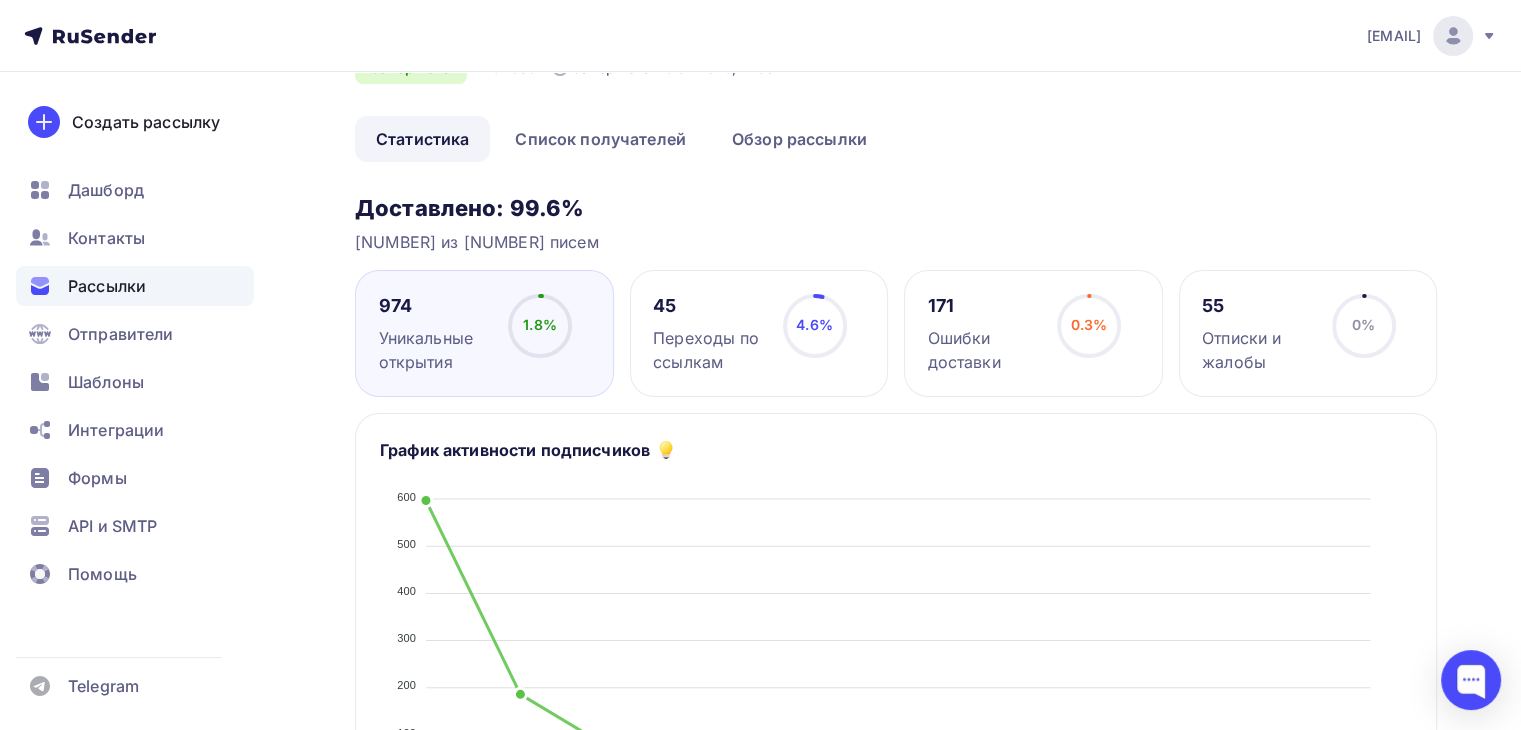 scroll, scrollTop: 0, scrollLeft: 0, axis: both 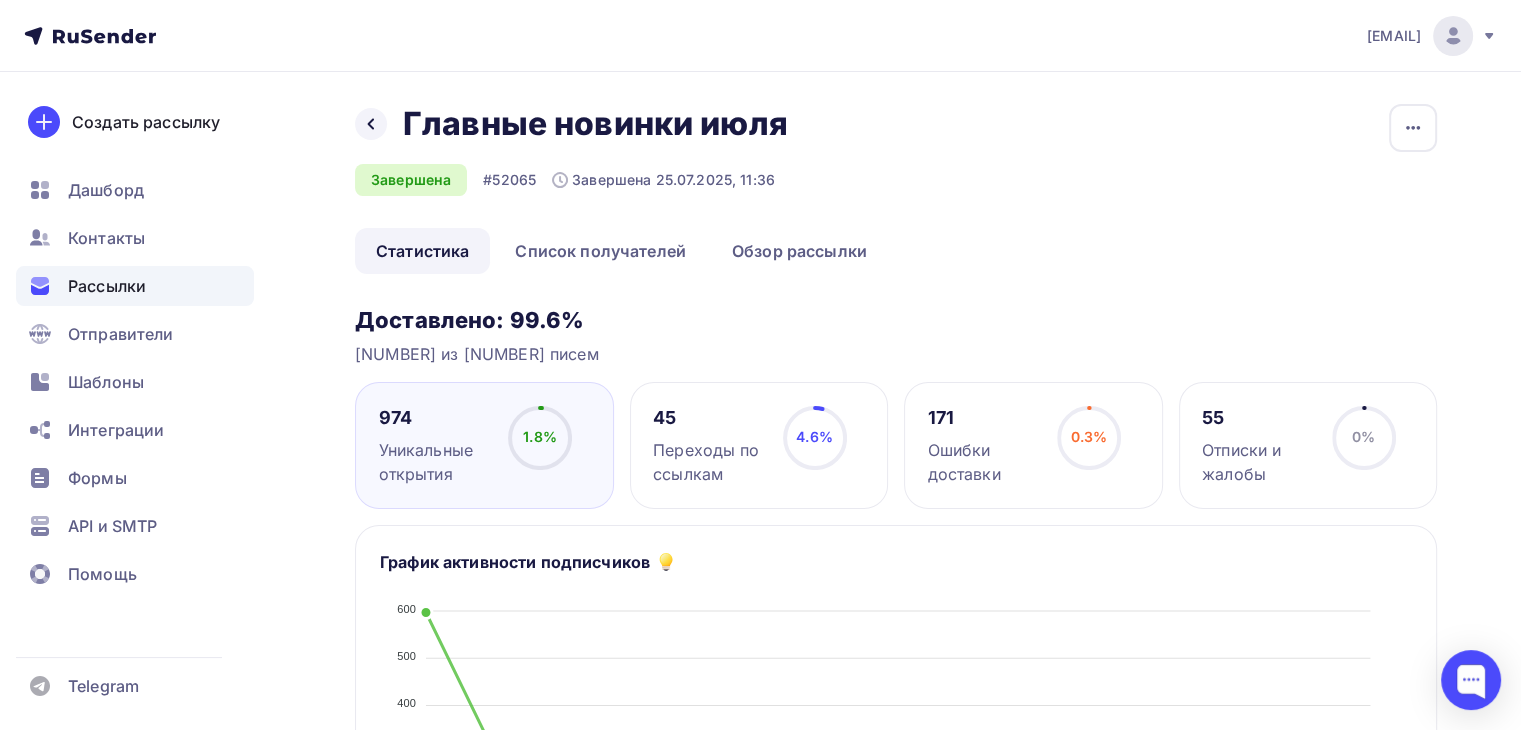 click on "Завершена
#[NUMBER]
Завершена
[DATE], [TIME]
Копировать
Добавить в папку" at bounding box center (896, 166) 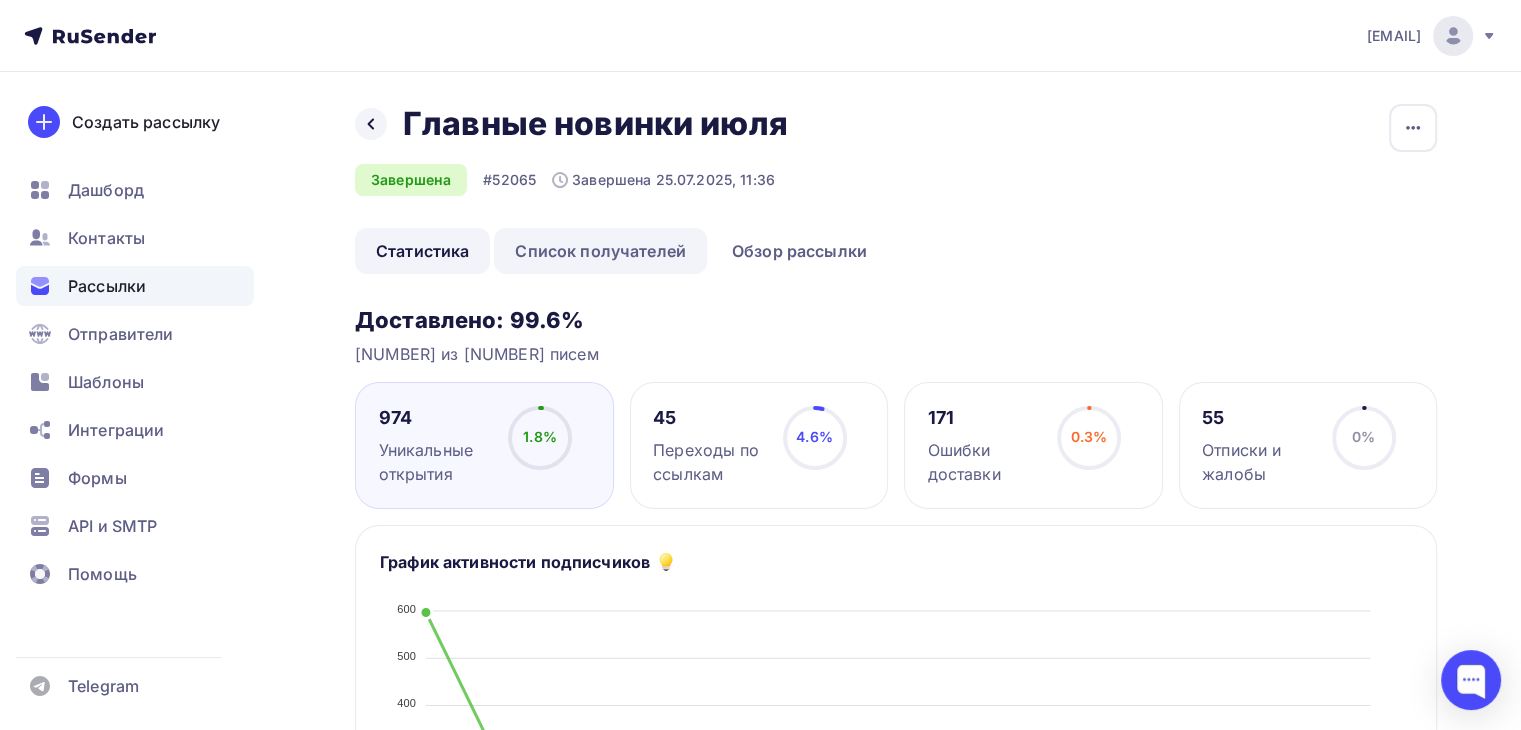click on "Список получателей" at bounding box center (600, 251) 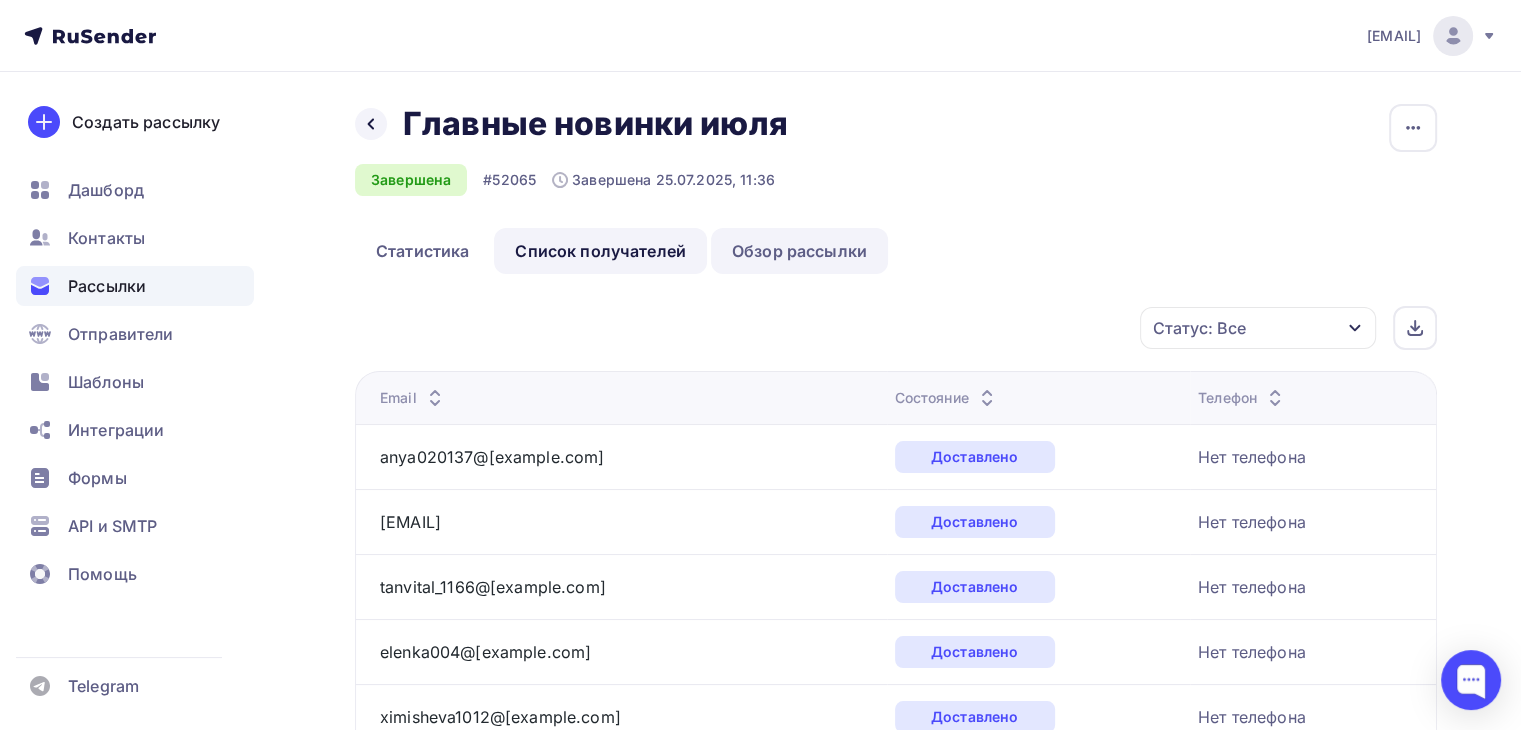 click on "Обзор рассылки" at bounding box center (799, 251) 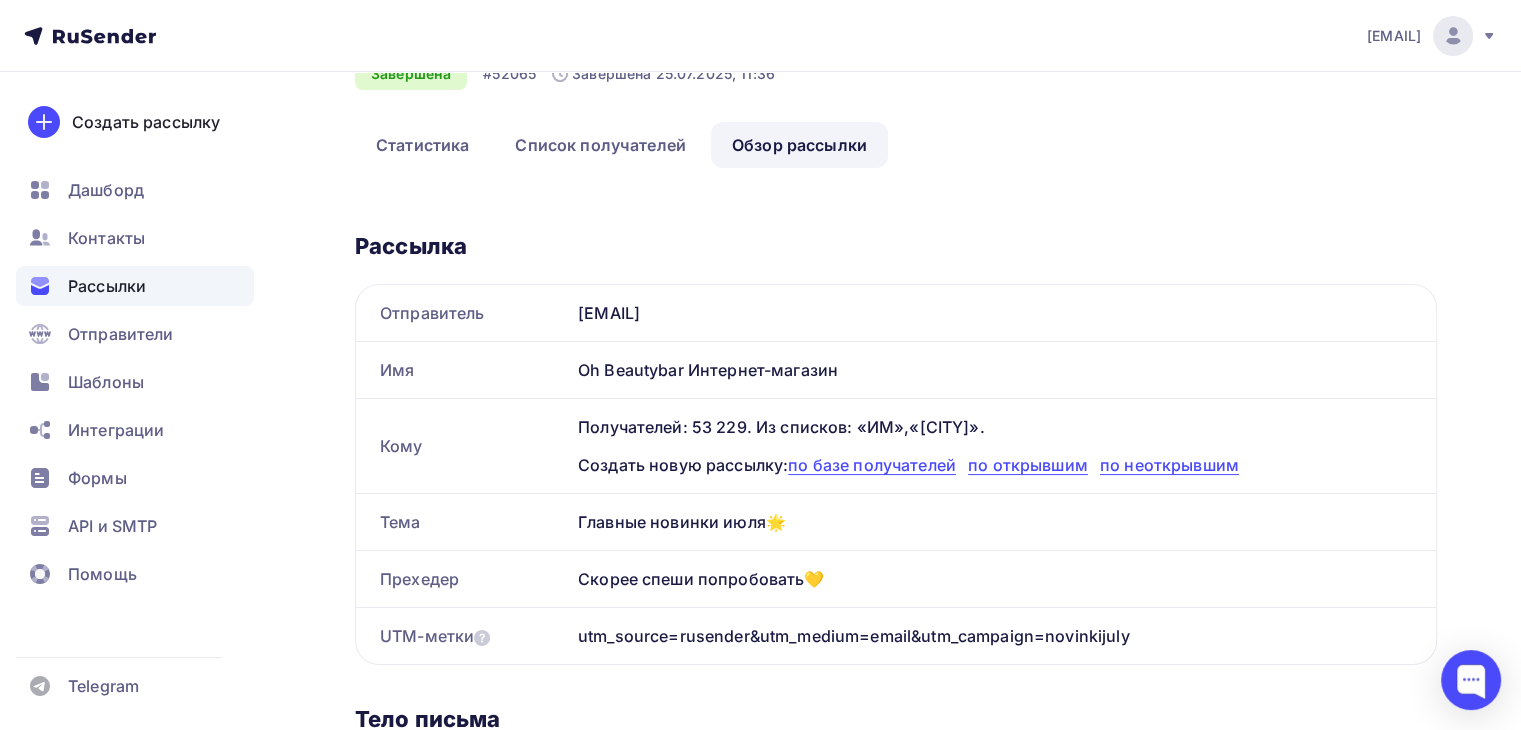 scroll, scrollTop: 0, scrollLeft: 0, axis: both 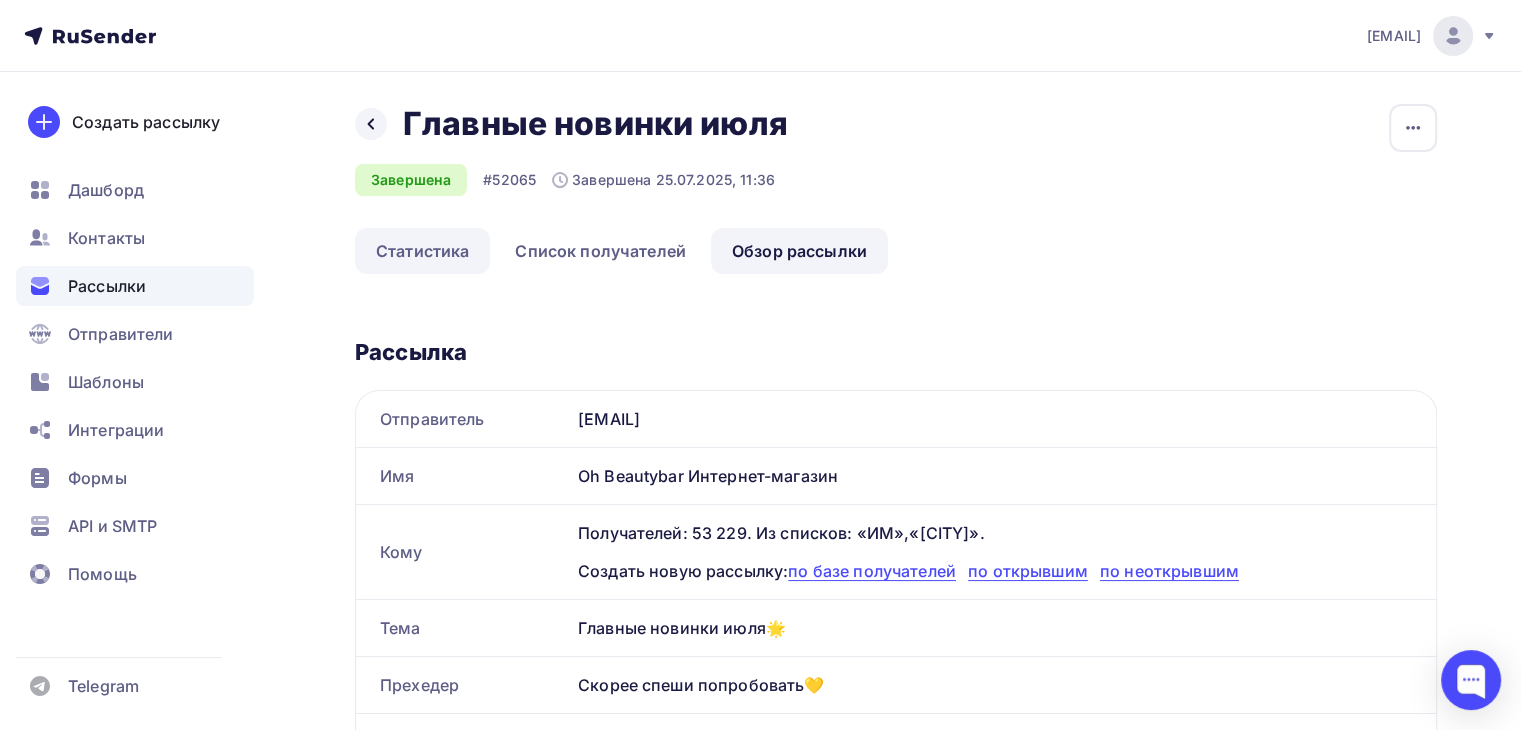click on "Статистика" at bounding box center (422, 251) 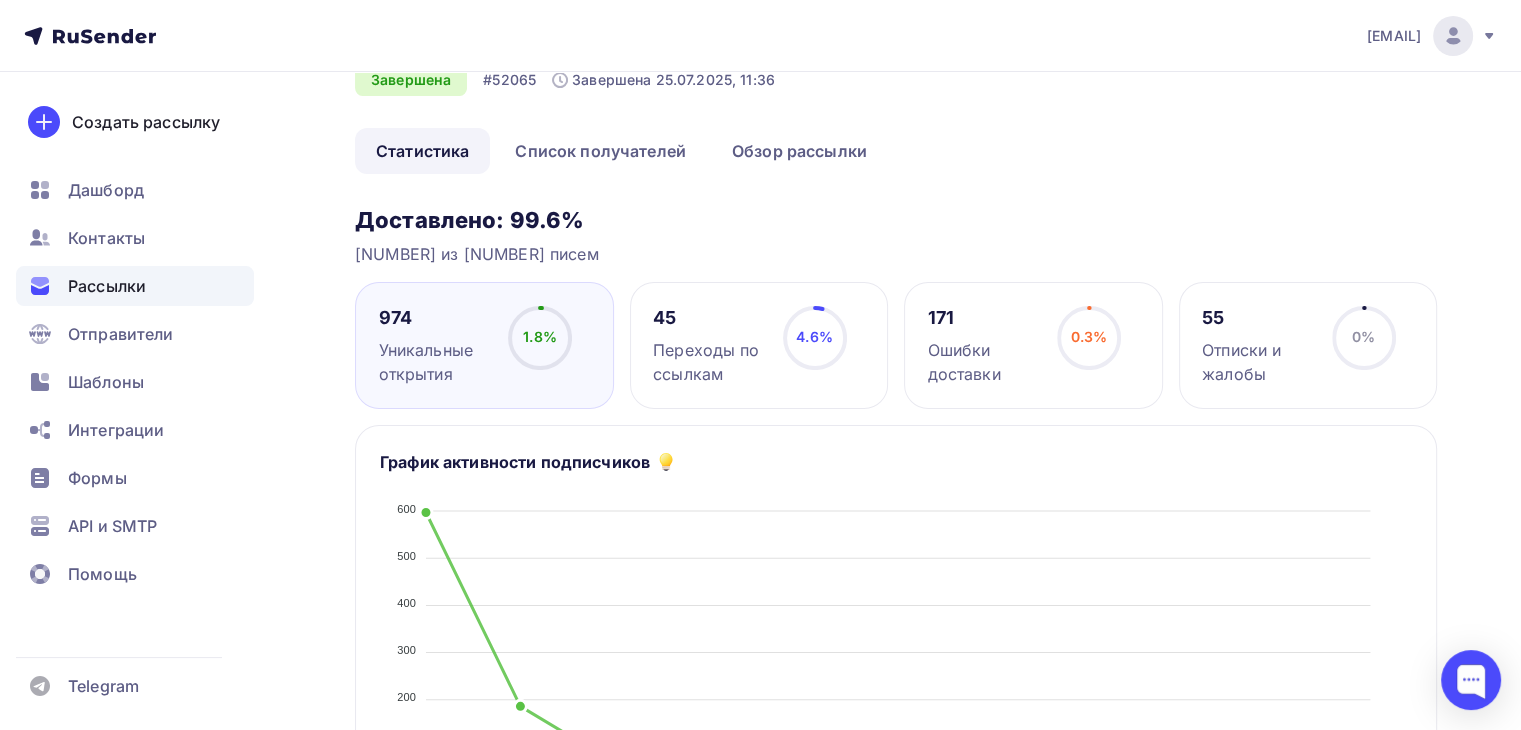 scroll, scrollTop: 0, scrollLeft: 0, axis: both 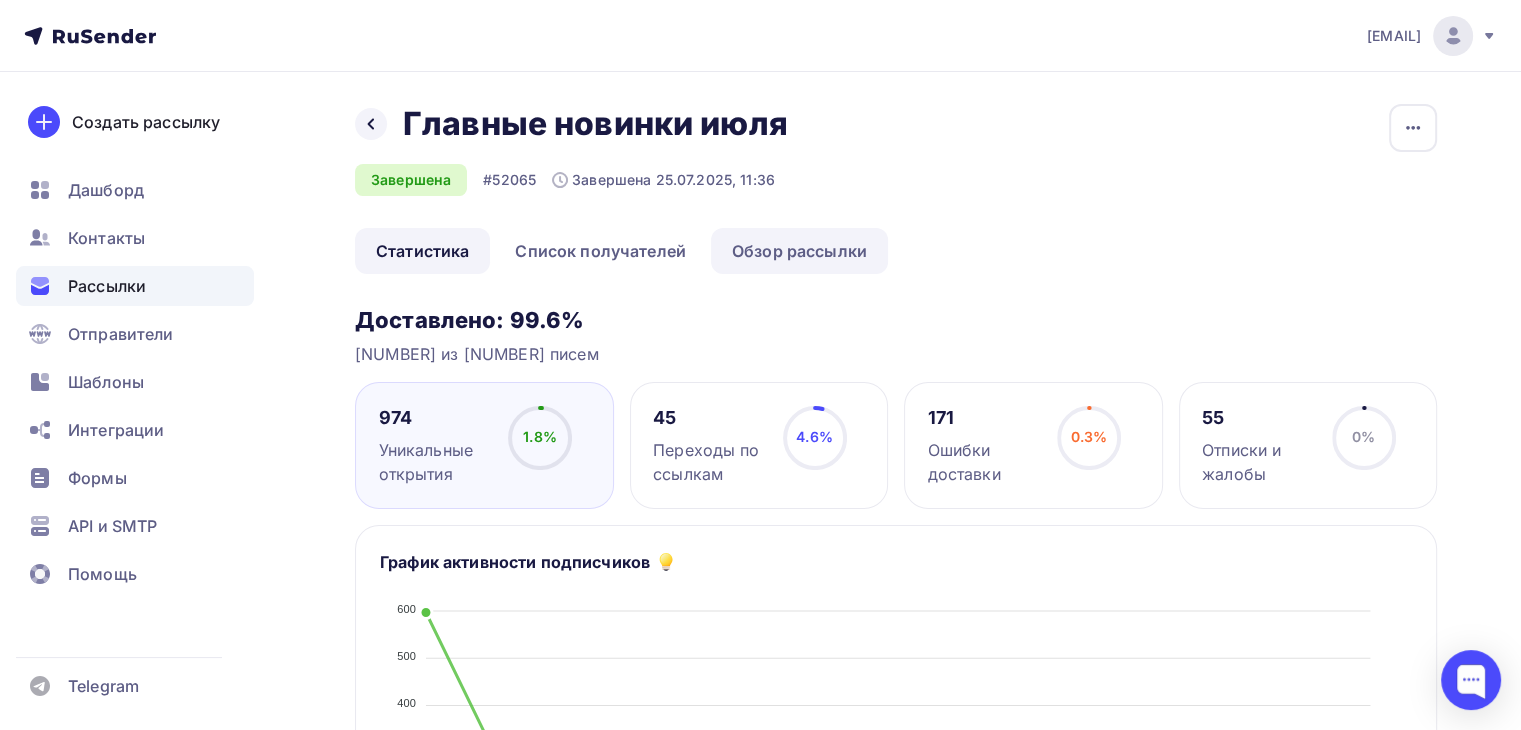 click on "Обзор рассылки" at bounding box center (799, 251) 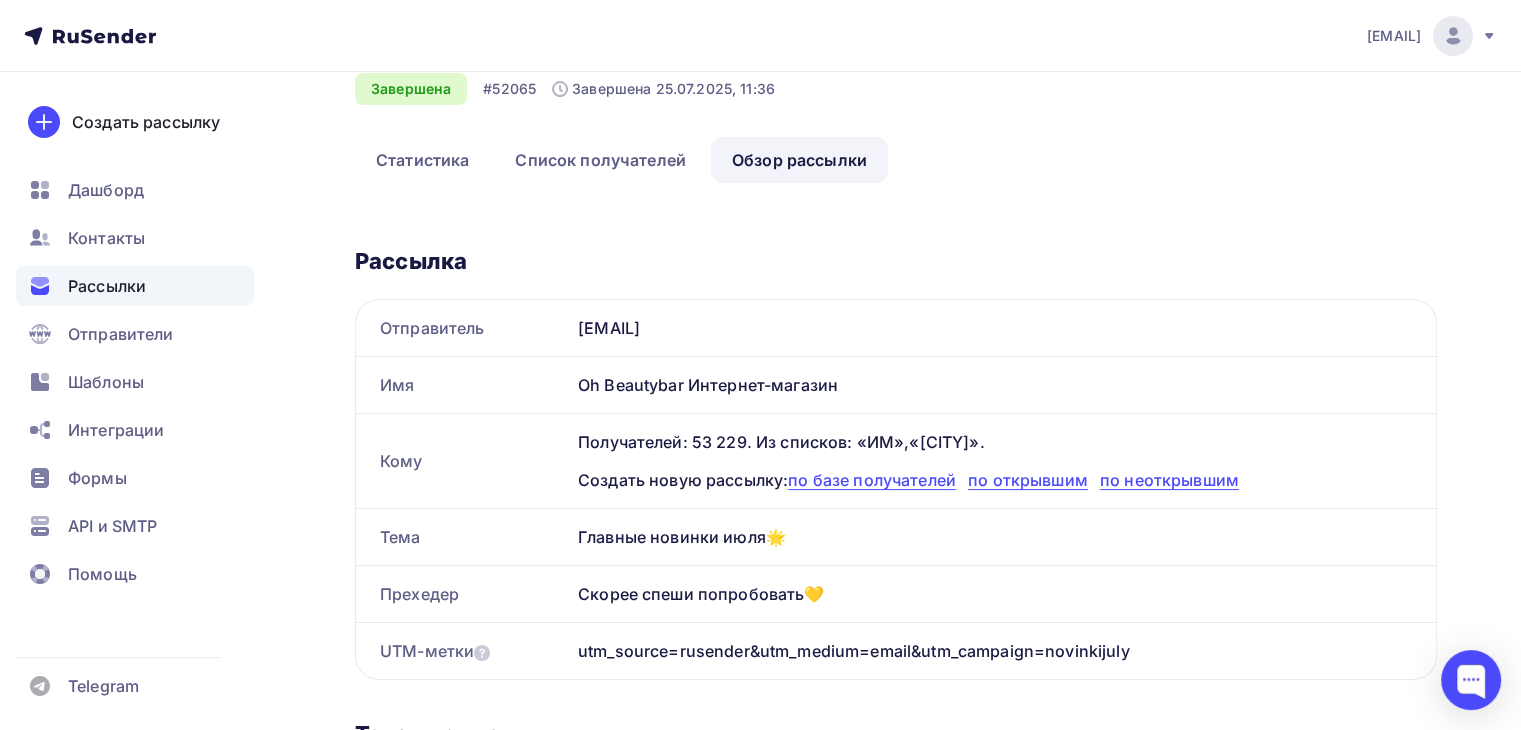 scroll, scrollTop: 92, scrollLeft: 0, axis: vertical 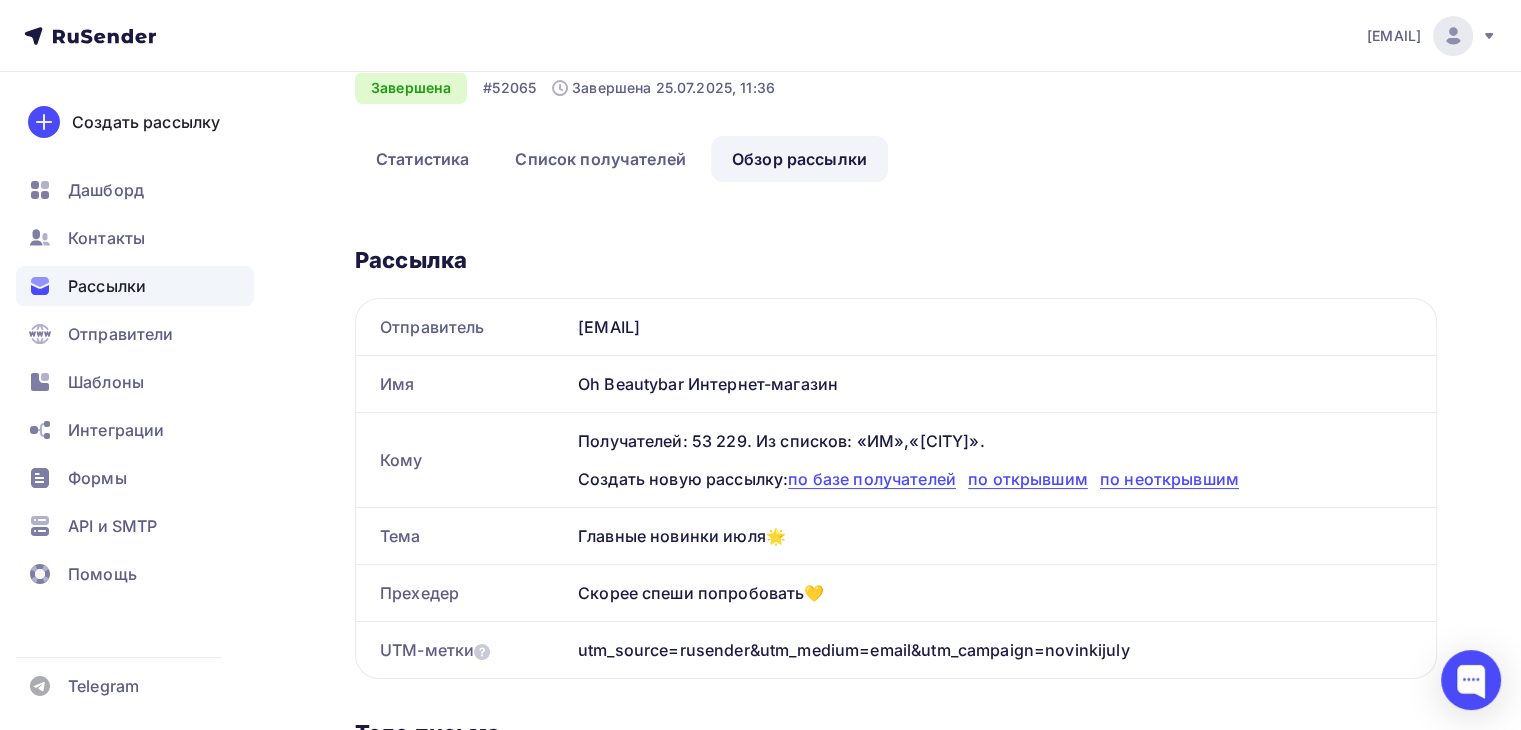 drag, startPoint x: 565, startPoint y: 524, endPoint x: 877, endPoint y: 591, distance: 319.11282 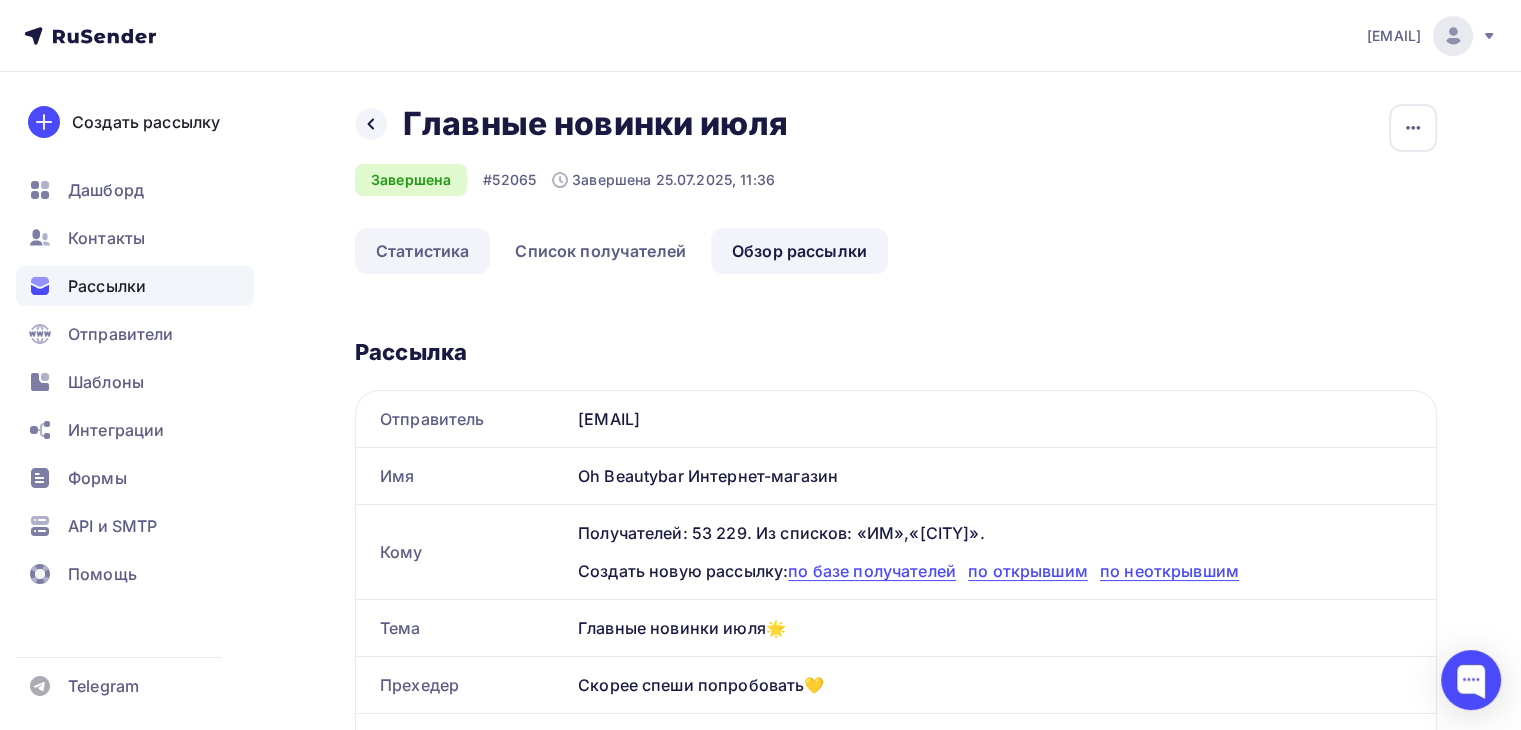 click on "Статистика" at bounding box center (422, 251) 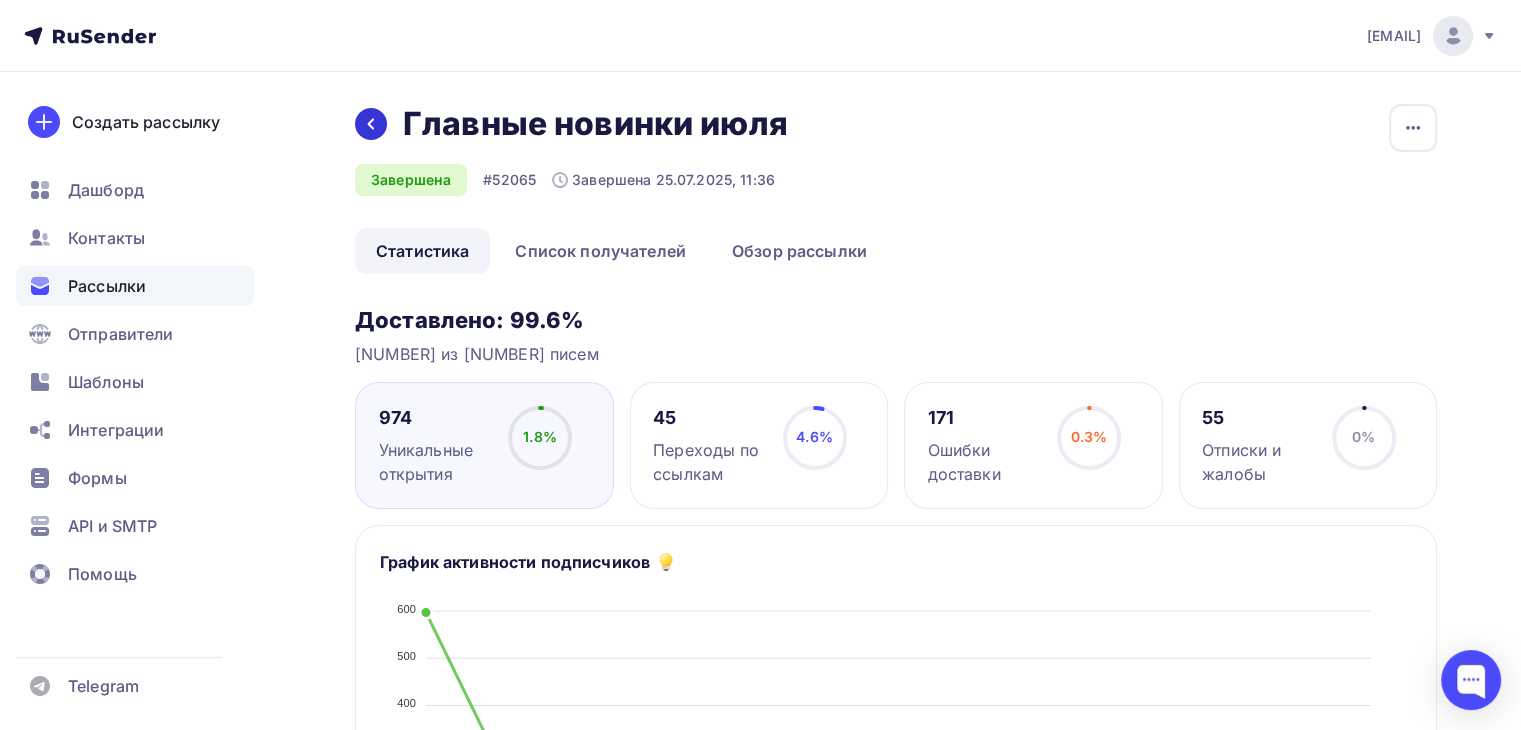 click at bounding box center [371, 124] 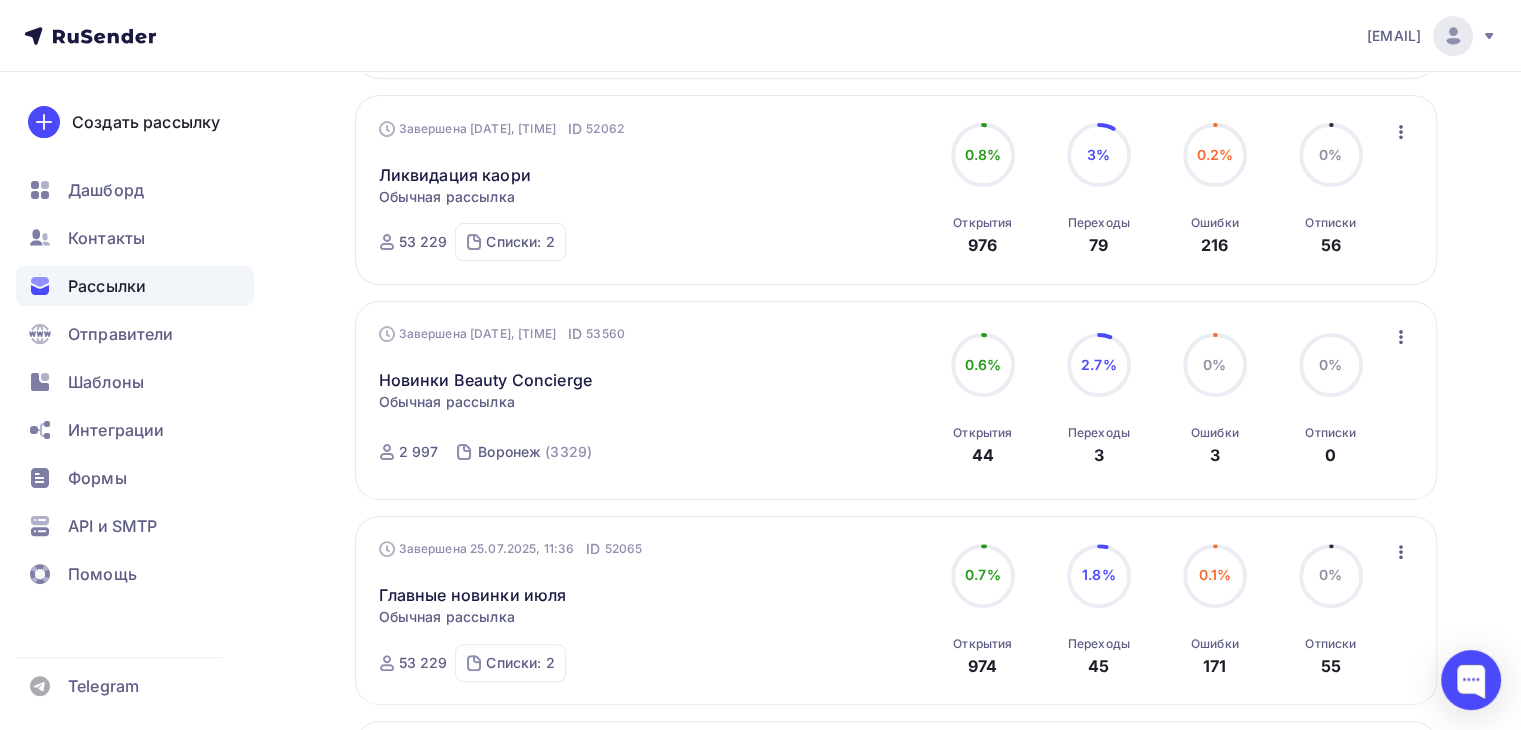 scroll, scrollTop: 432, scrollLeft: 0, axis: vertical 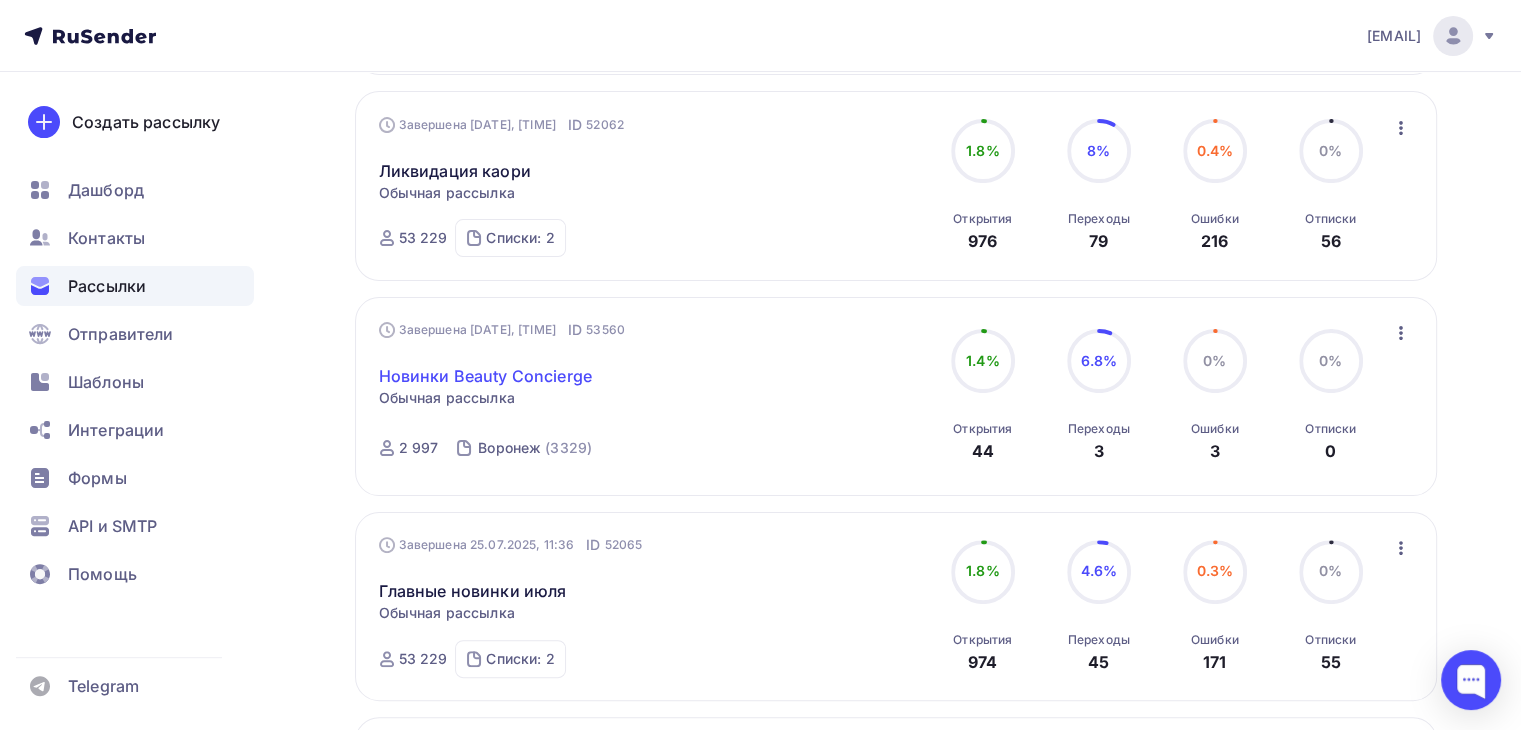 click on "Новинки Beauty Concierge" at bounding box center (485, 376) 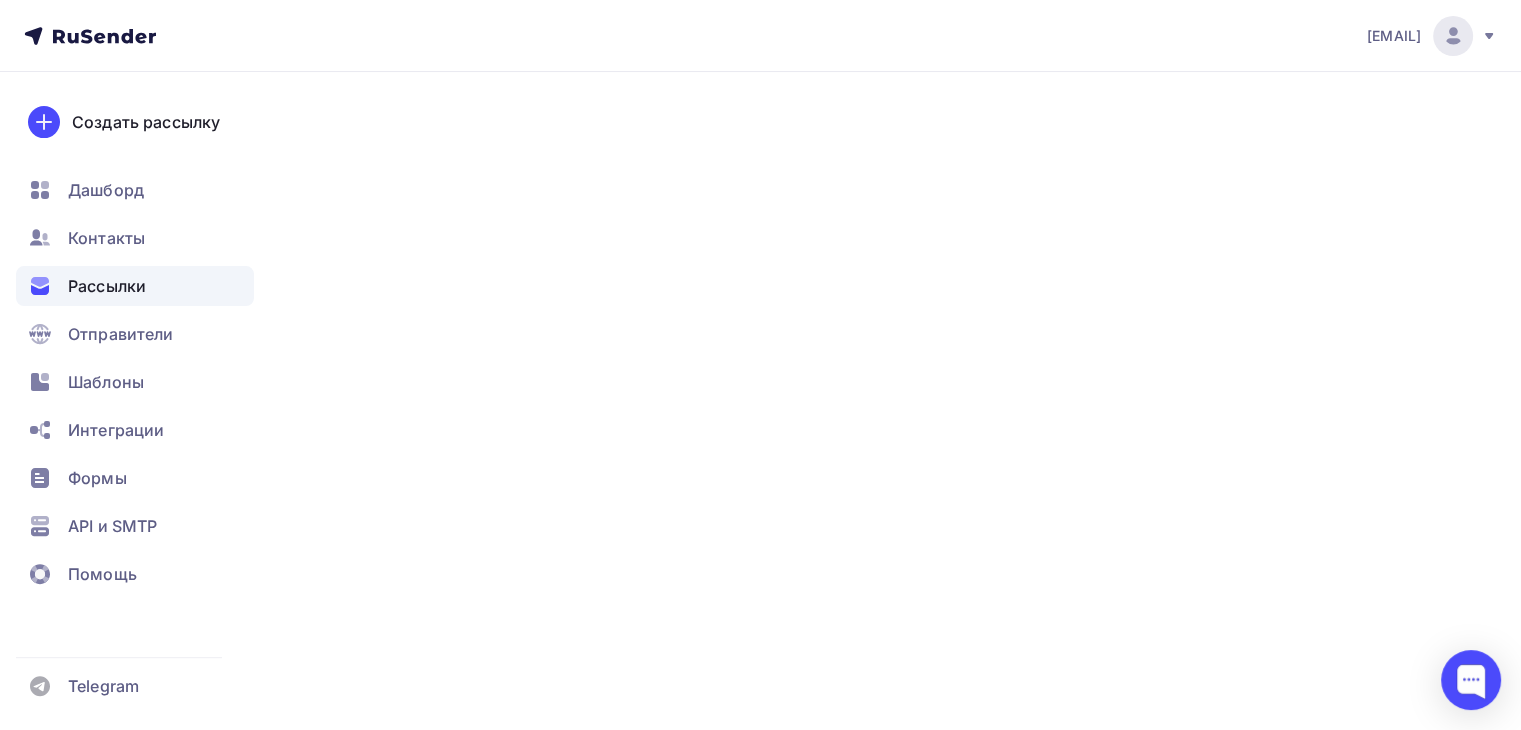 scroll, scrollTop: 0, scrollLeft: 0, axis: both 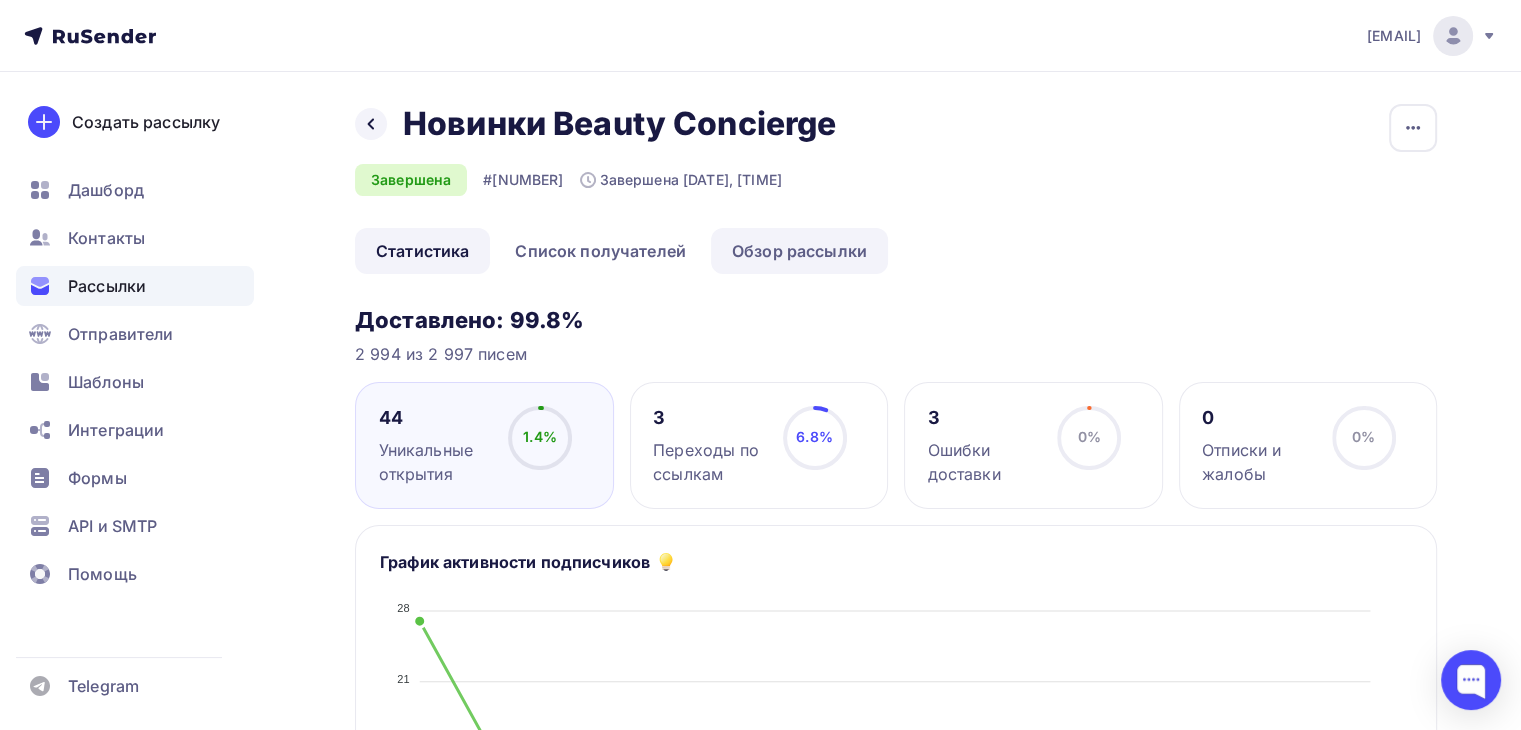 click on "Обзор рассылки" at bounding box center (799, 251) 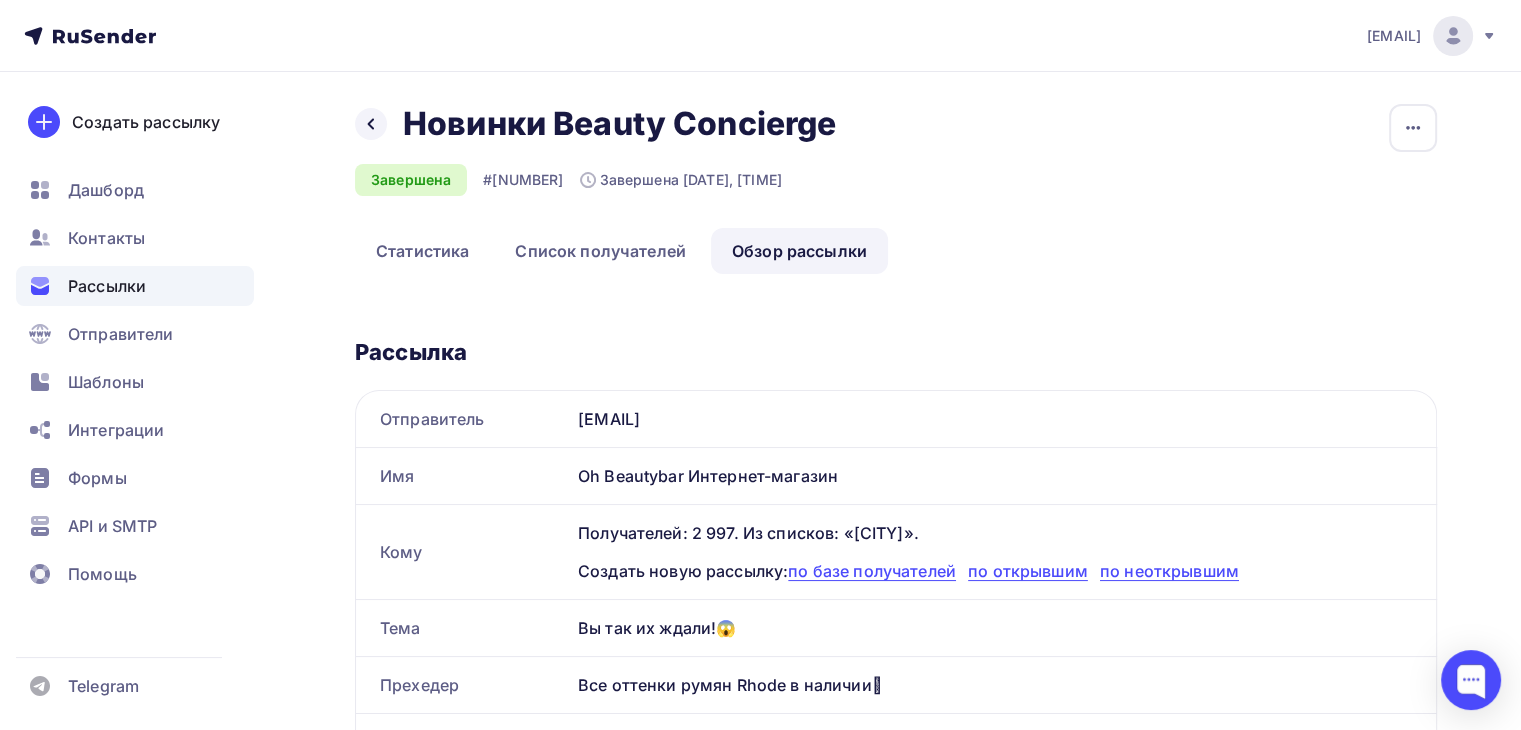scroll, scrollTop: 183, scrollLeft: 0, axis: vertical 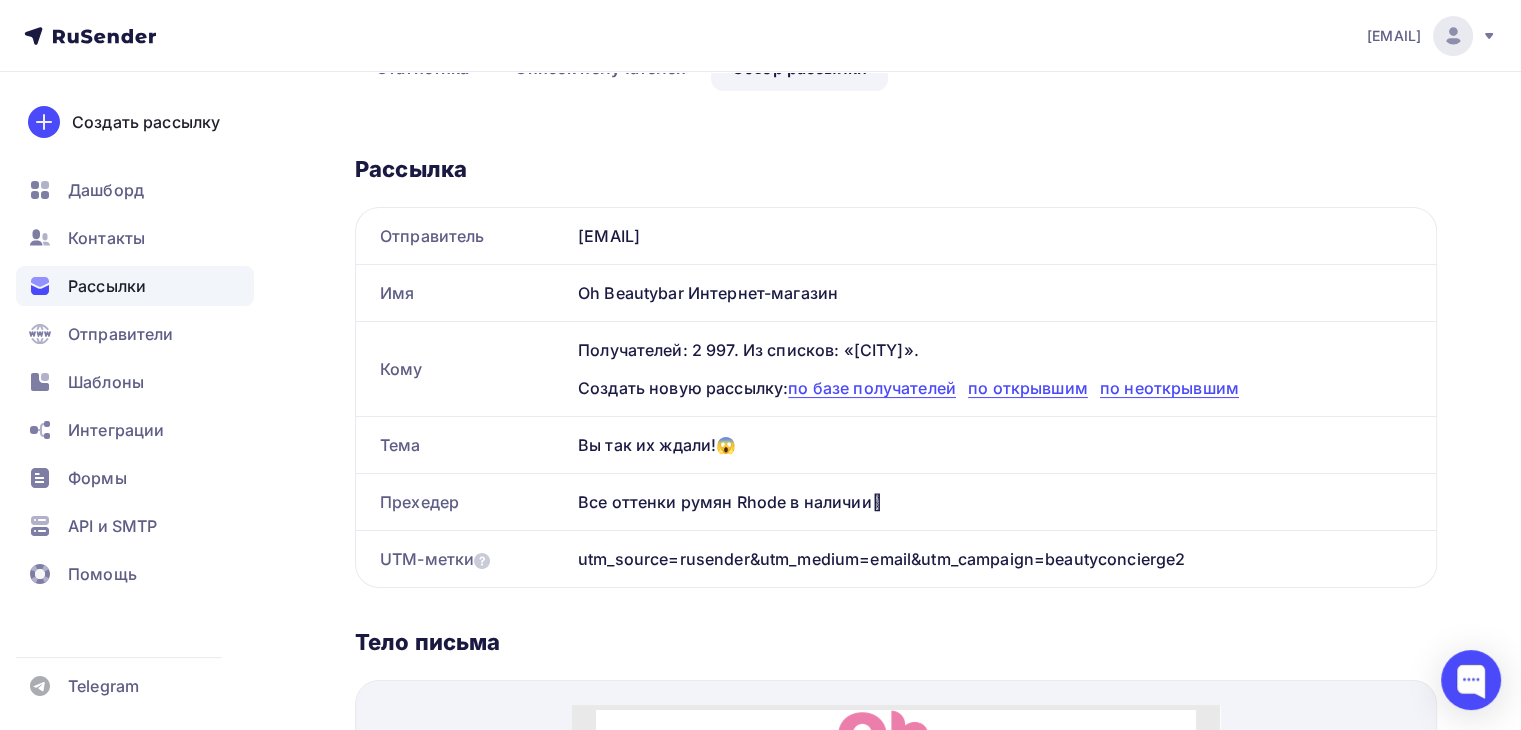 drag, startPoint x: 562, startPoint y: 442, endPoint x: 895, endPoint y: 499, distance: 337.84317 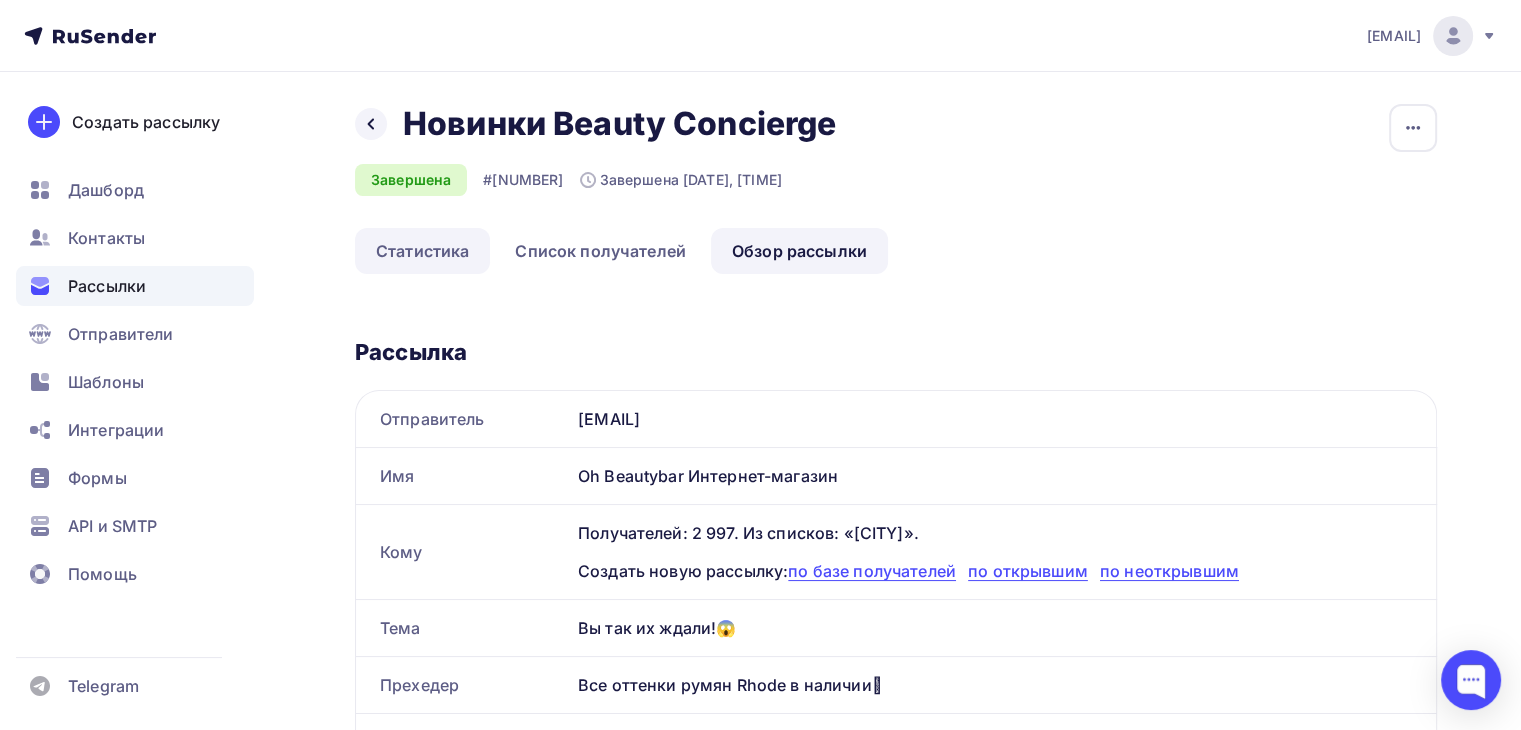 click on "Статистика" at bounding box center (422, 251) 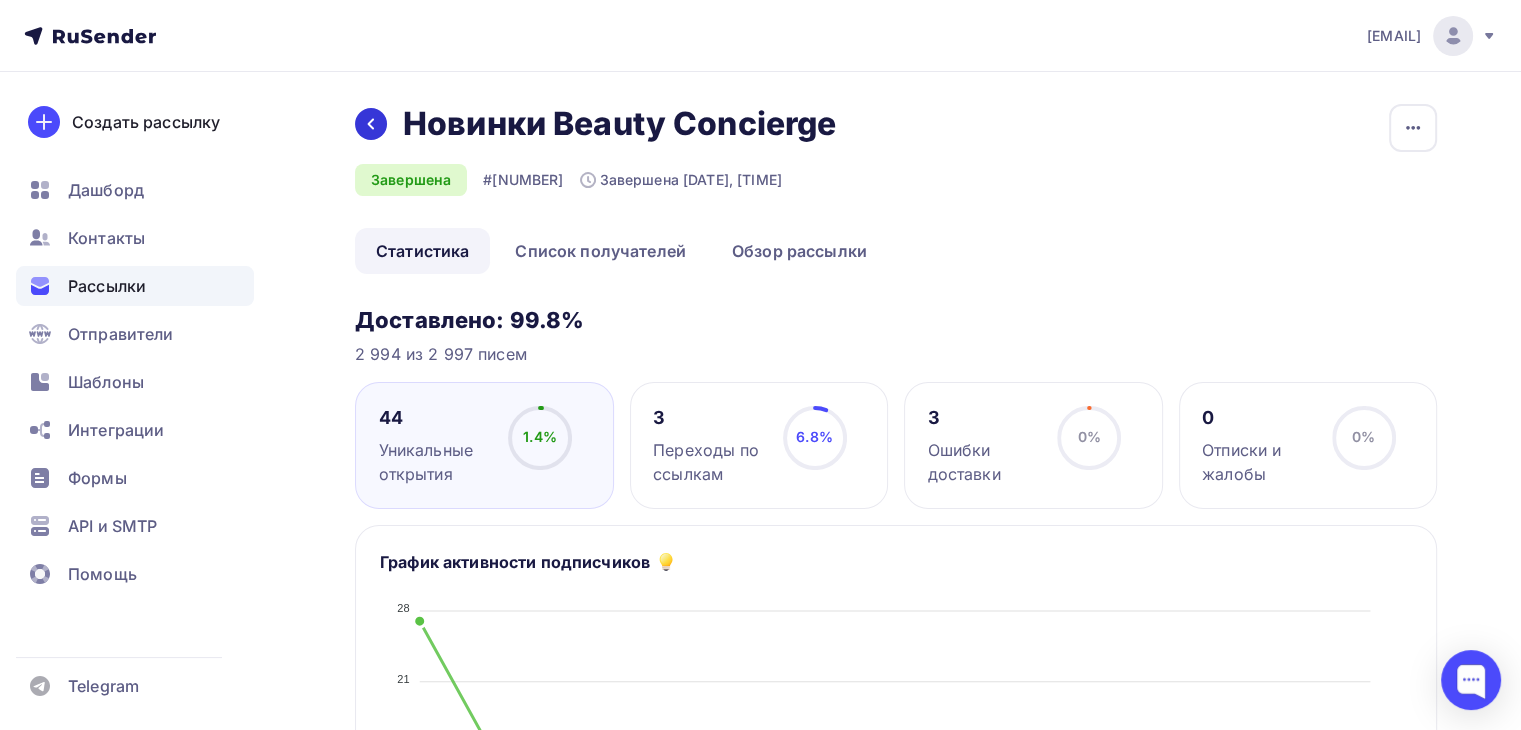 click at bounding box center (371, 124) 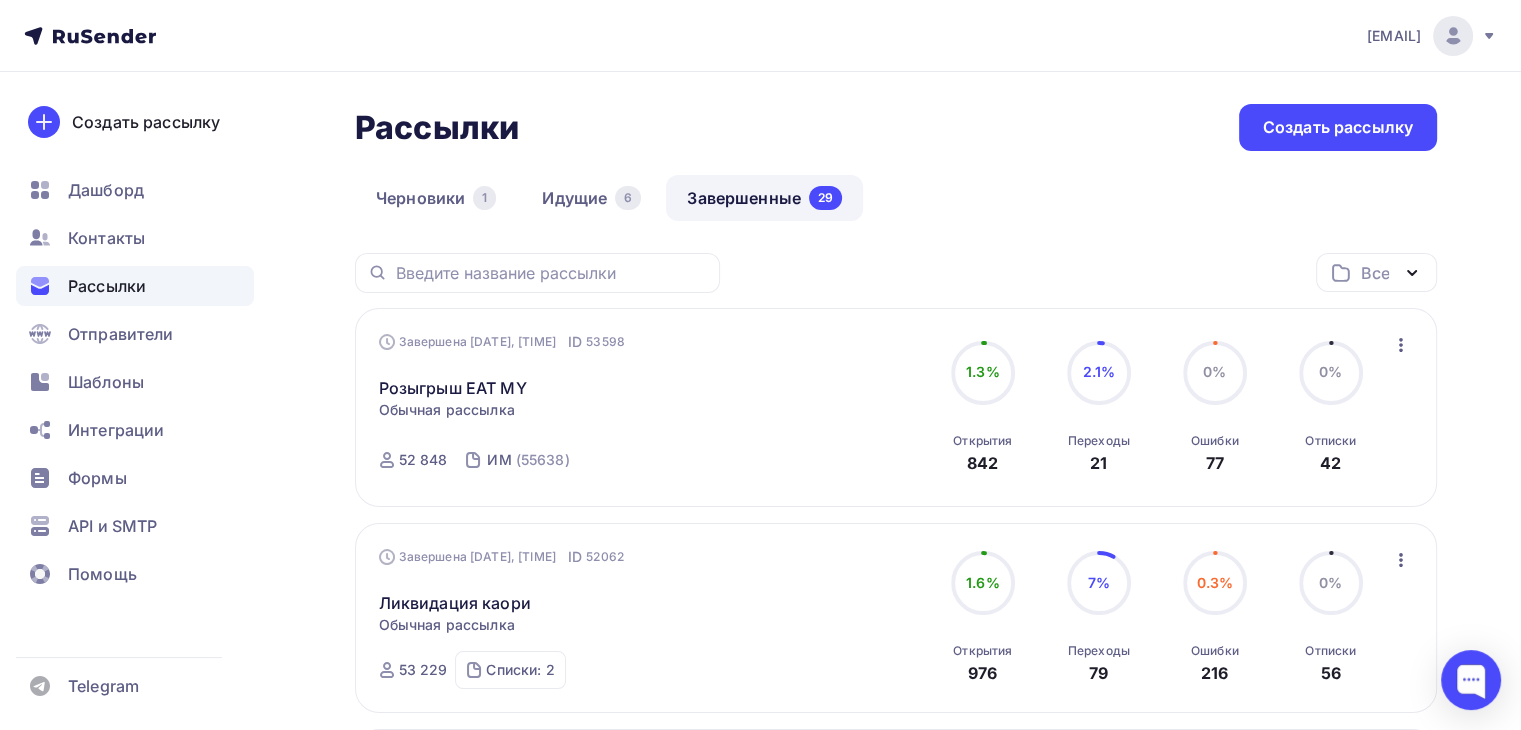 scroll, scrollTop: 102, scrollLeft: 0, axis: vertical 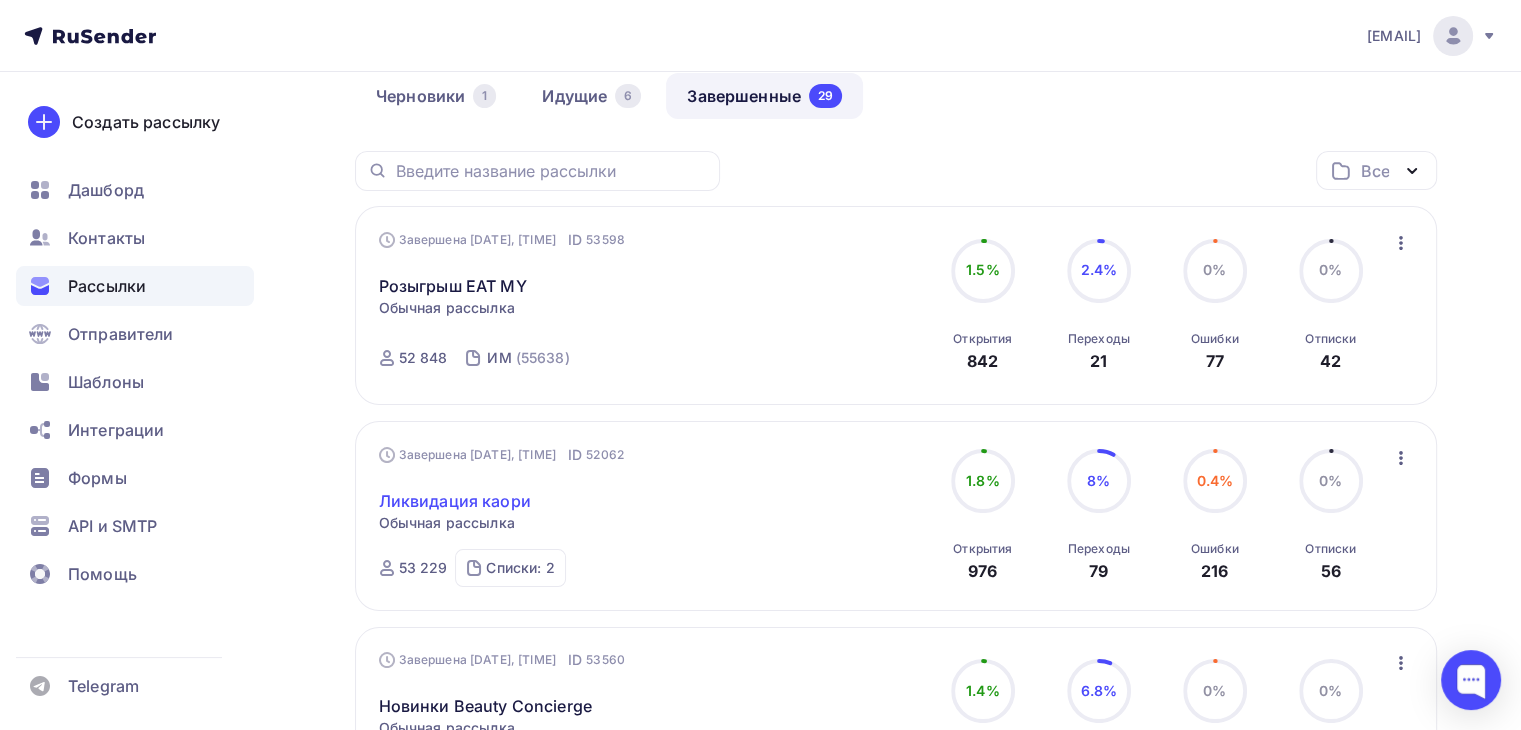 click on "Ликвидация каори" at bounding box center (455, 501) 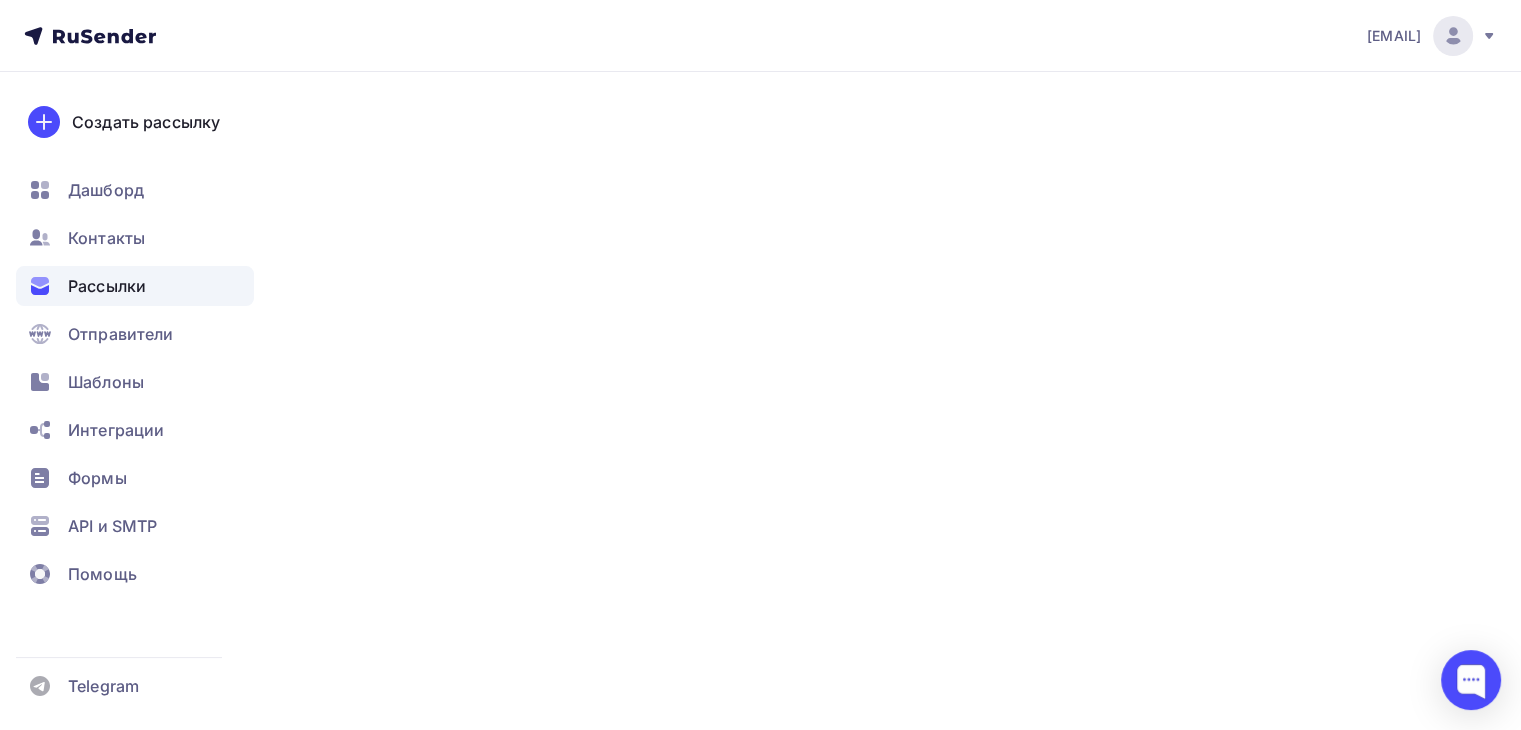 scroll, scrollTop: 0, scrollLeft: 0, axis: both 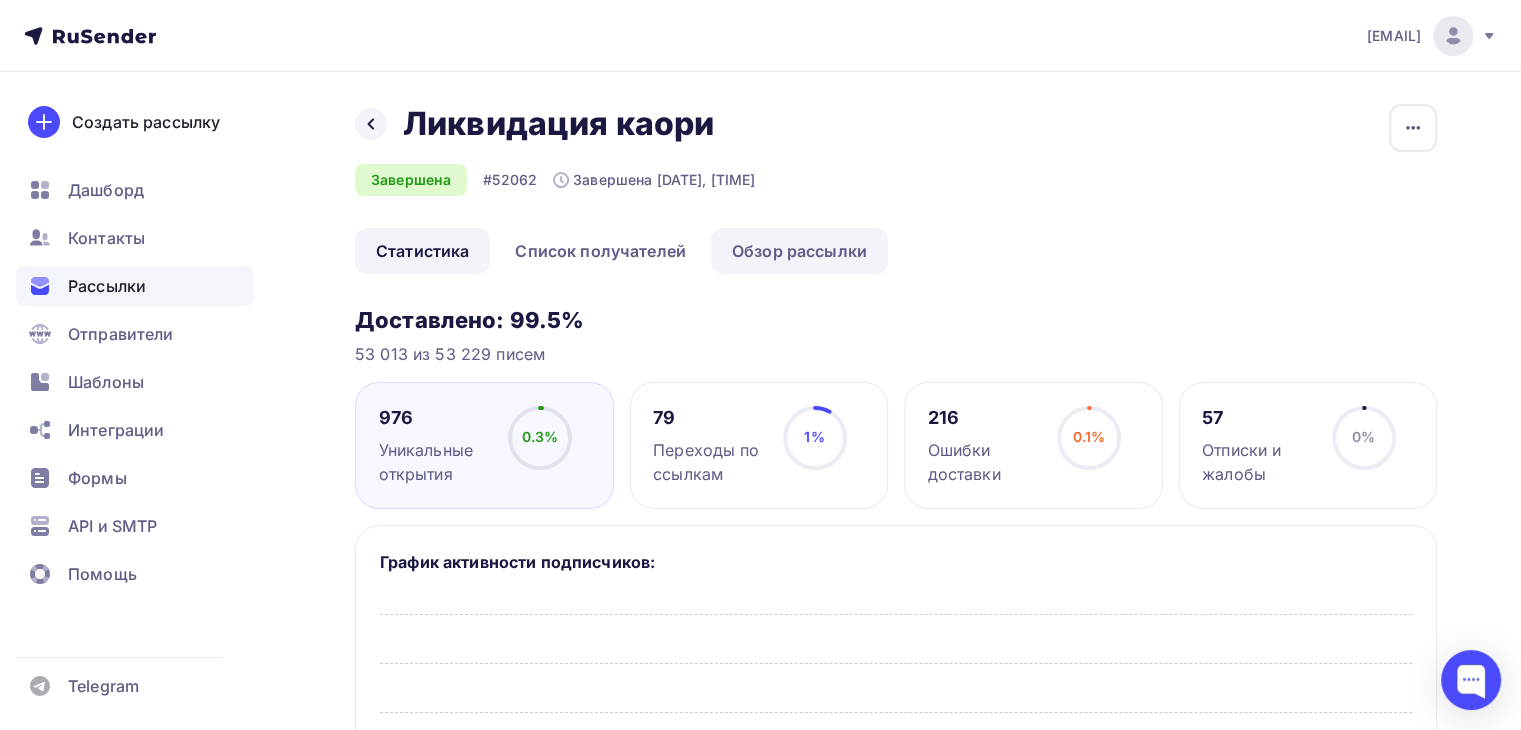 click on "Обзор рассылки" at bounding box center [799, 251] 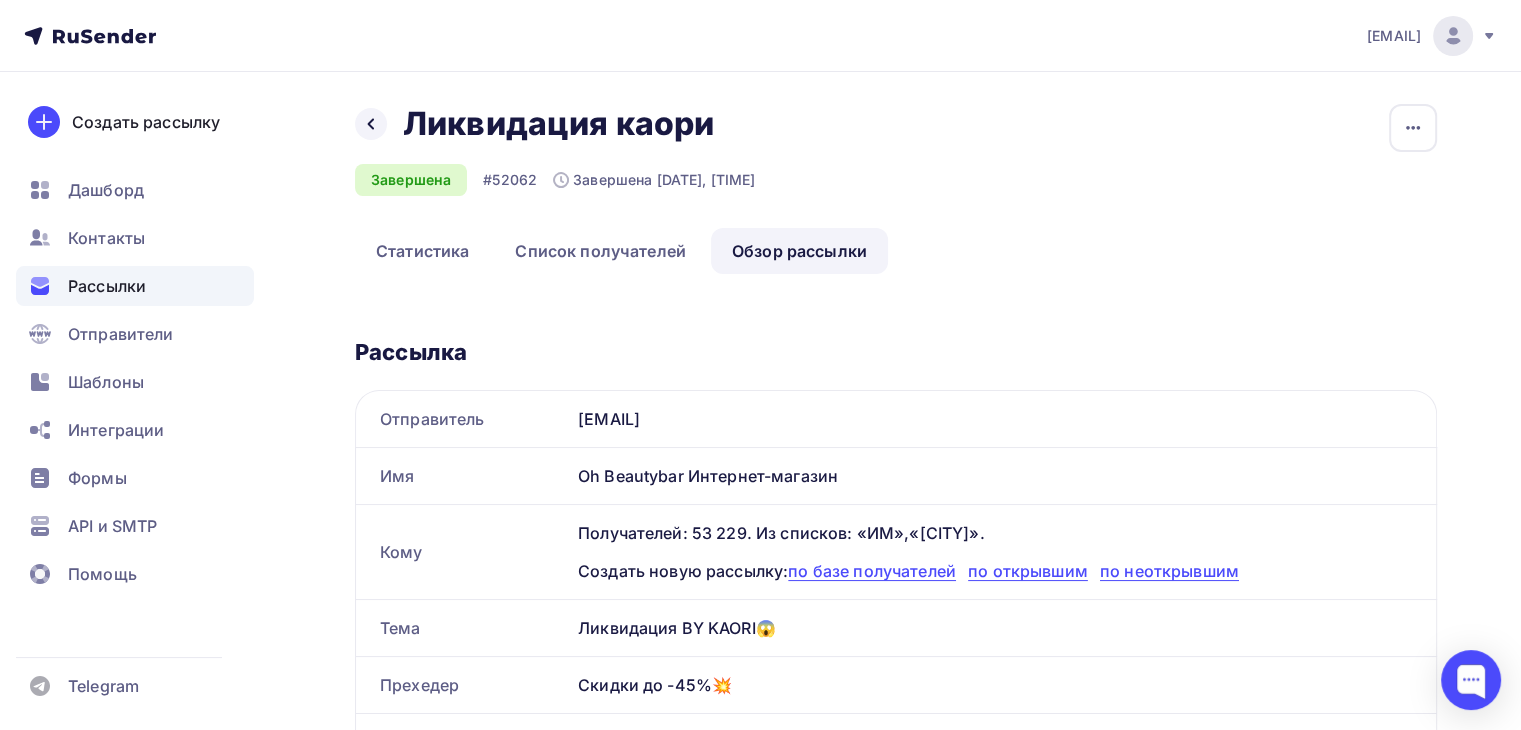 scroll, scrollTop: 275, scrollLeft: 0, axis: vertical 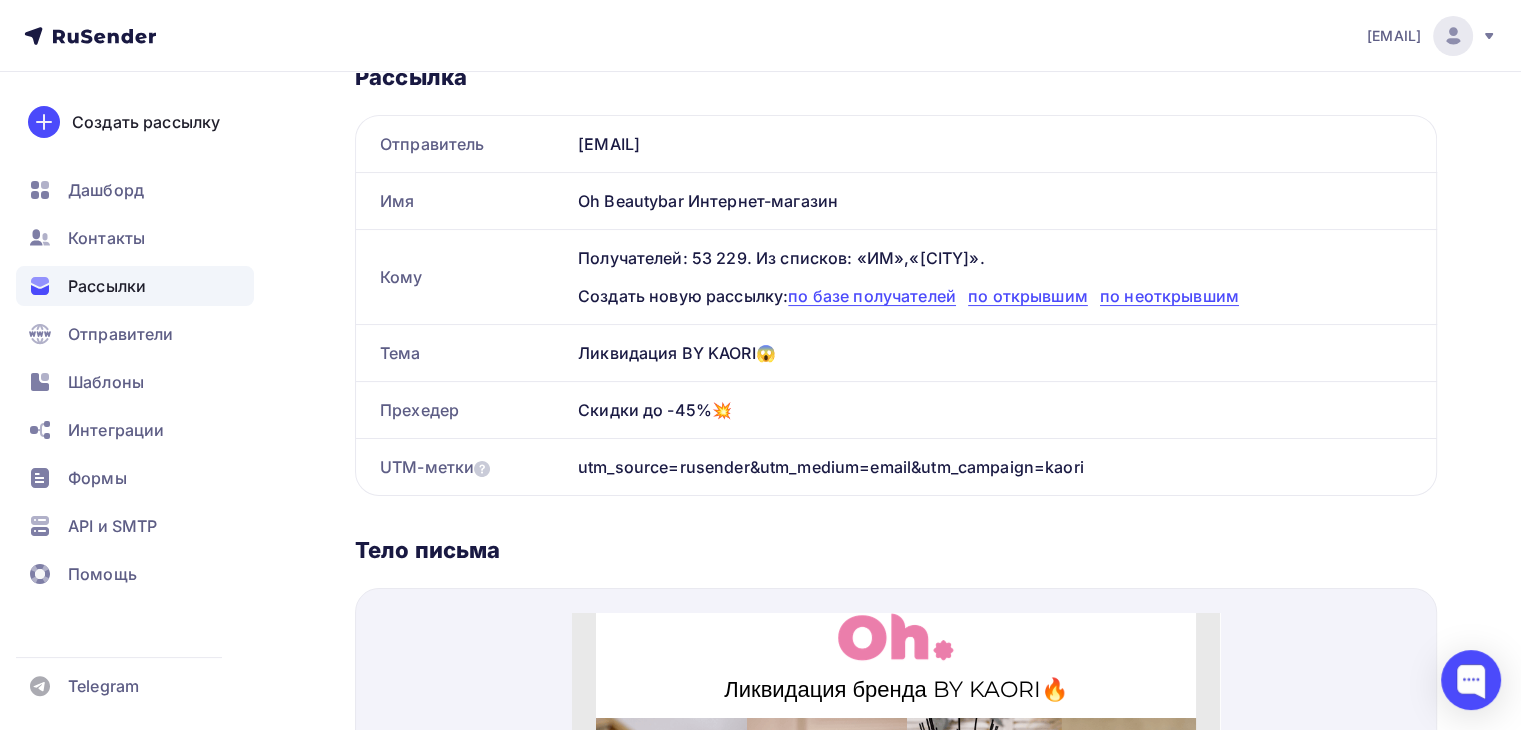 drag, startPoint x: 577, startPoint y: 352, endPoint x: 738, endPoint y: 398, distance: 167.44252 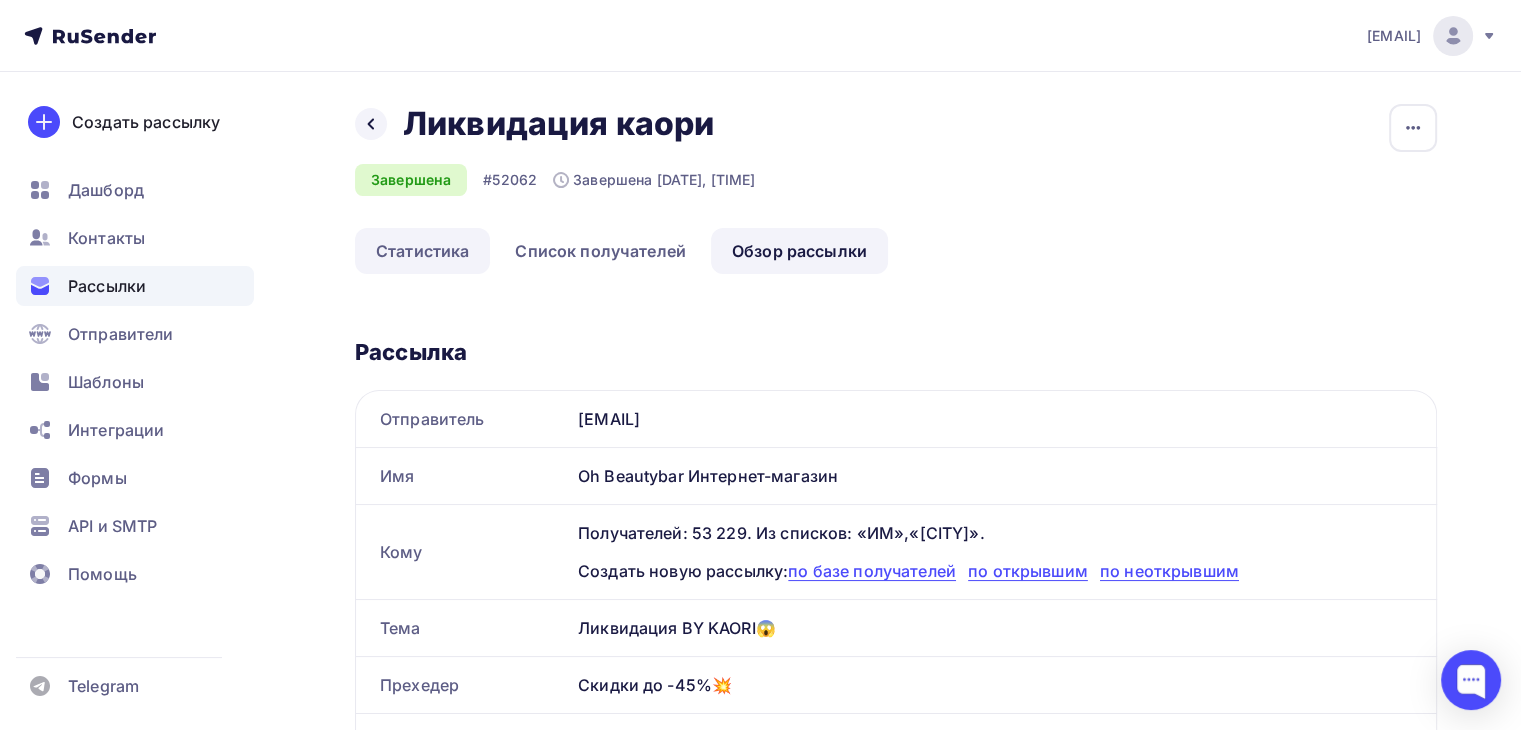 click on "Статистика" at bounding box center (422, 251) 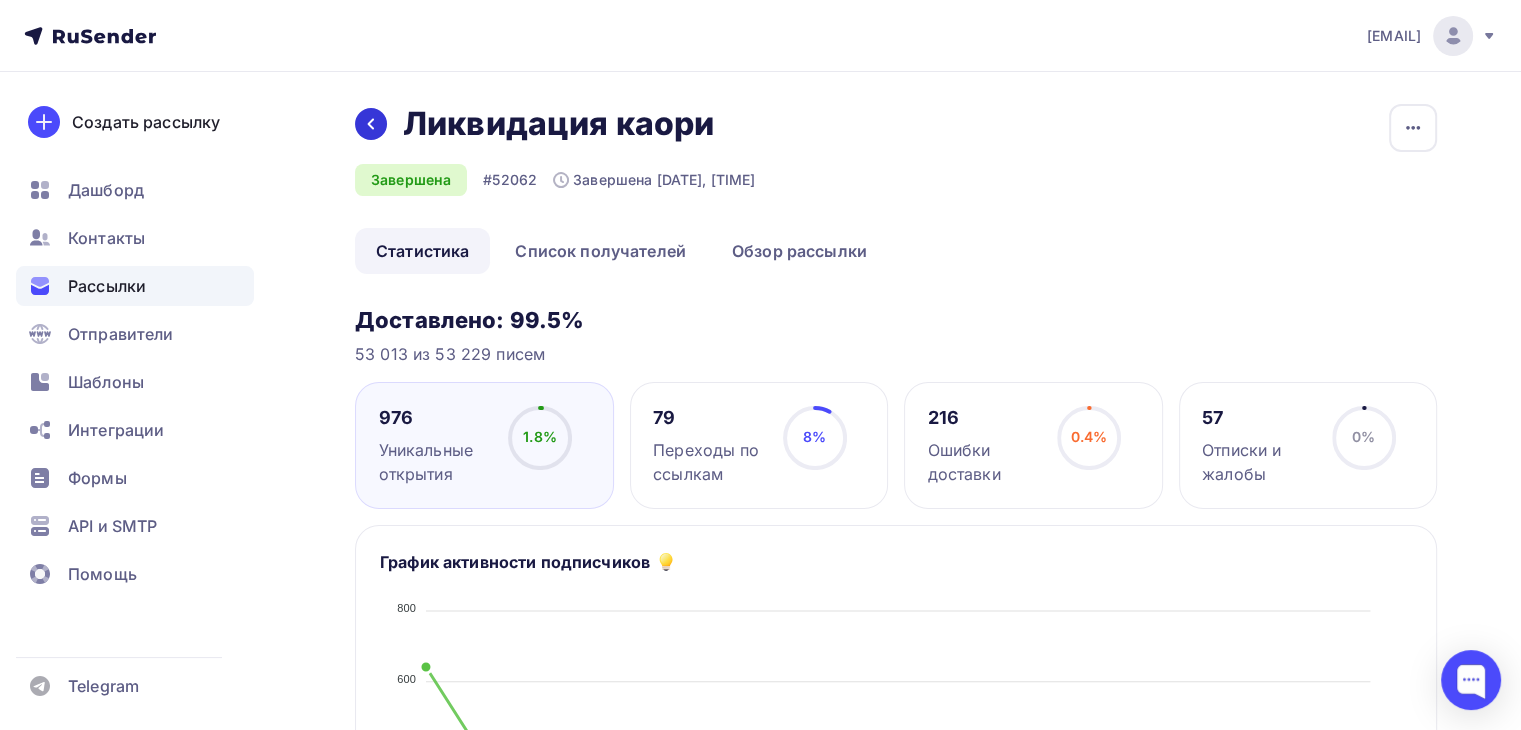 click at bounding box center [371, 124] 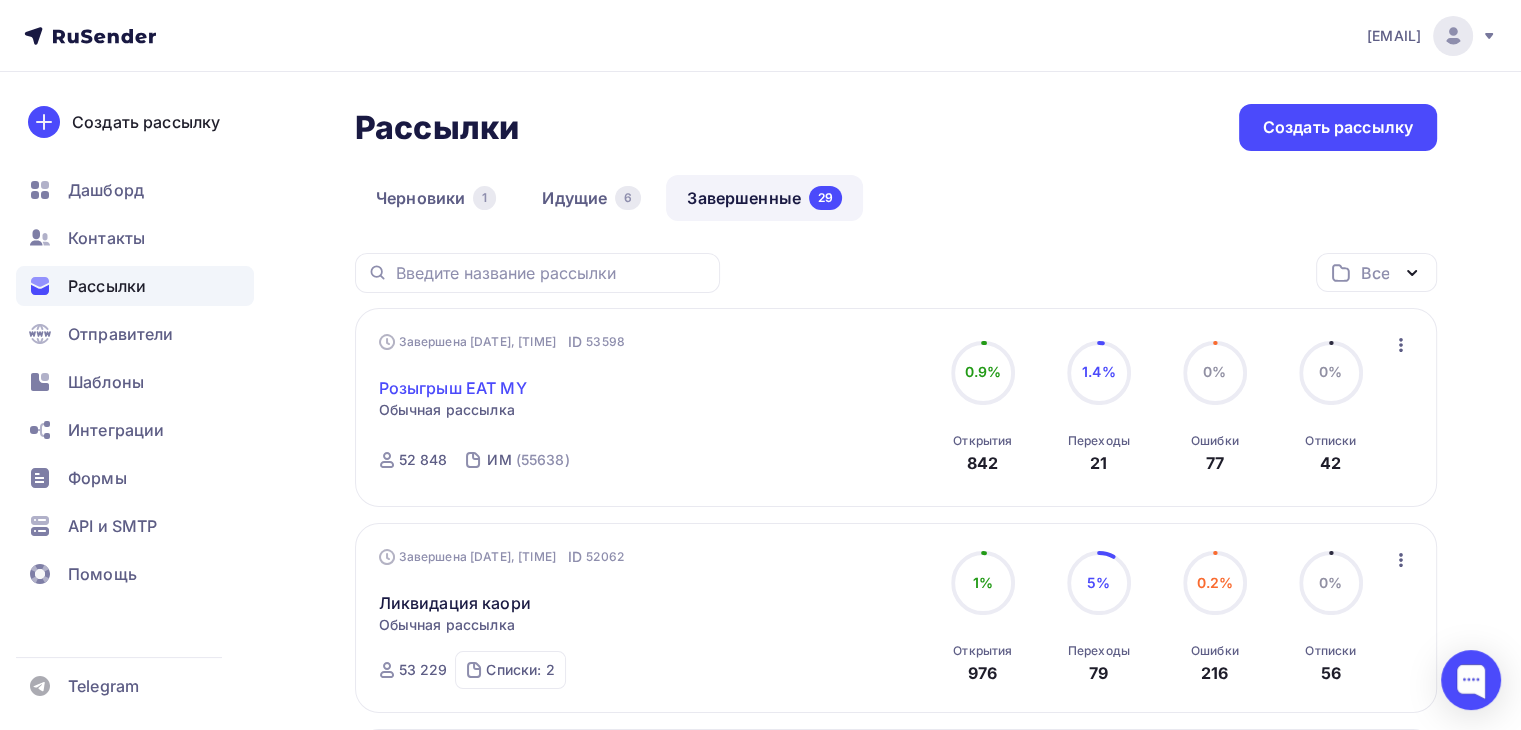 click on "Розыгрыш EAT MY" at bounding box center [453, 388] 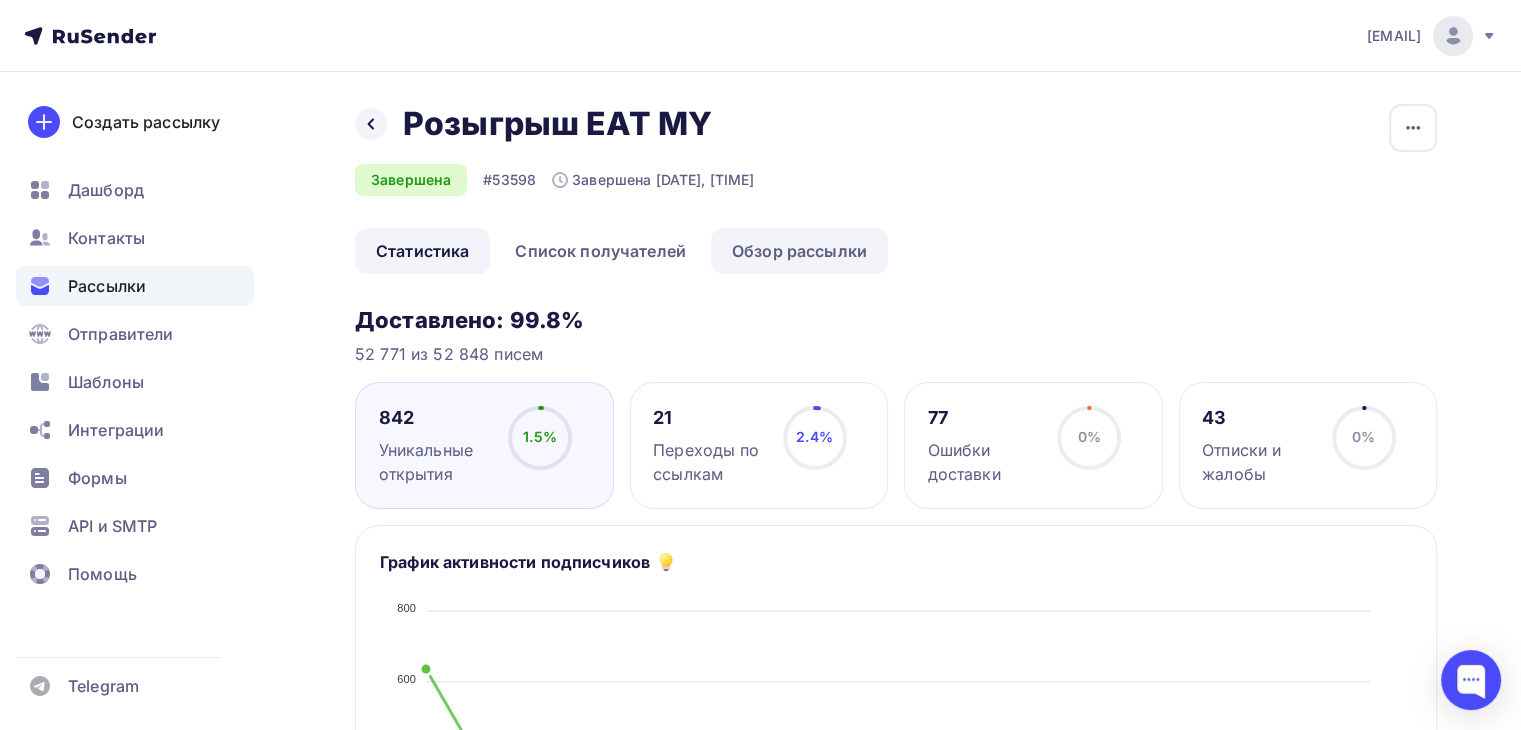click on "Обзор рассылки" at bounding box center (799, 251) 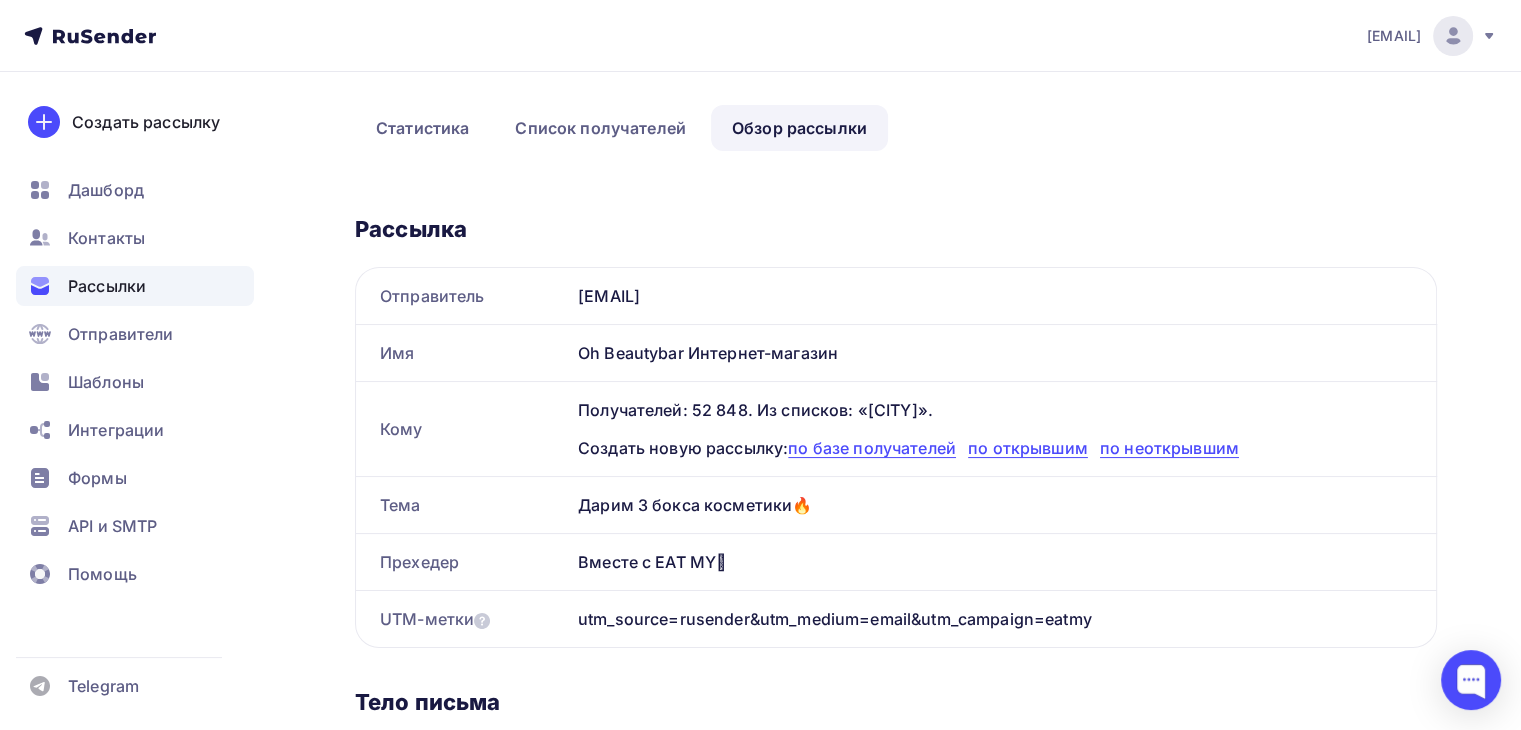 scroll, scrollTop: 176, scrollLeft: 0, axis: vertical 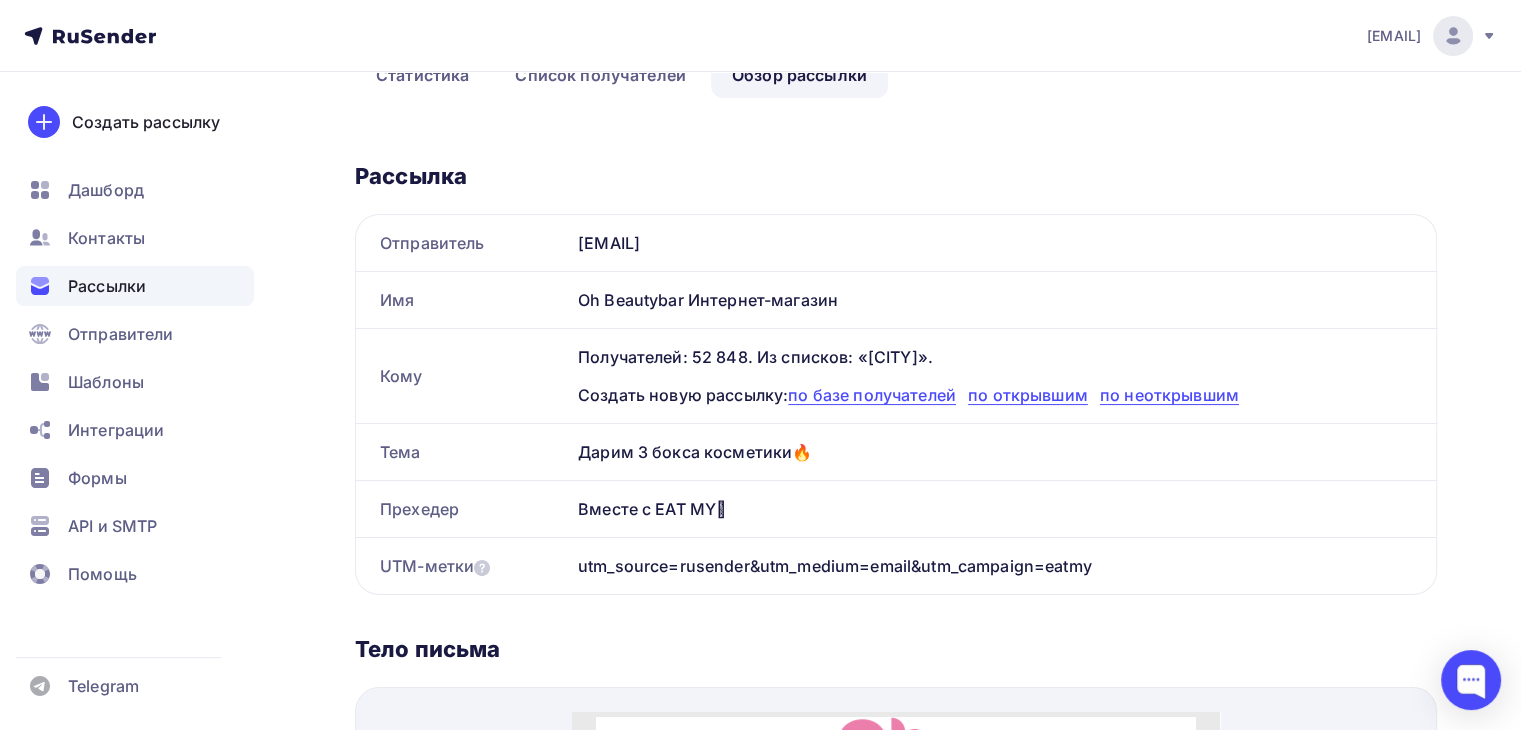 drag, startPoint x: 588, startPoint y: 449, endPoint x: 748, endPoint y: 502, distance: 168.5497 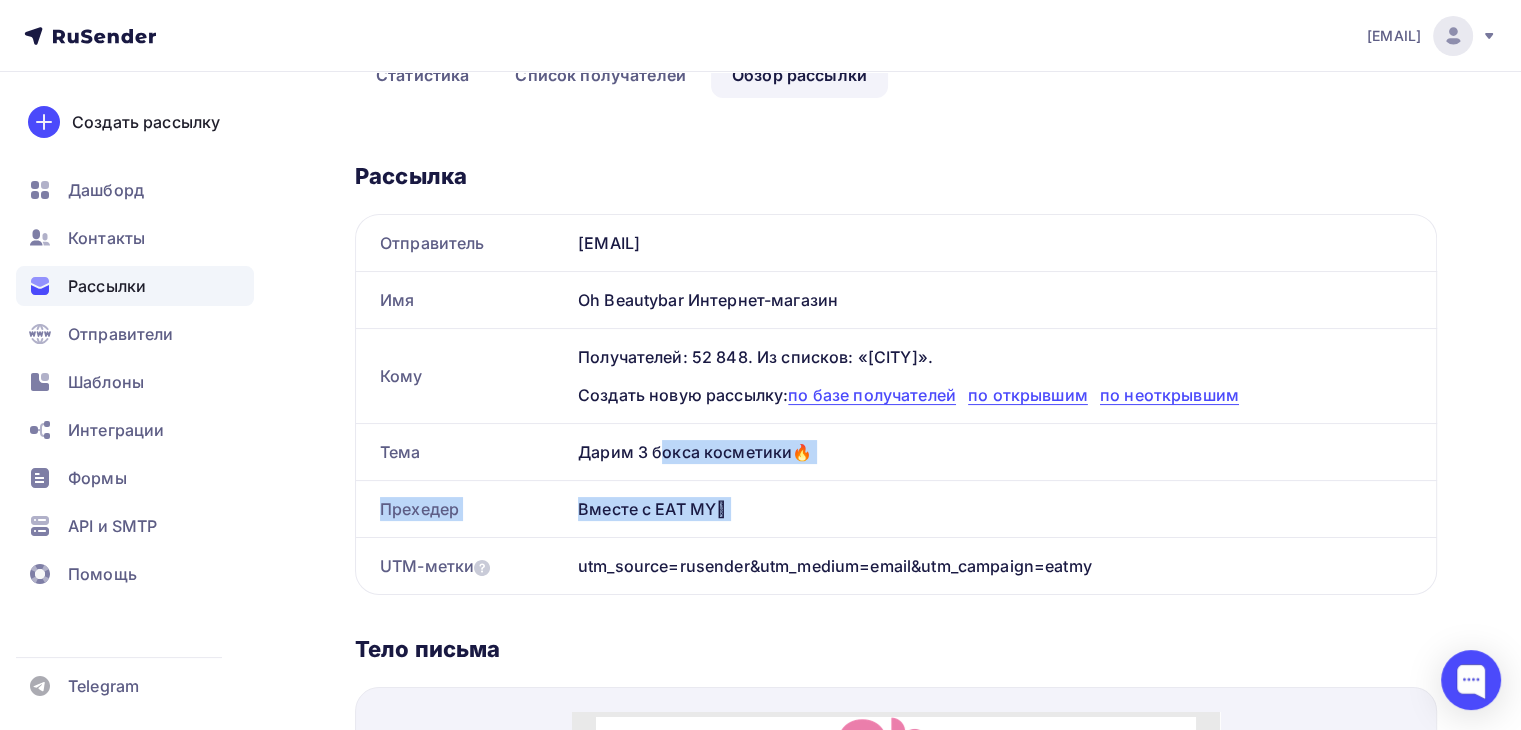 drag, startPoint x: 584, startPoint y: 449, endPoint x: 784, endPoint y: 504, distance: 207.42468 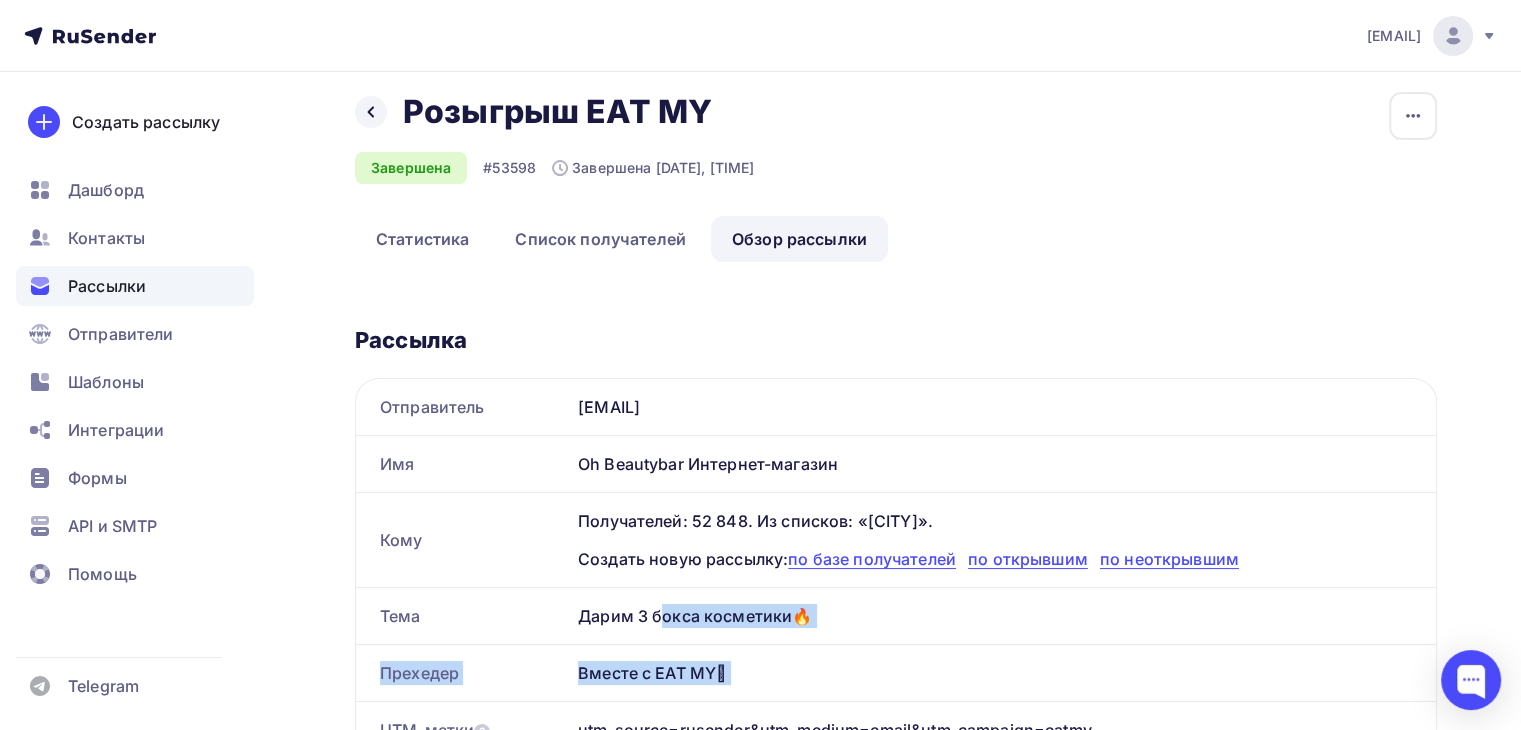 scroll, scrollTop: 0, scrollLeft: 0, axis: both 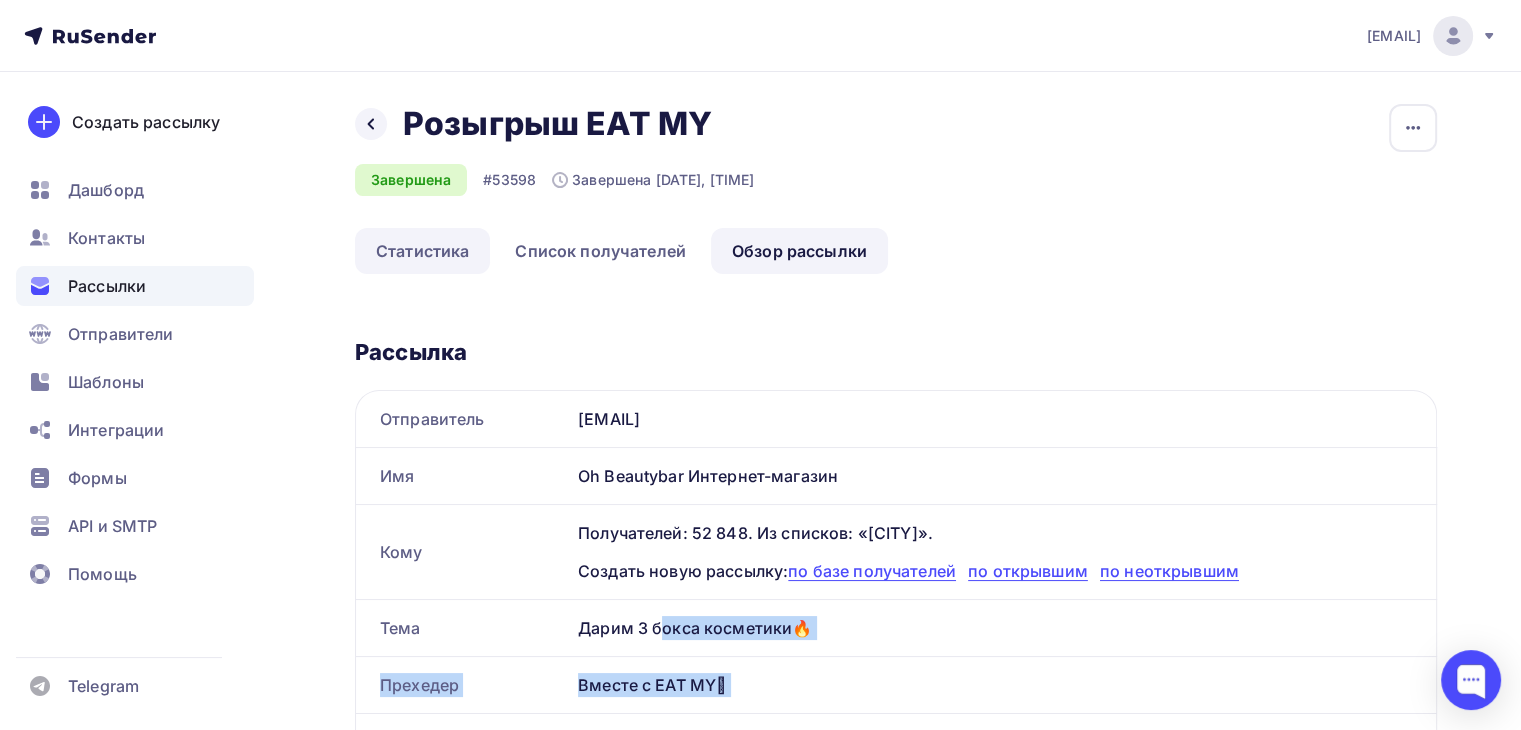 click on "Статистика" at bounding box center [422, 251] 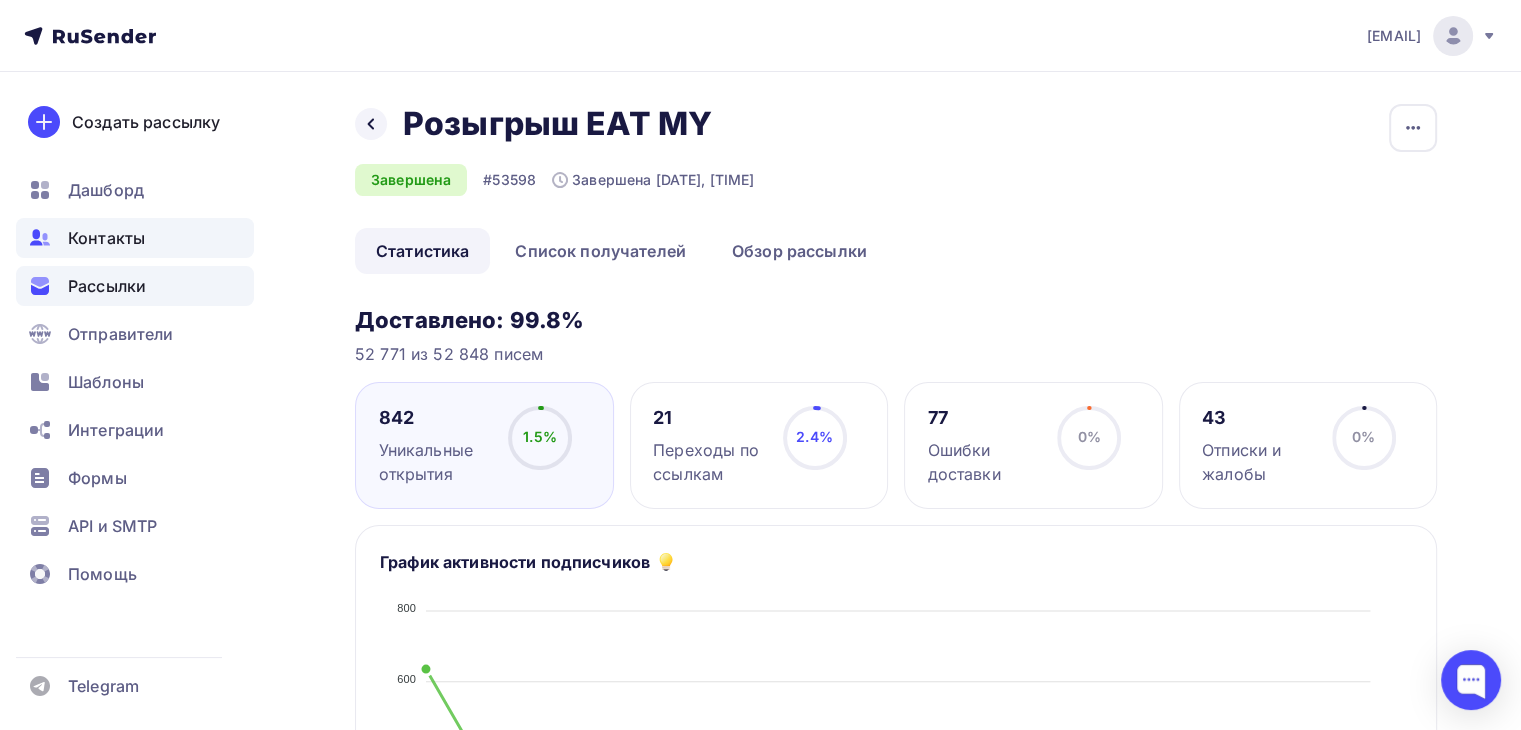 click on "Контакты" at bounding box center [106, 238] 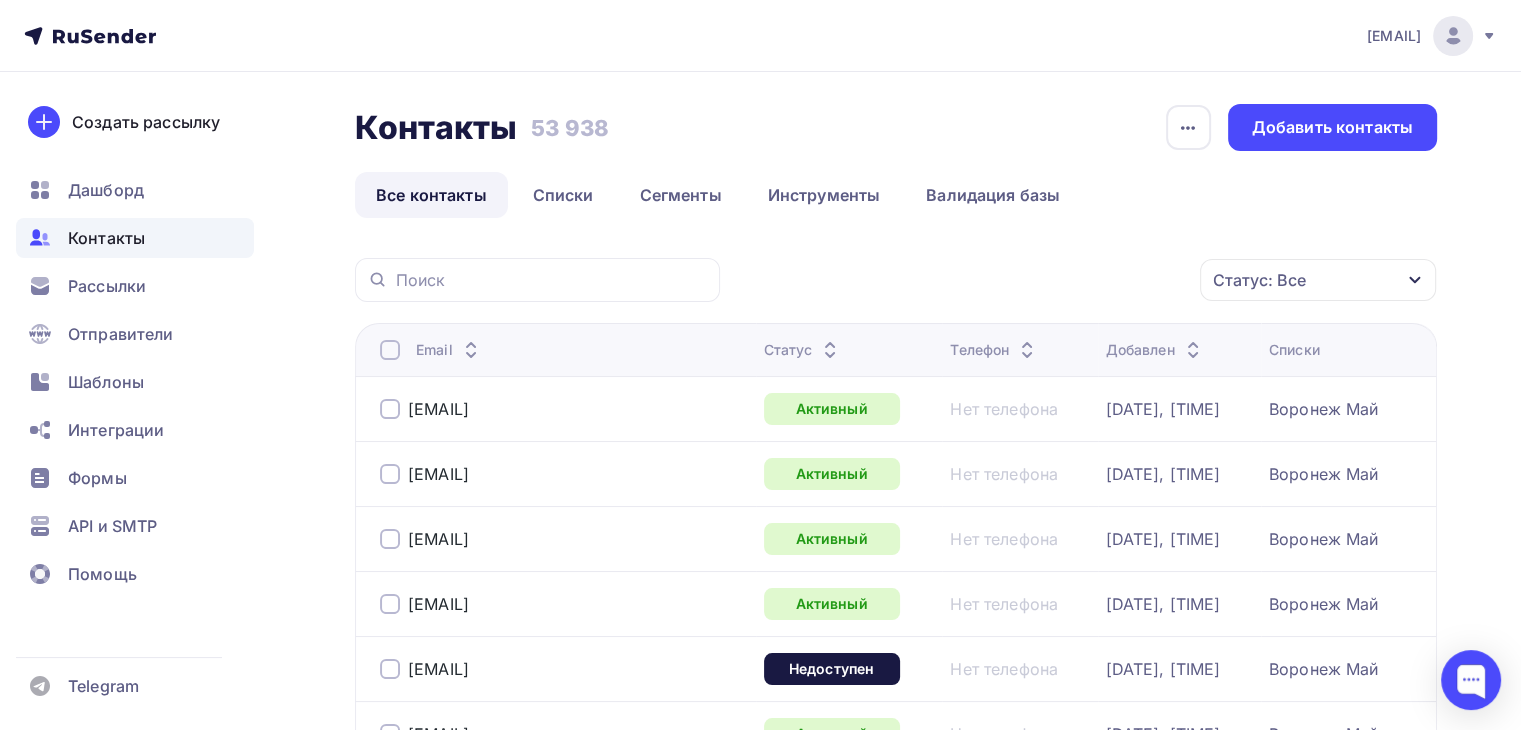 click on "Статус: Все" at bounding box center [1318, 280] 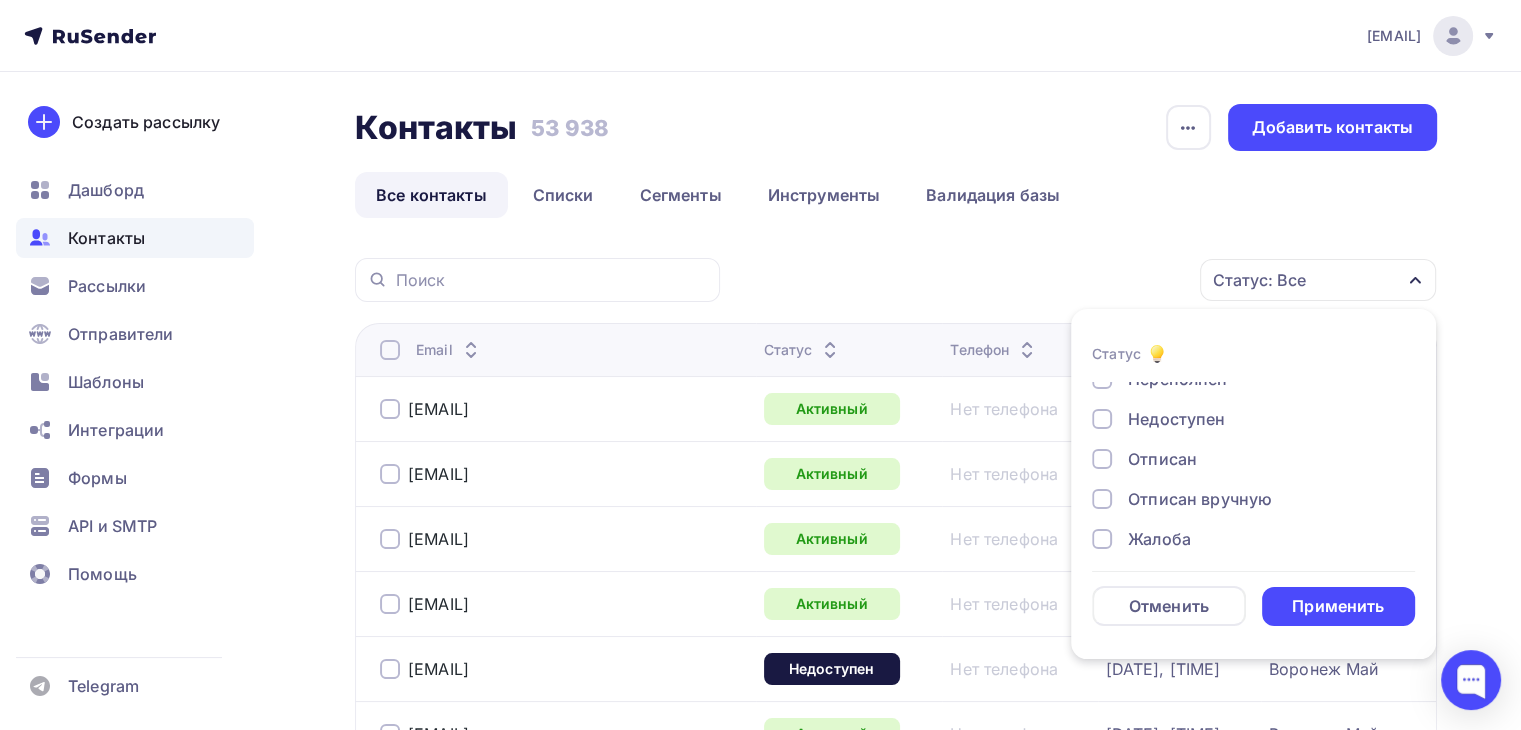 scroll, scrollTop: 136, scrollLeft: 0, axis: vertical 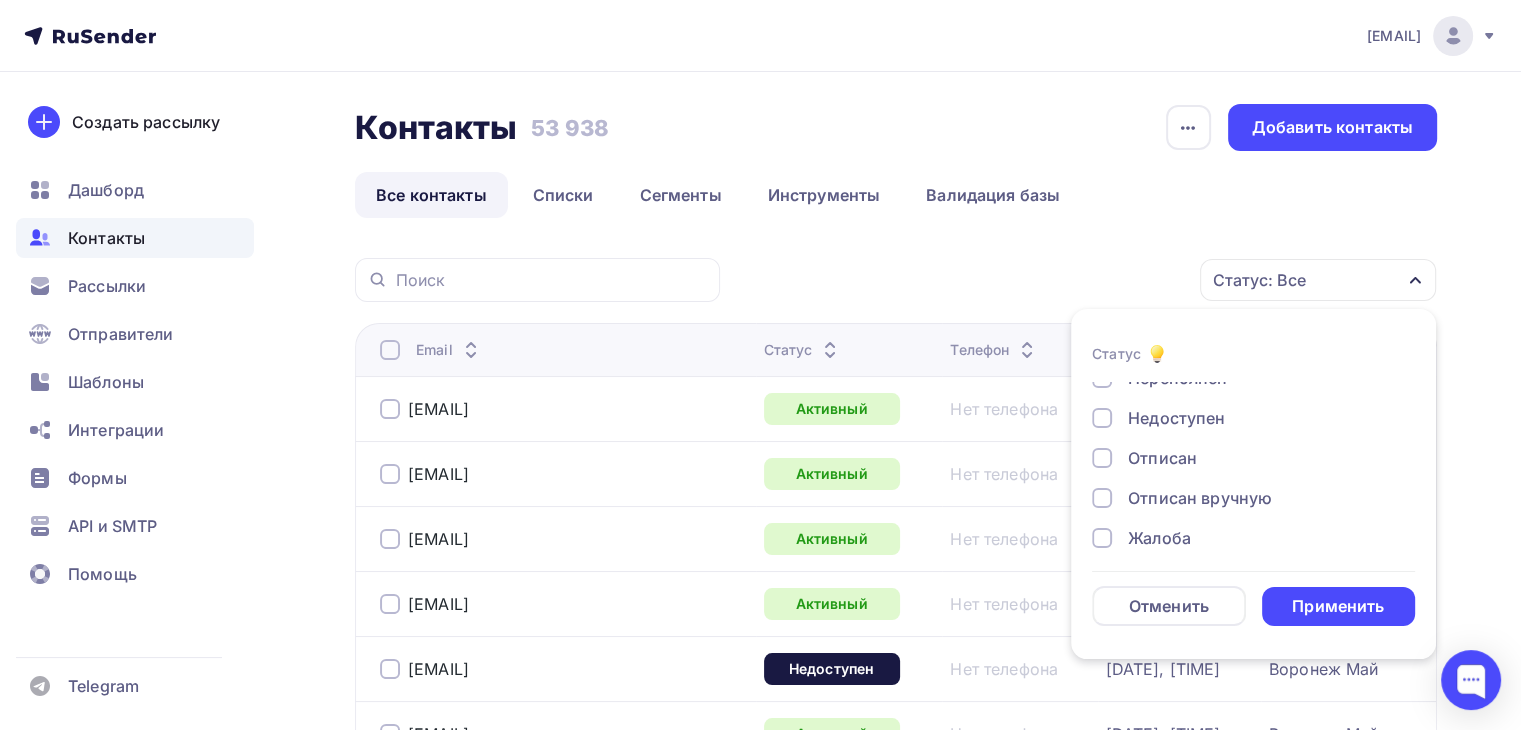 click on "Отписан" at bounding box center [1162, 458] 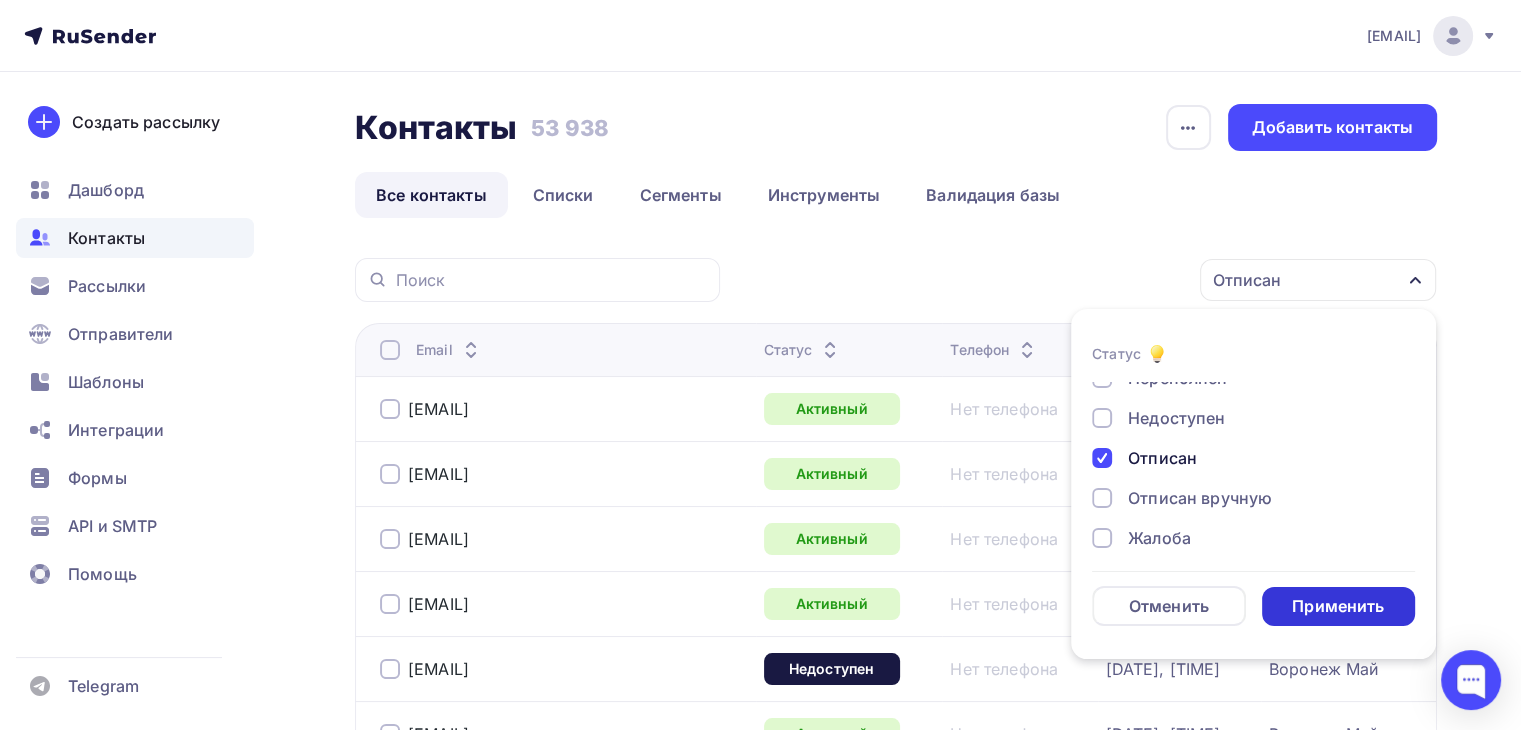 click on "Применить" at bounding box center [1339, 606] 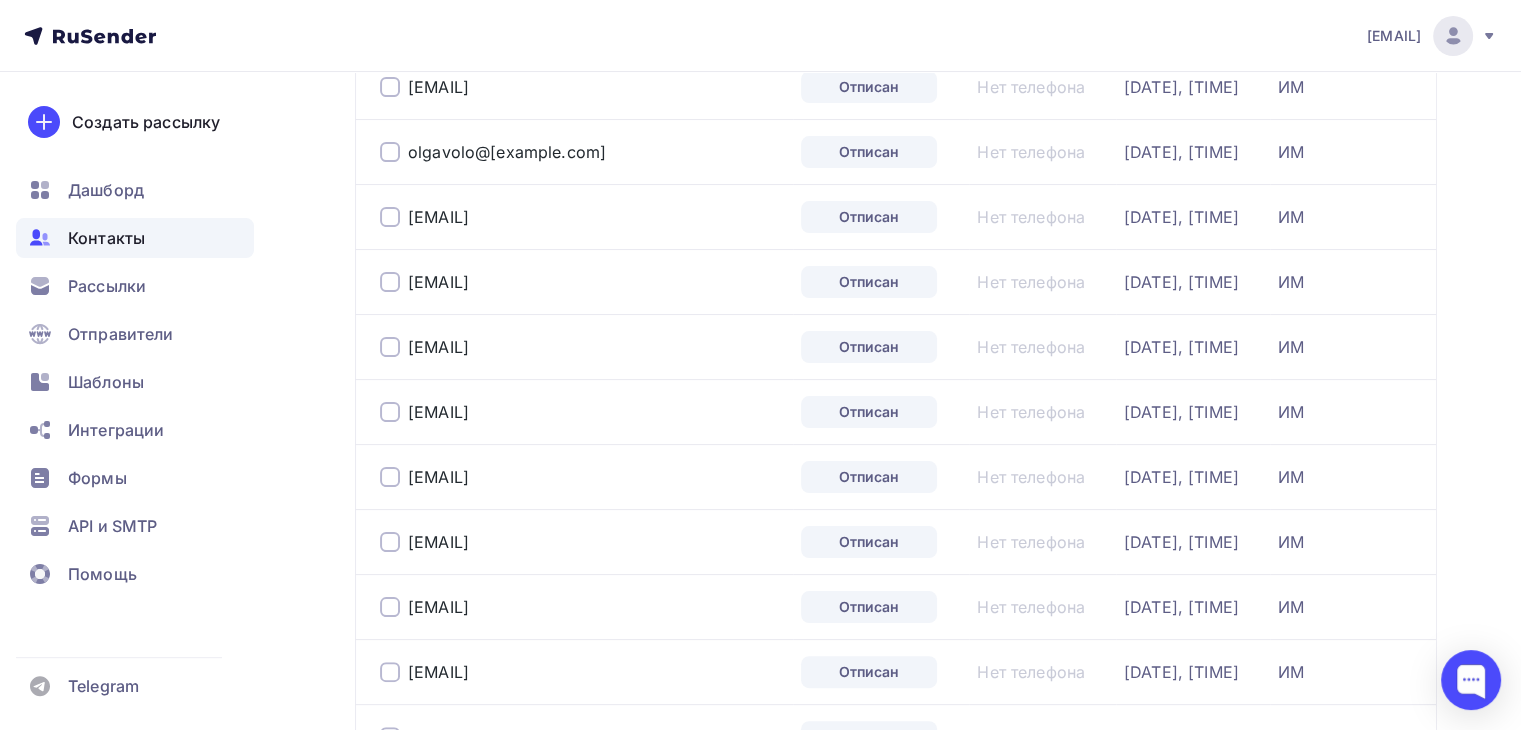 scroll, scrollTop: 0, scrollLeft: 0, axis: both 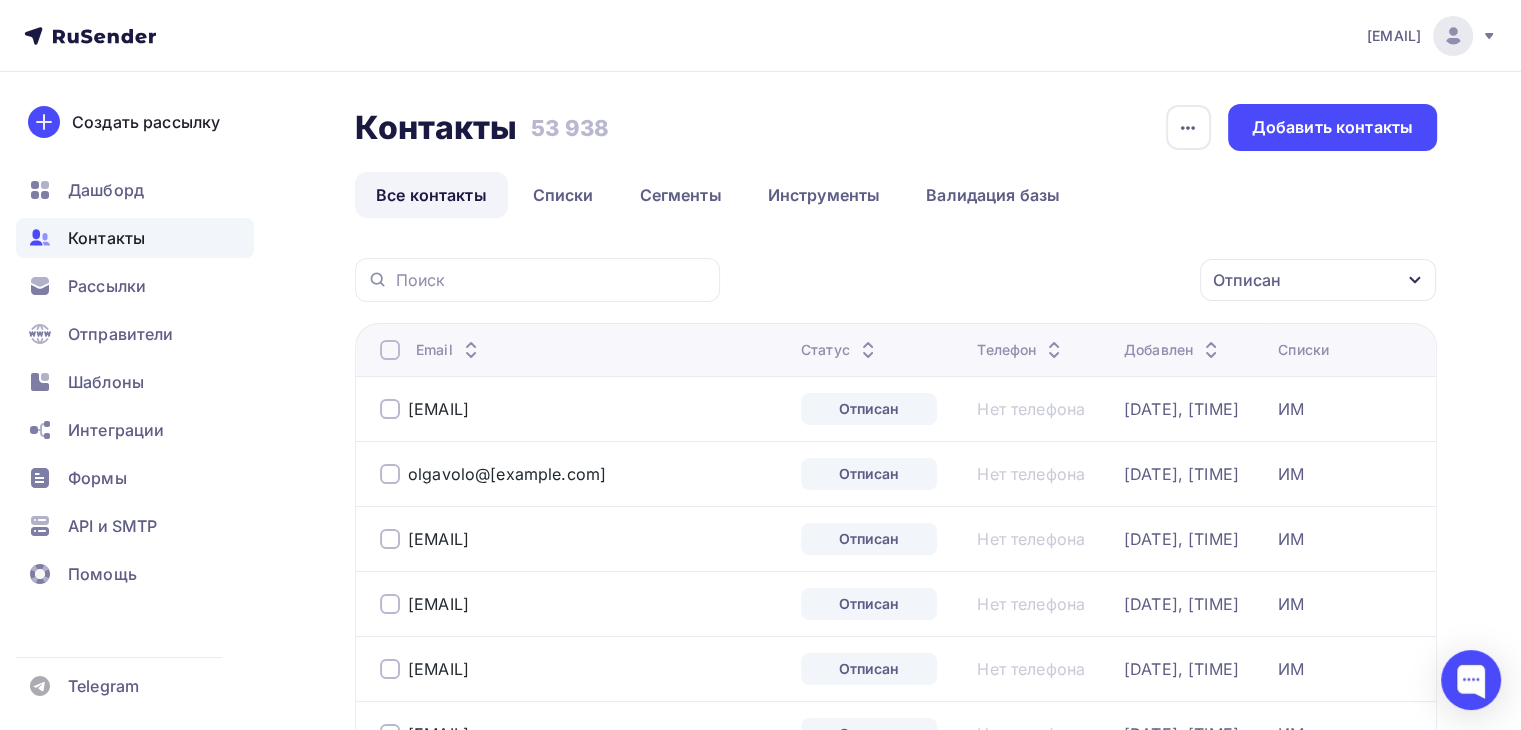 click at bounding box center (390, 350) 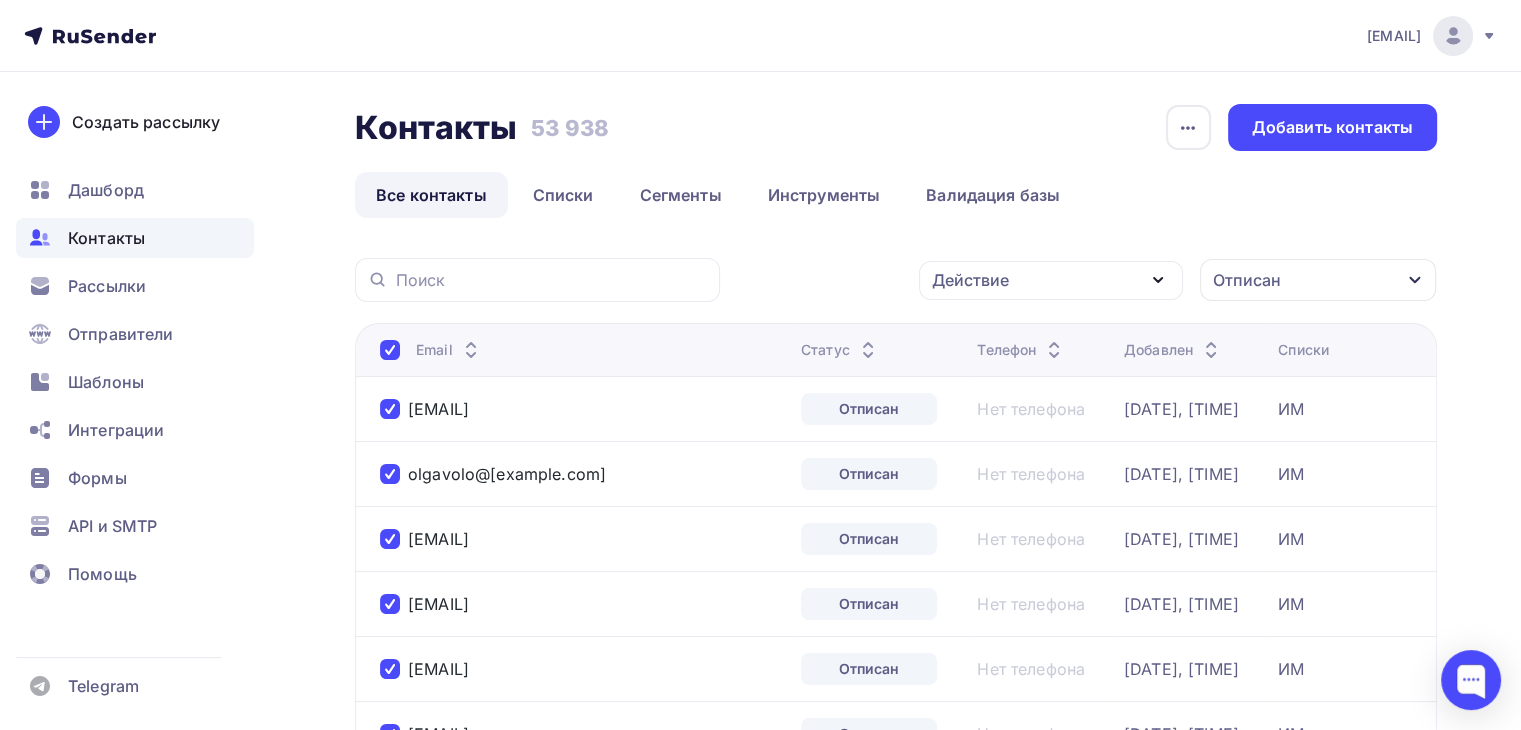 click on "Действие" at bounding box center [1051, 280] 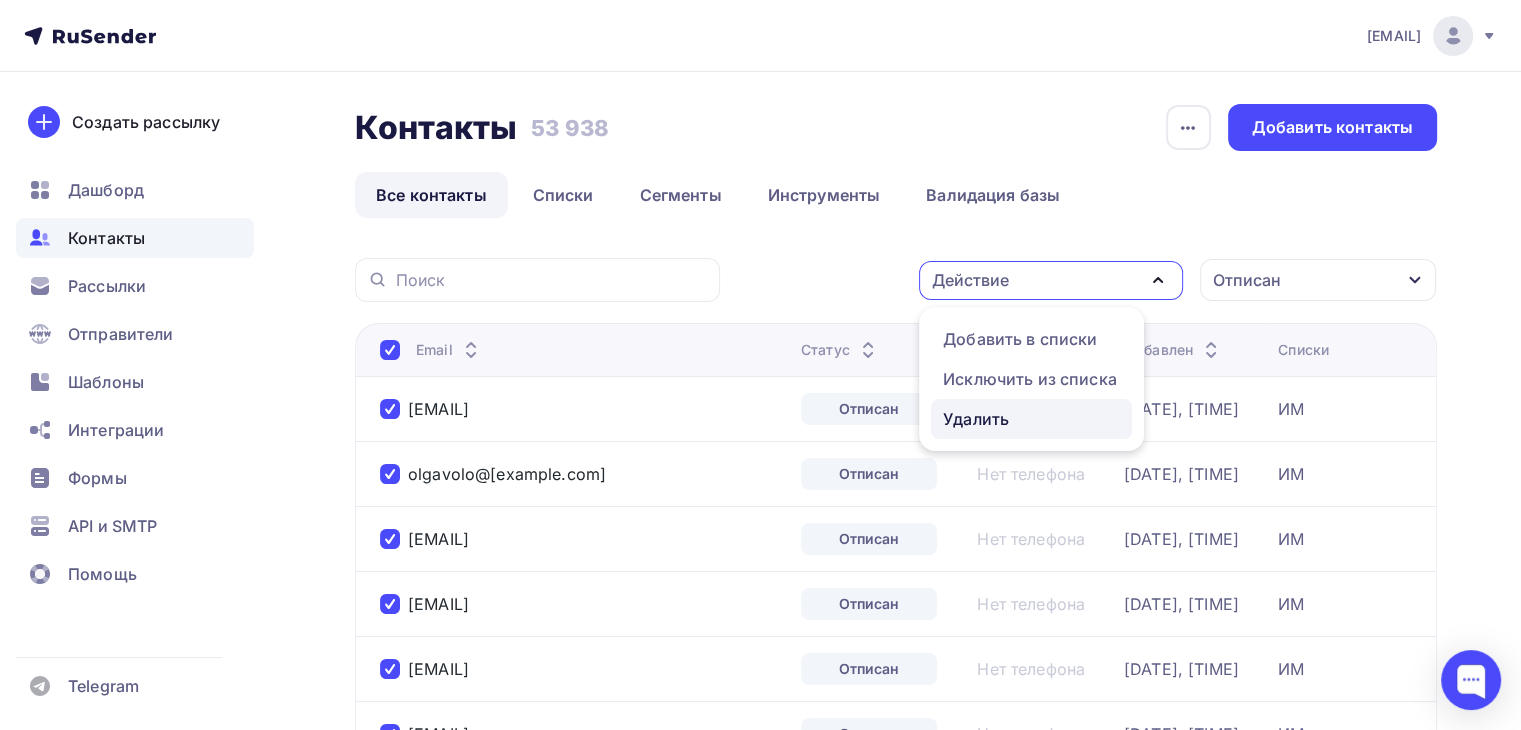 click on "Удалить" at bounding box center (976, 419) 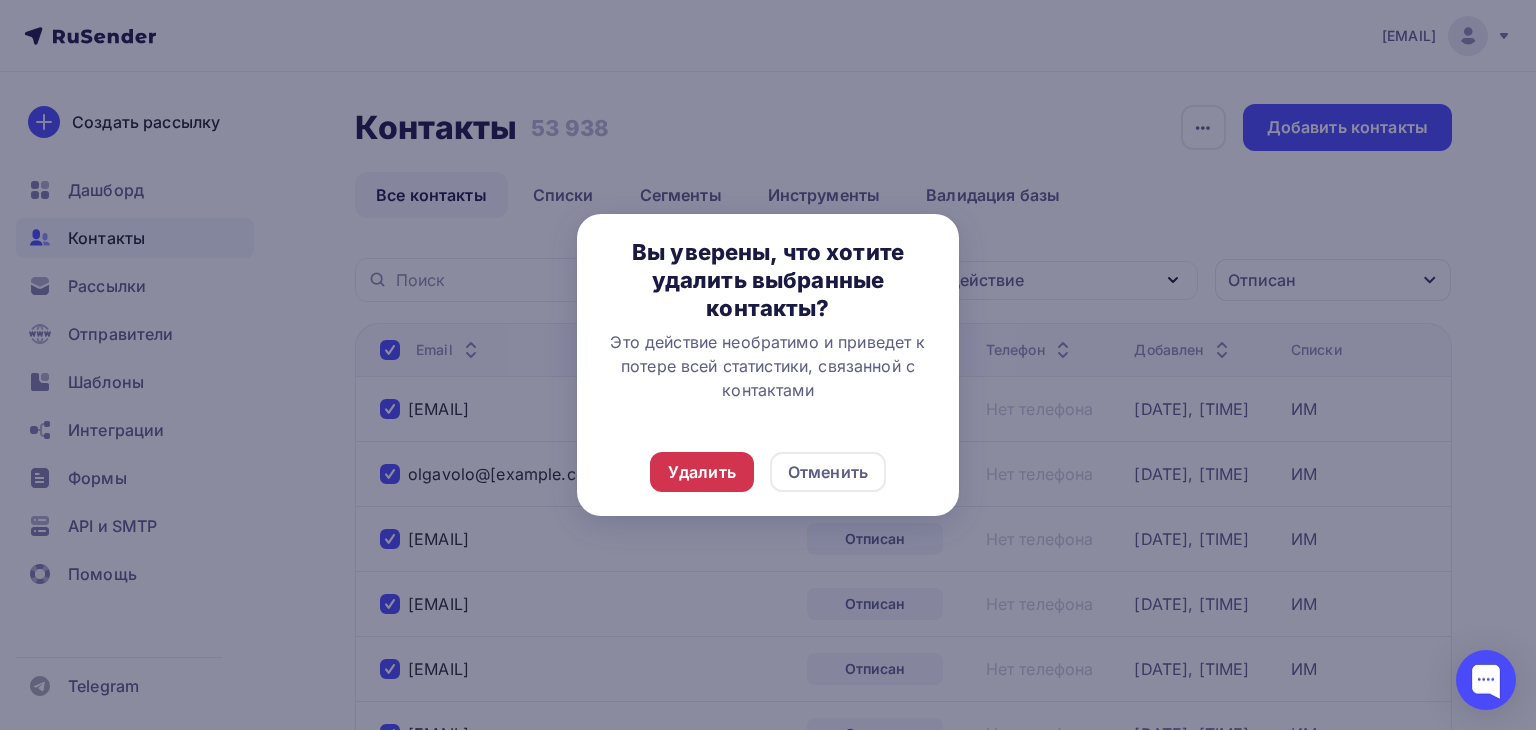 click on "Удалить" at bounding box center [702, 472] 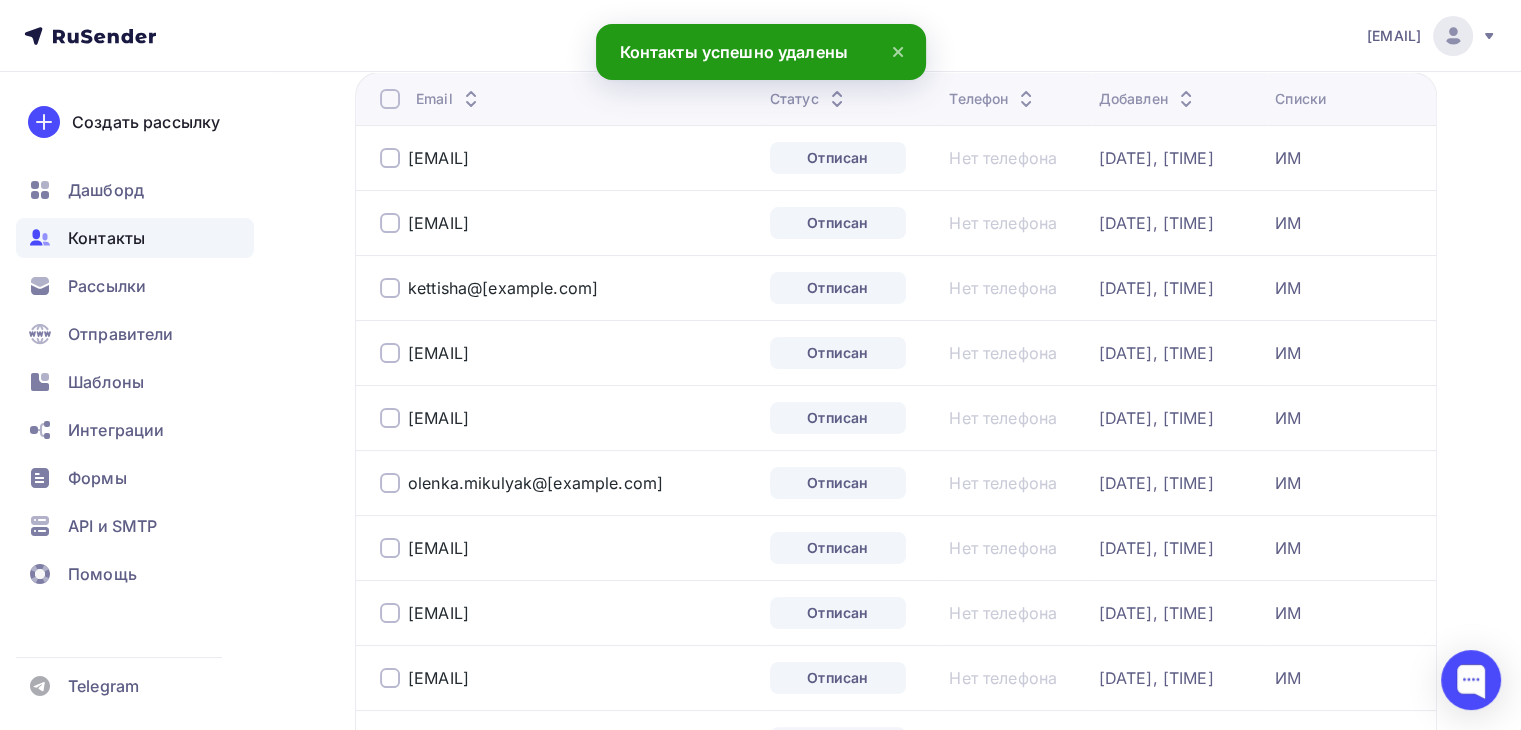 scroll, scrollTop: 202, scrollLeft: 0, axis: vertical 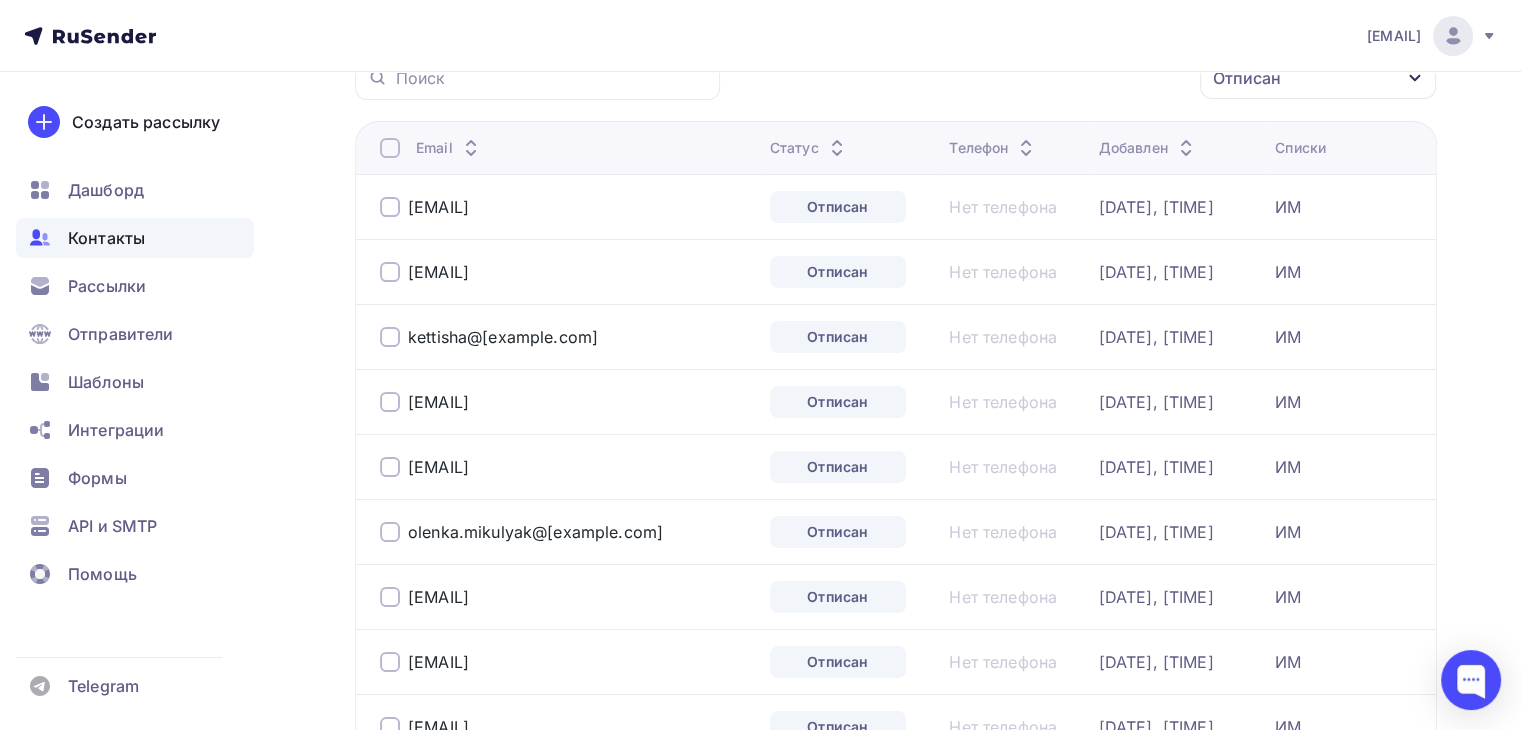 click at bounding box center (390, 148) 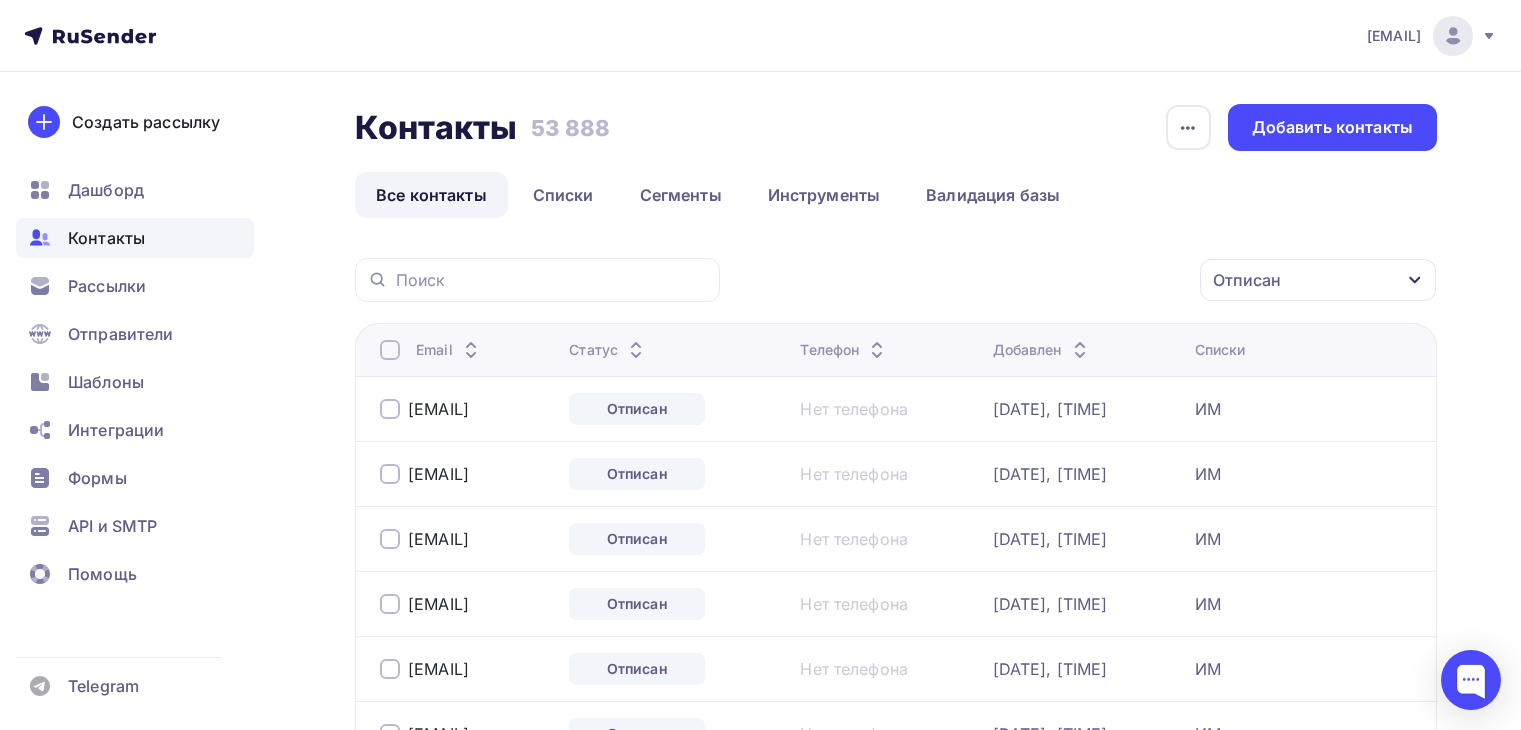 click at bounding box center [390, 350] 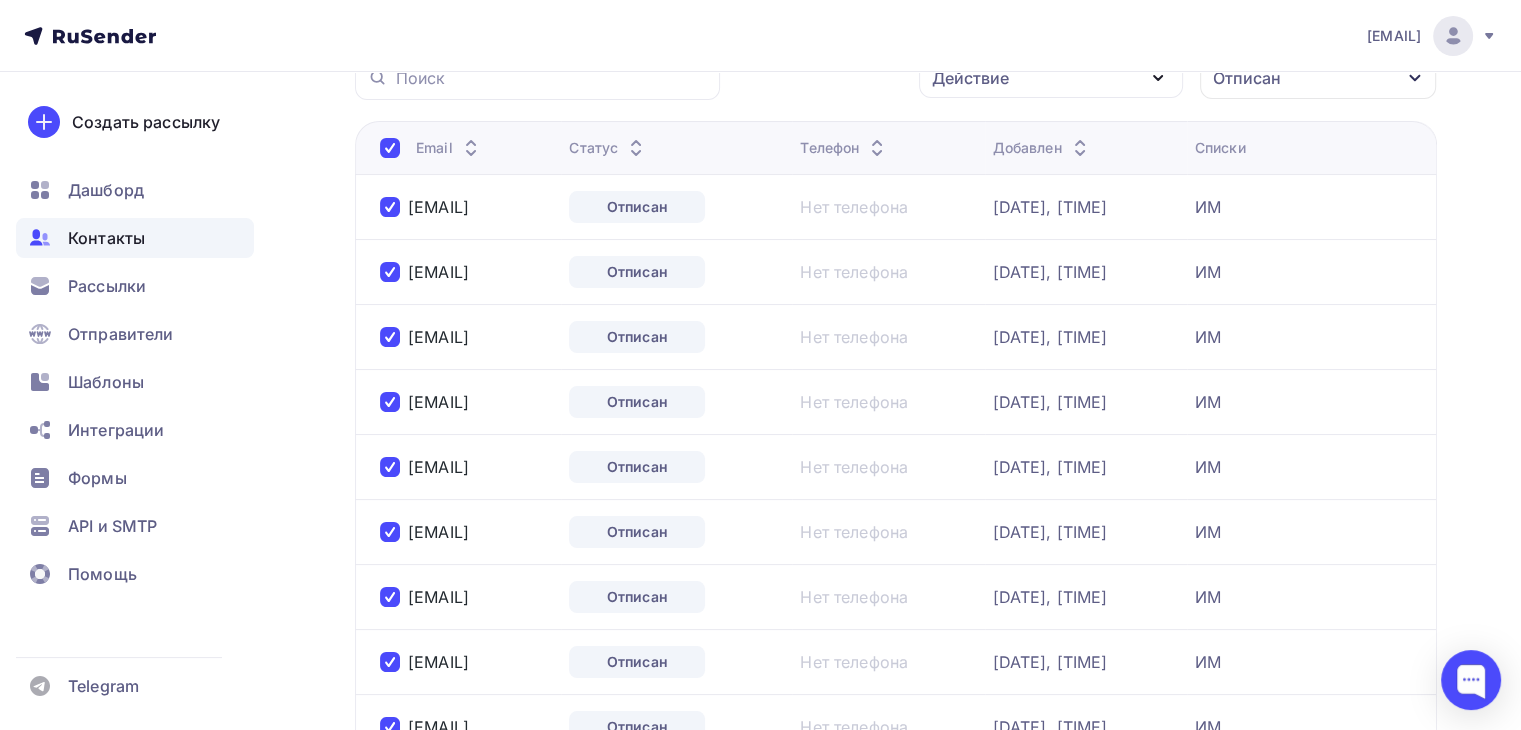 click on "marketing.ohbeautybar@gmail.com             Аккаунт         Тарифы       Выйти
Создать рассылку
Дашборд
Контакты
Рассылки
Отправители
Шаблоны
Интеграции
Формы
API и SMTP
Помощь
Telegram
Аккаунт         Тарифы                   Помощь       Выйти" at bounding box center [760, 36] 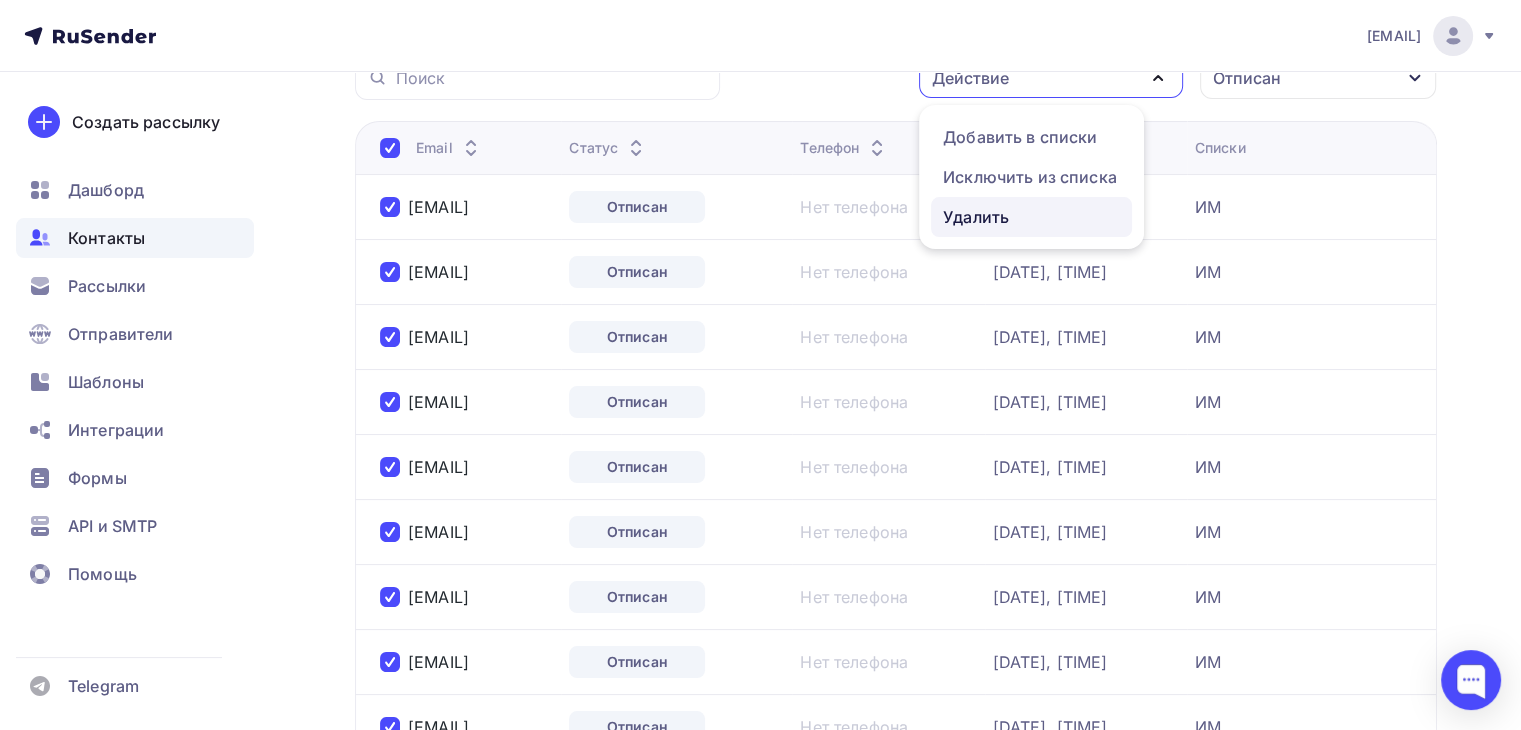 click on "Удалить" at bounding box center (976, 217) 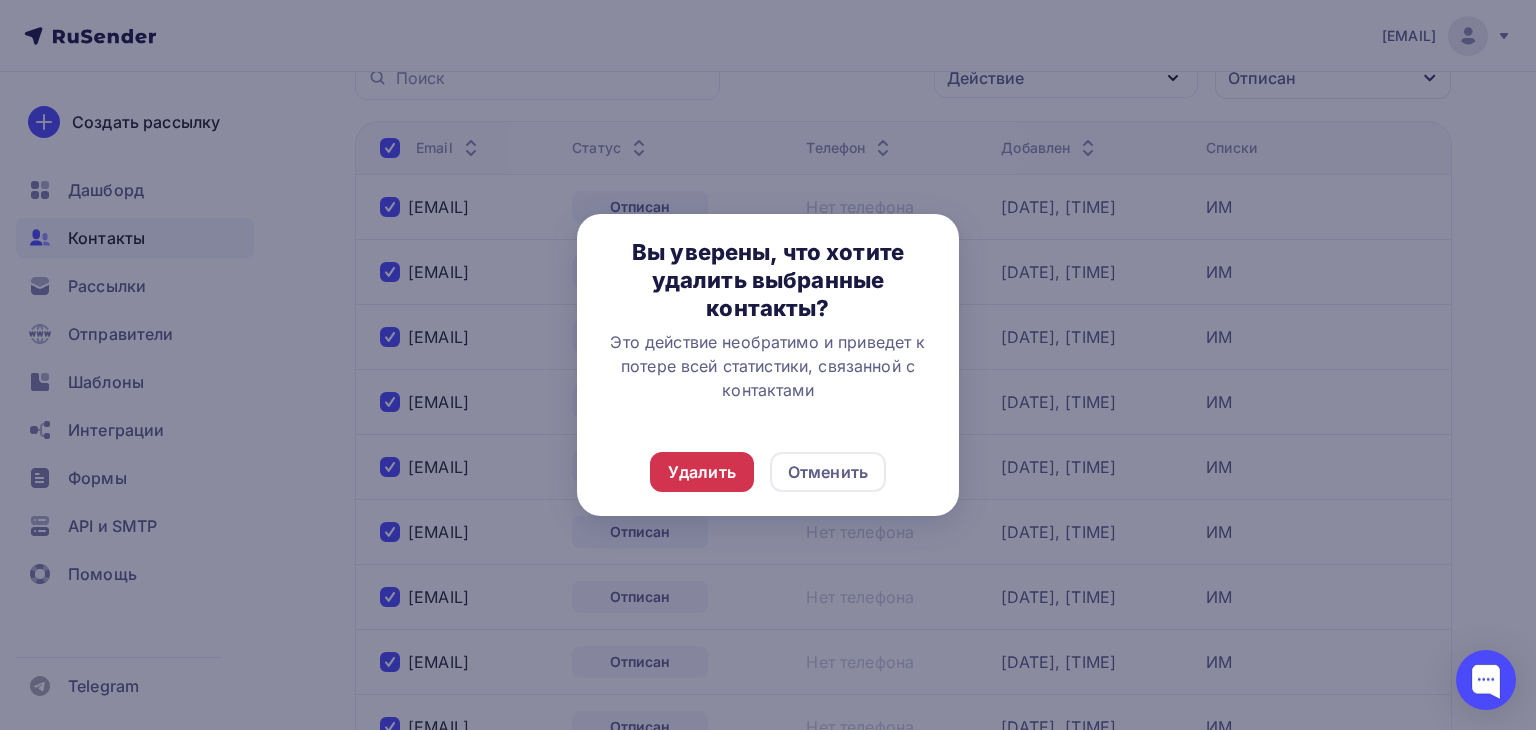 click on "Удалить" at bounding box center (702, 472) 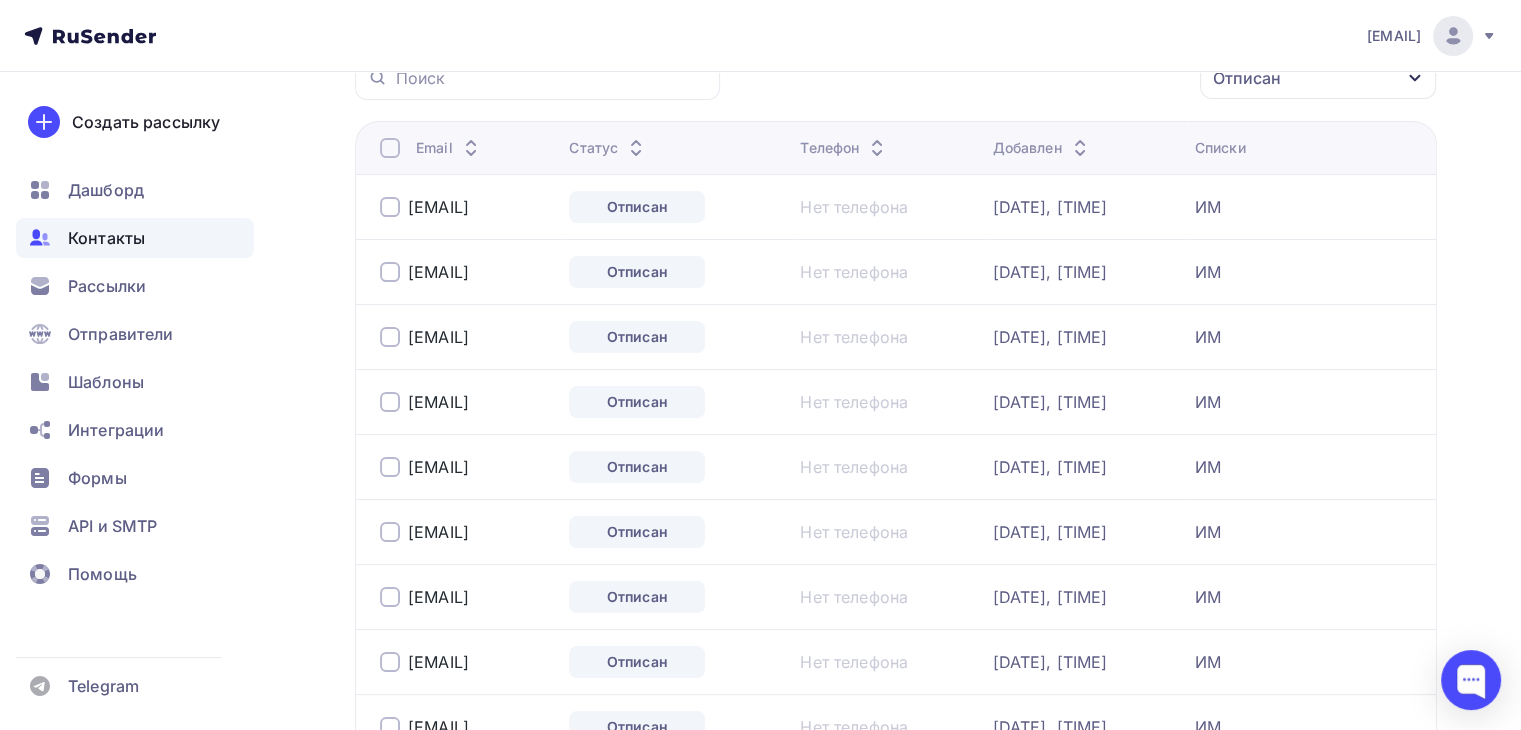 click at bounding box center [390, 148] 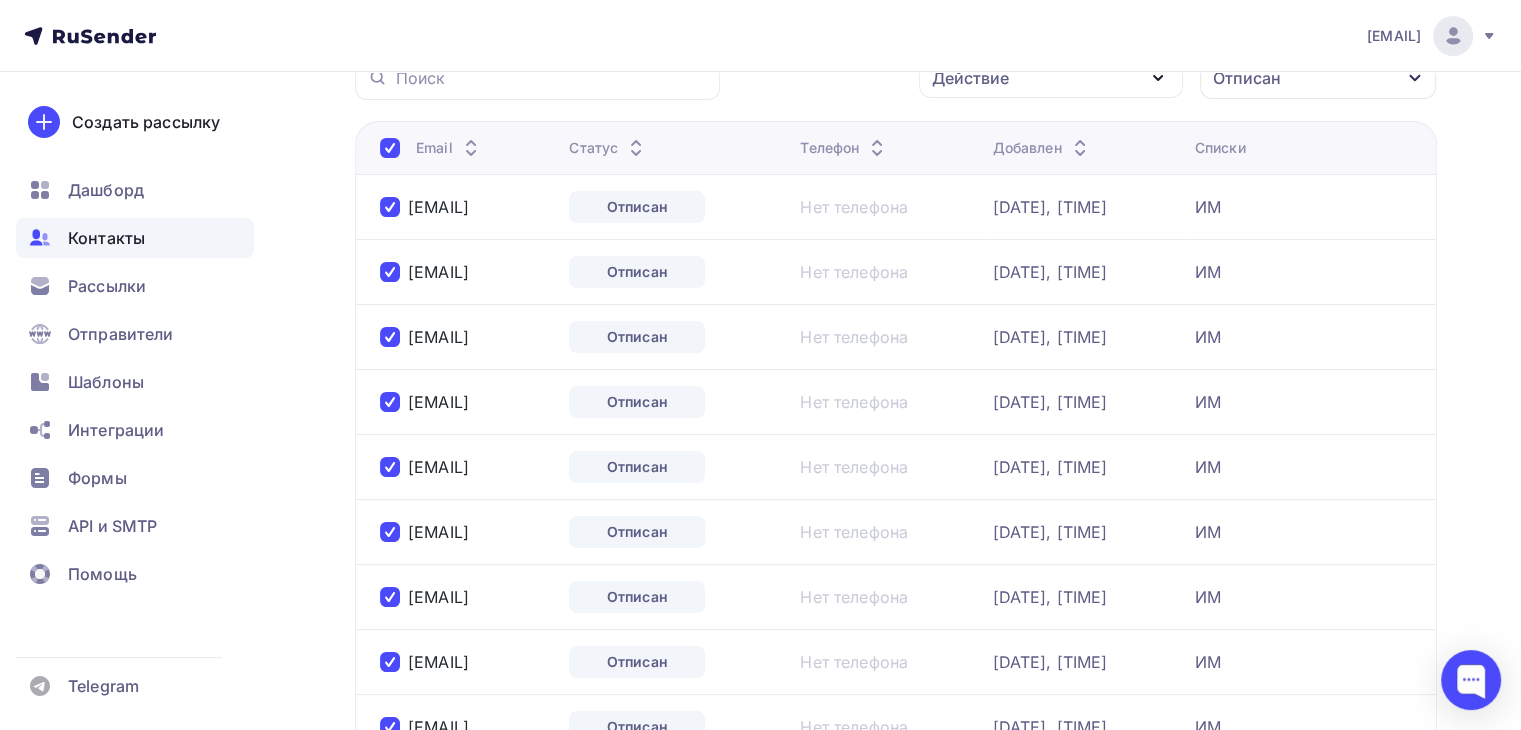 click on "Действие" at bounding box center [970, 78] 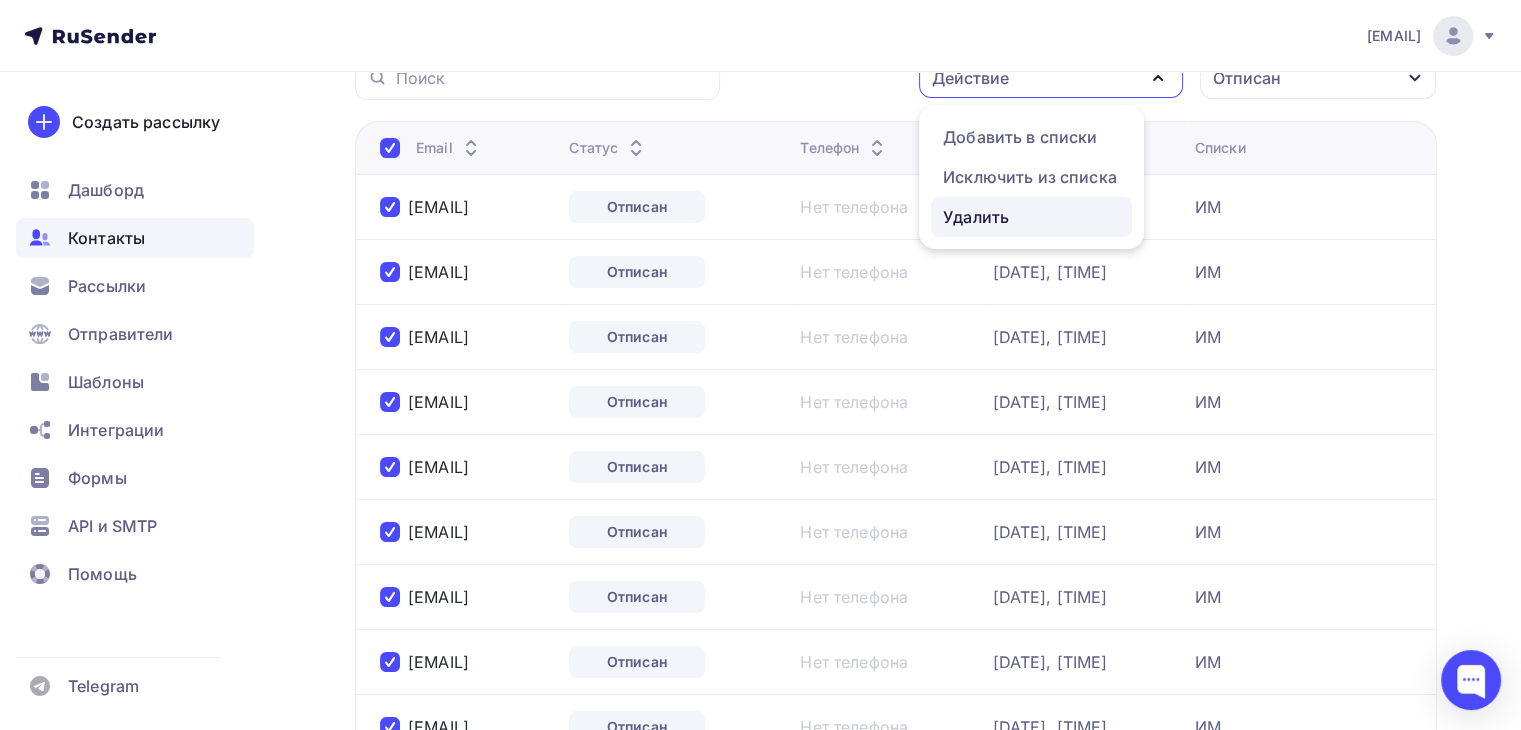click on "Удалить" at bounding box center (976, 217) 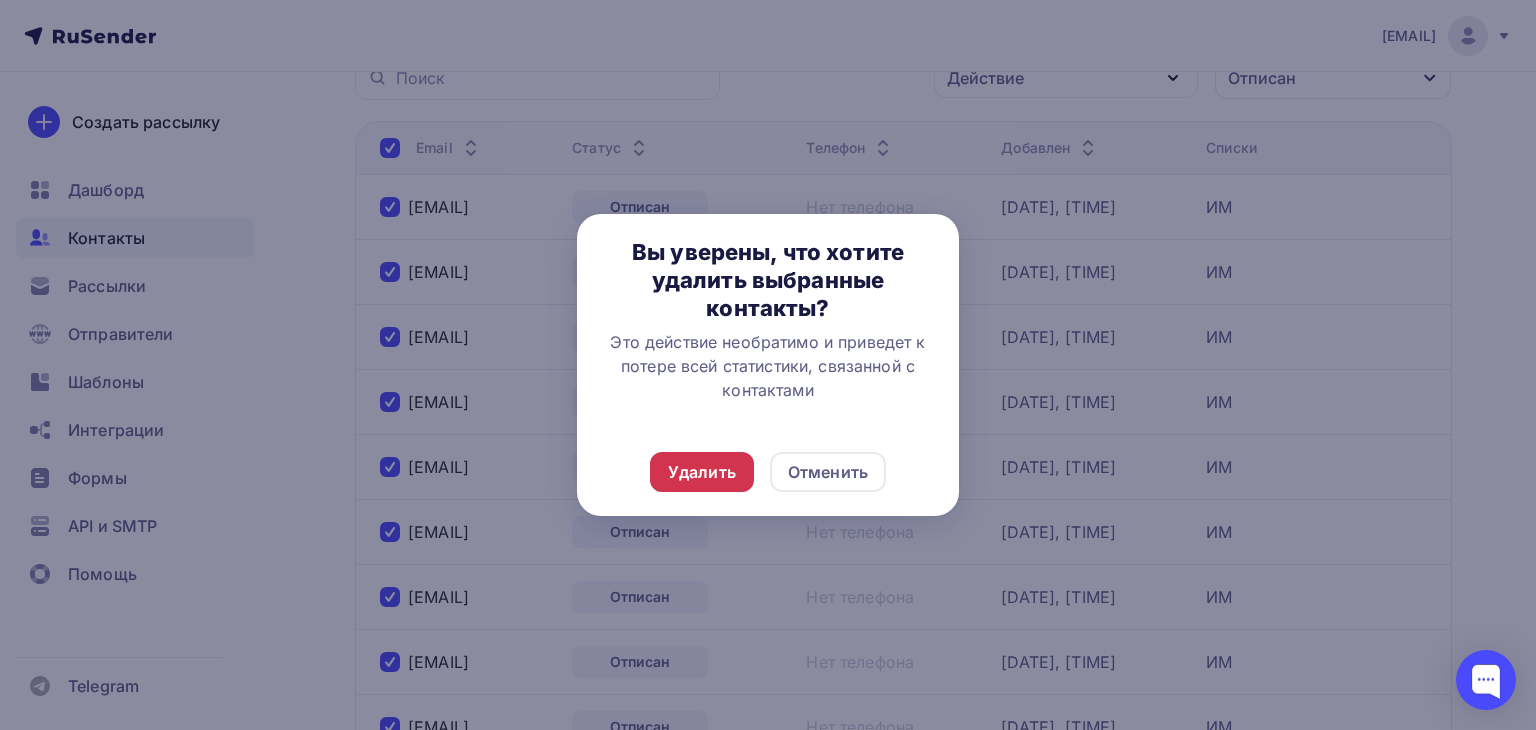 click on "Удалить" at bounding box center (702, 472) 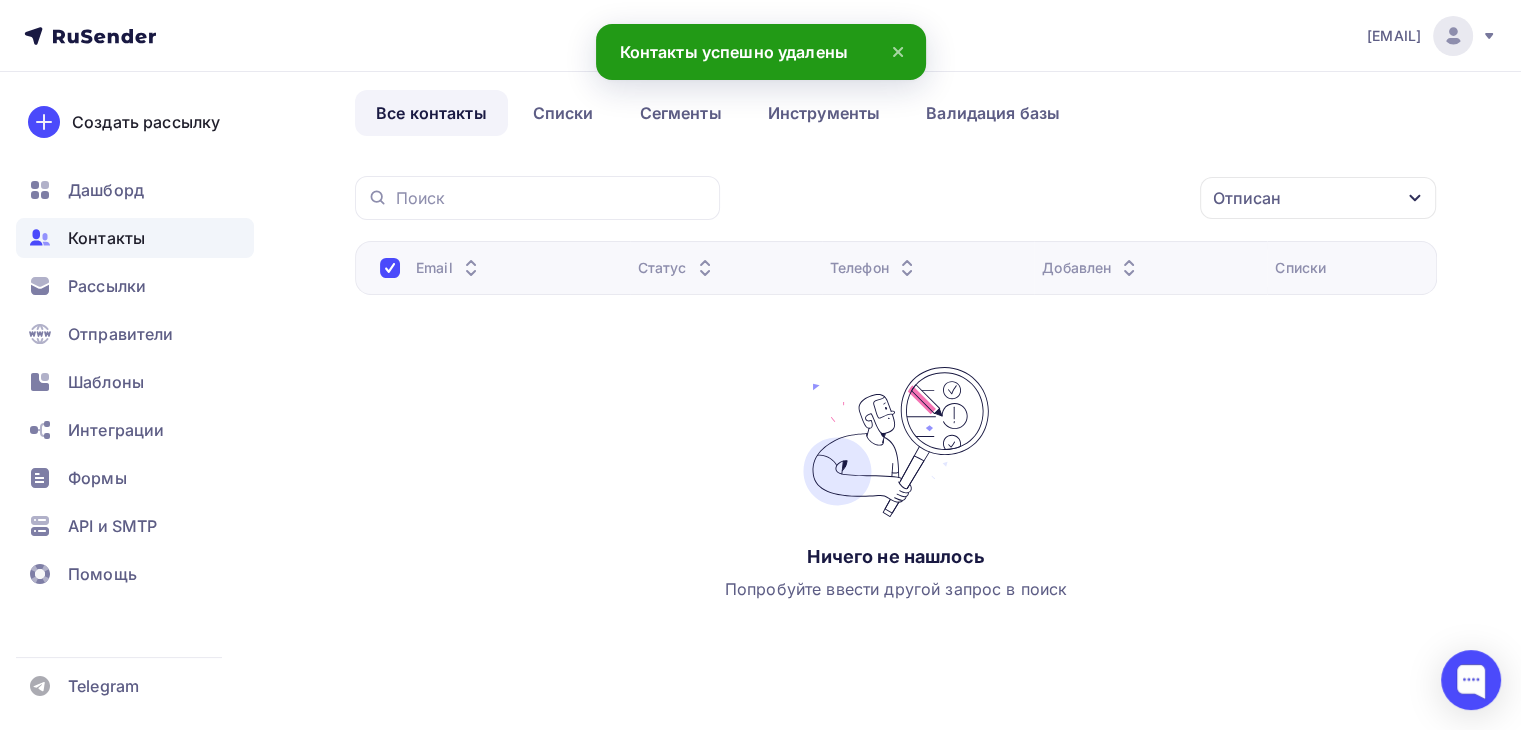 scroll, scrollTop: 0, scrollLeft: 0, axis: both 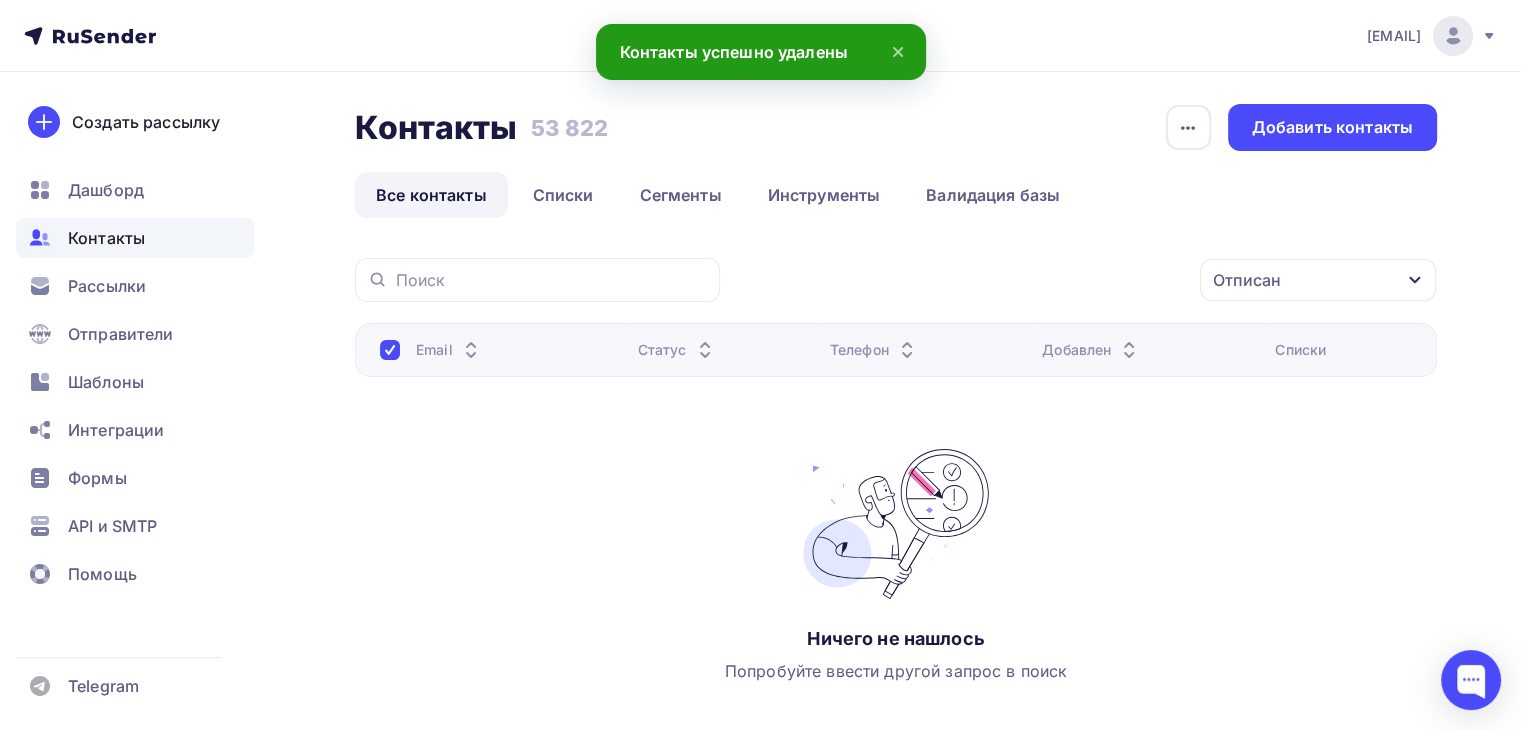 click at bounding box center [390, 350] 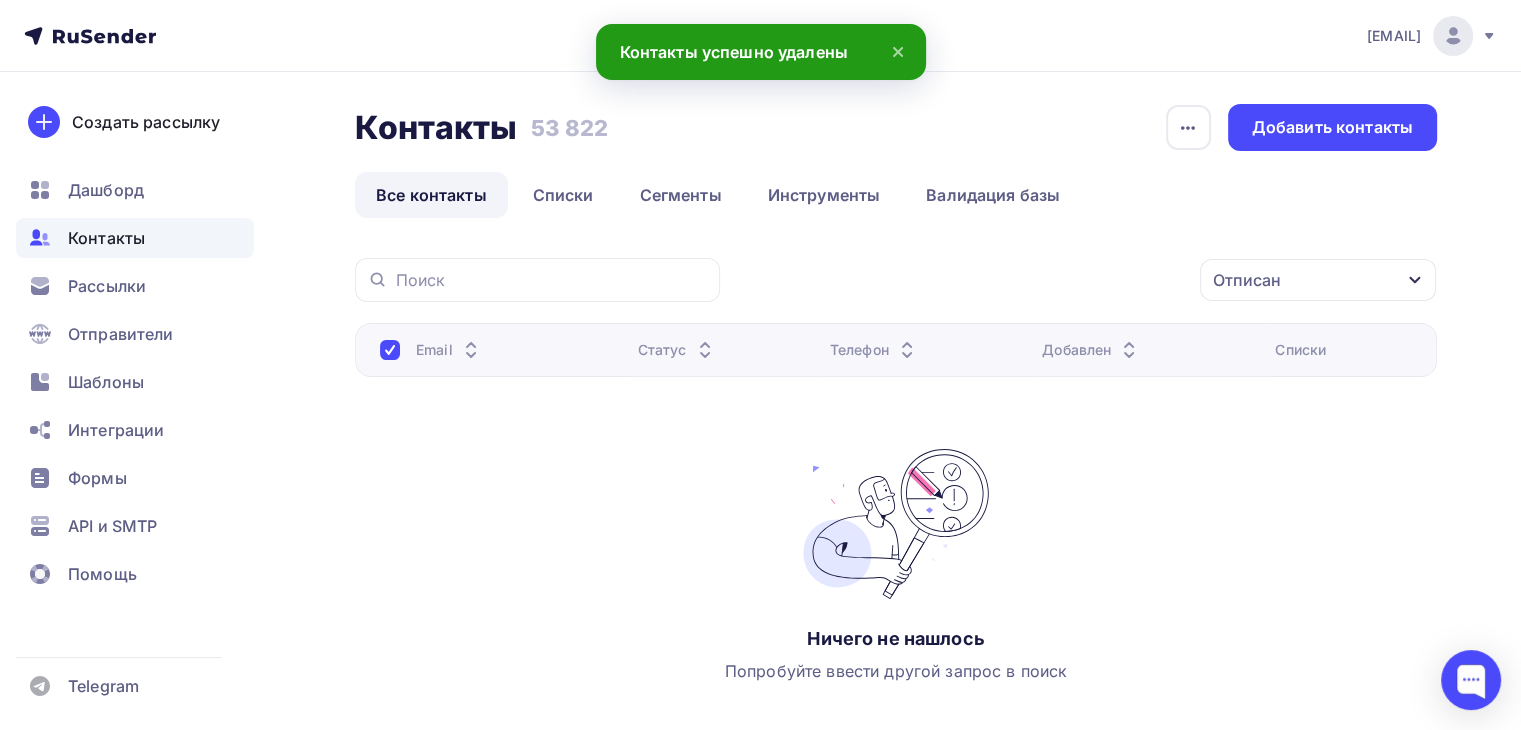 click on "Отписан" at bounding box center [1247, 280] 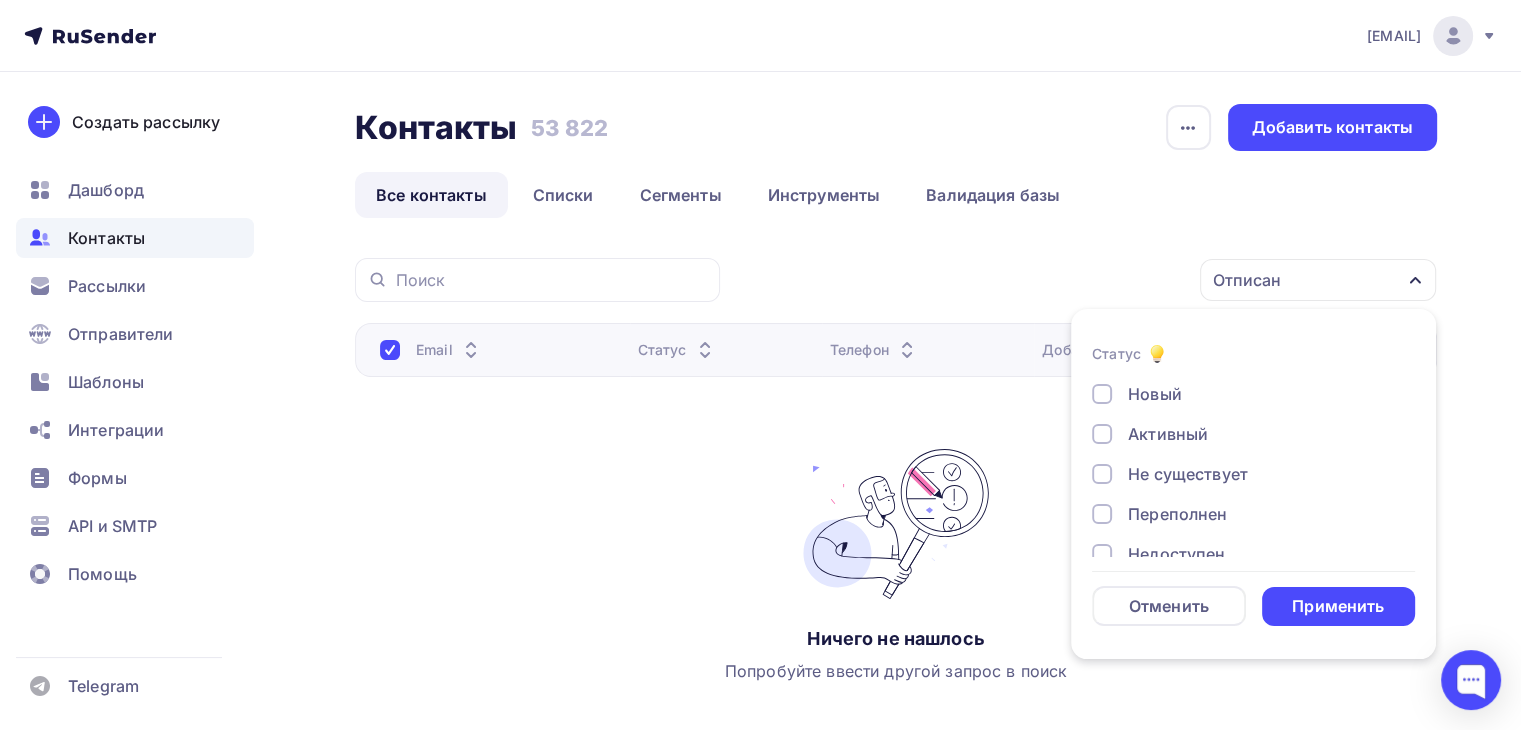 scroll, scrollTop: 144, scrollLeft: 0, axis: vertical 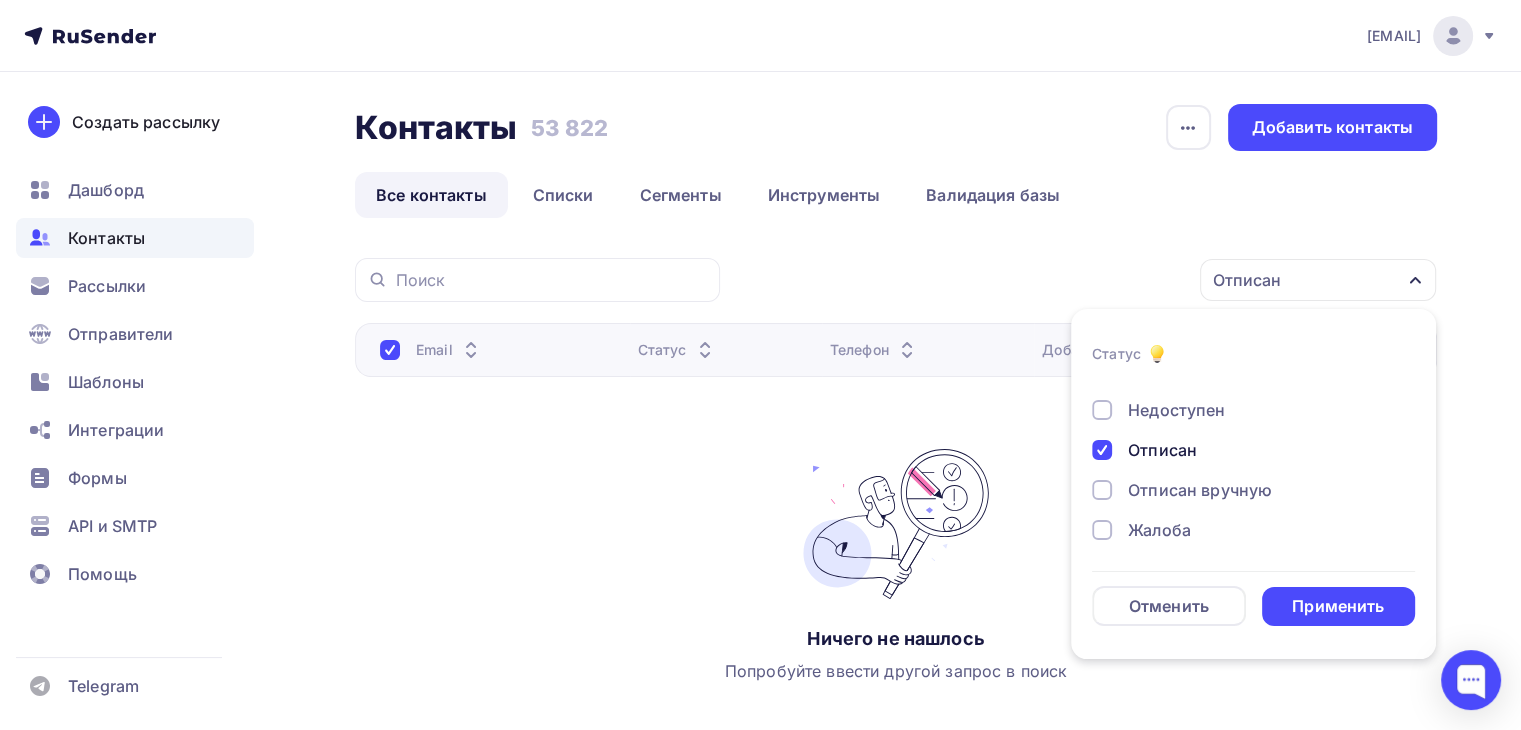 click on "Жалоба" at bounding box center [1159, 530] 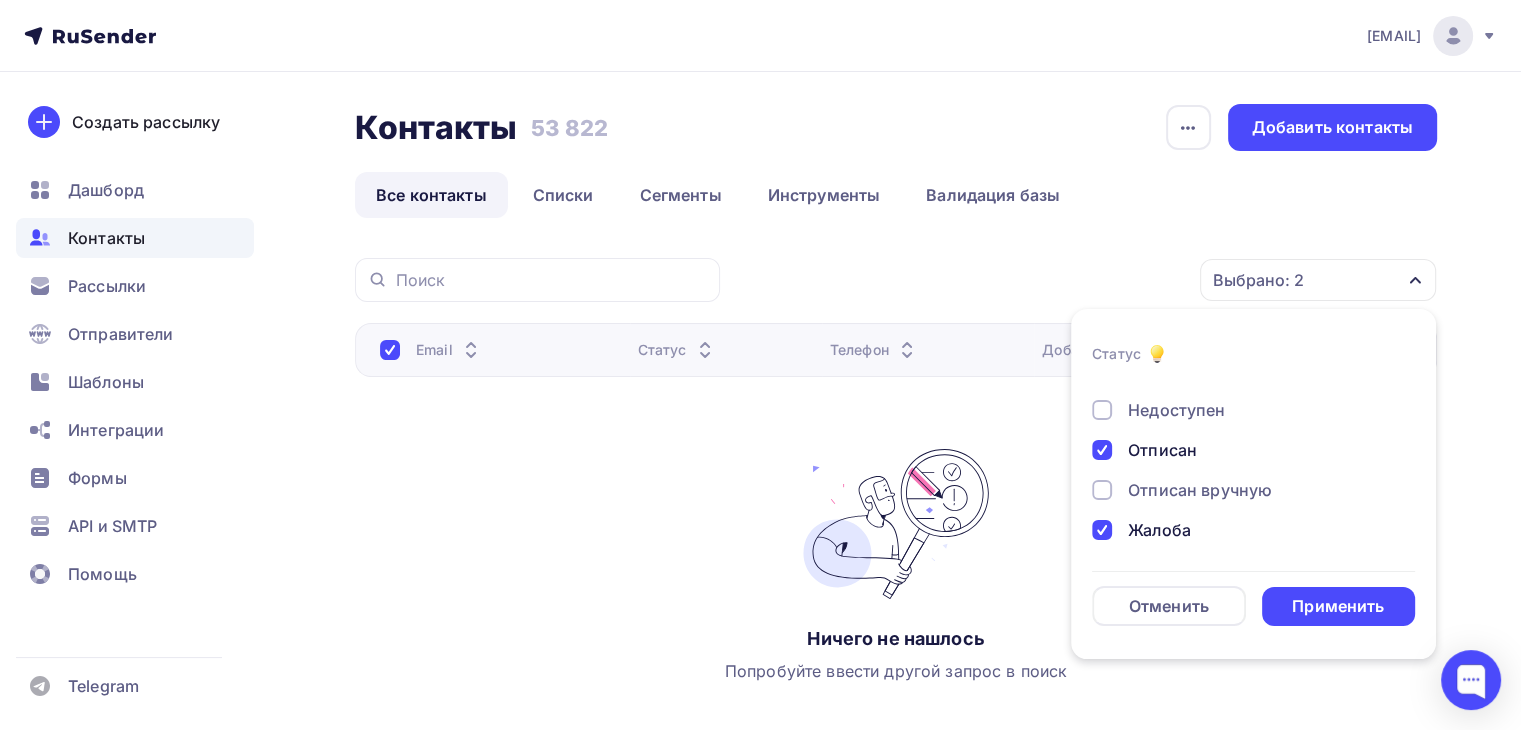 click on "Отписан" at bounding box center (1162, 450) 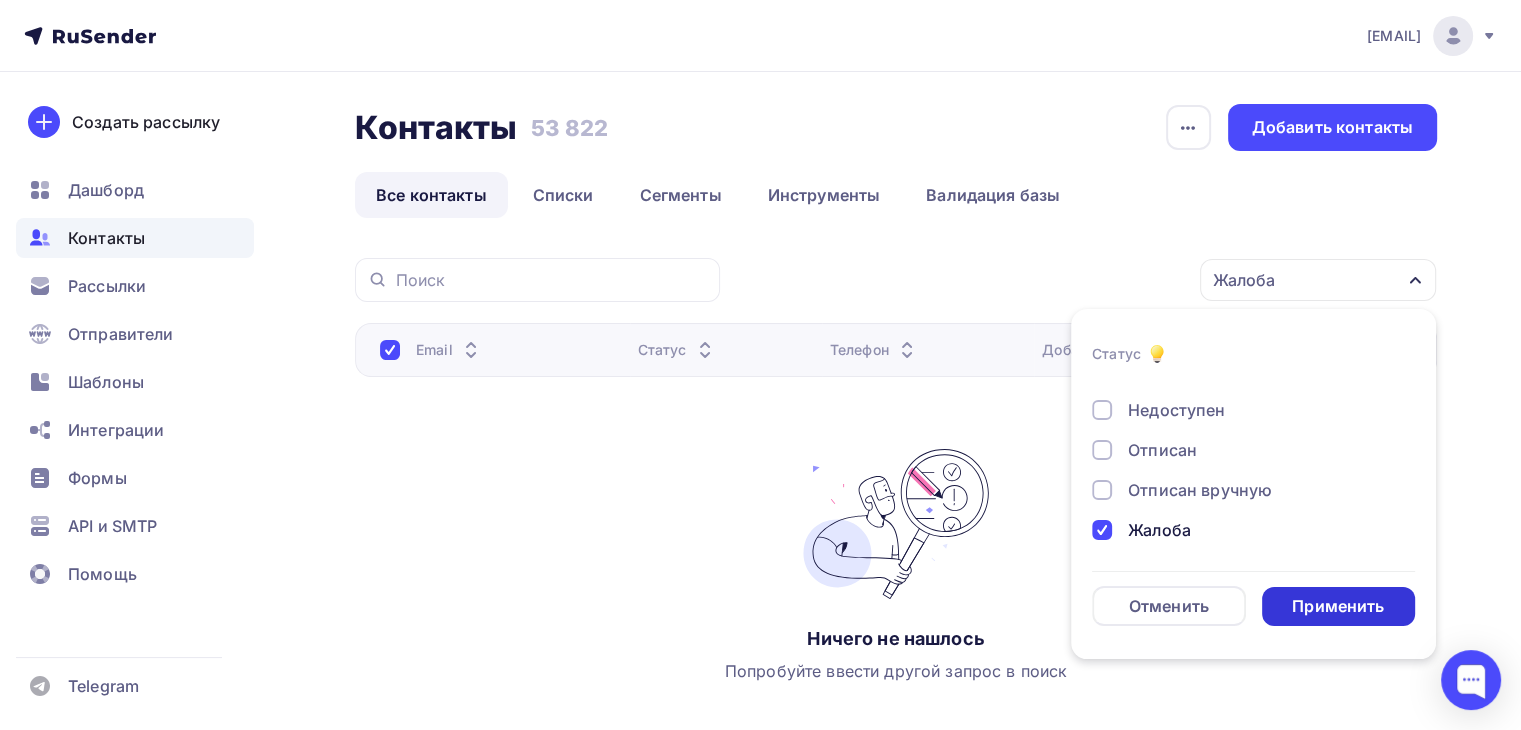 click on "Применить" at bounding box center [1338, 606] 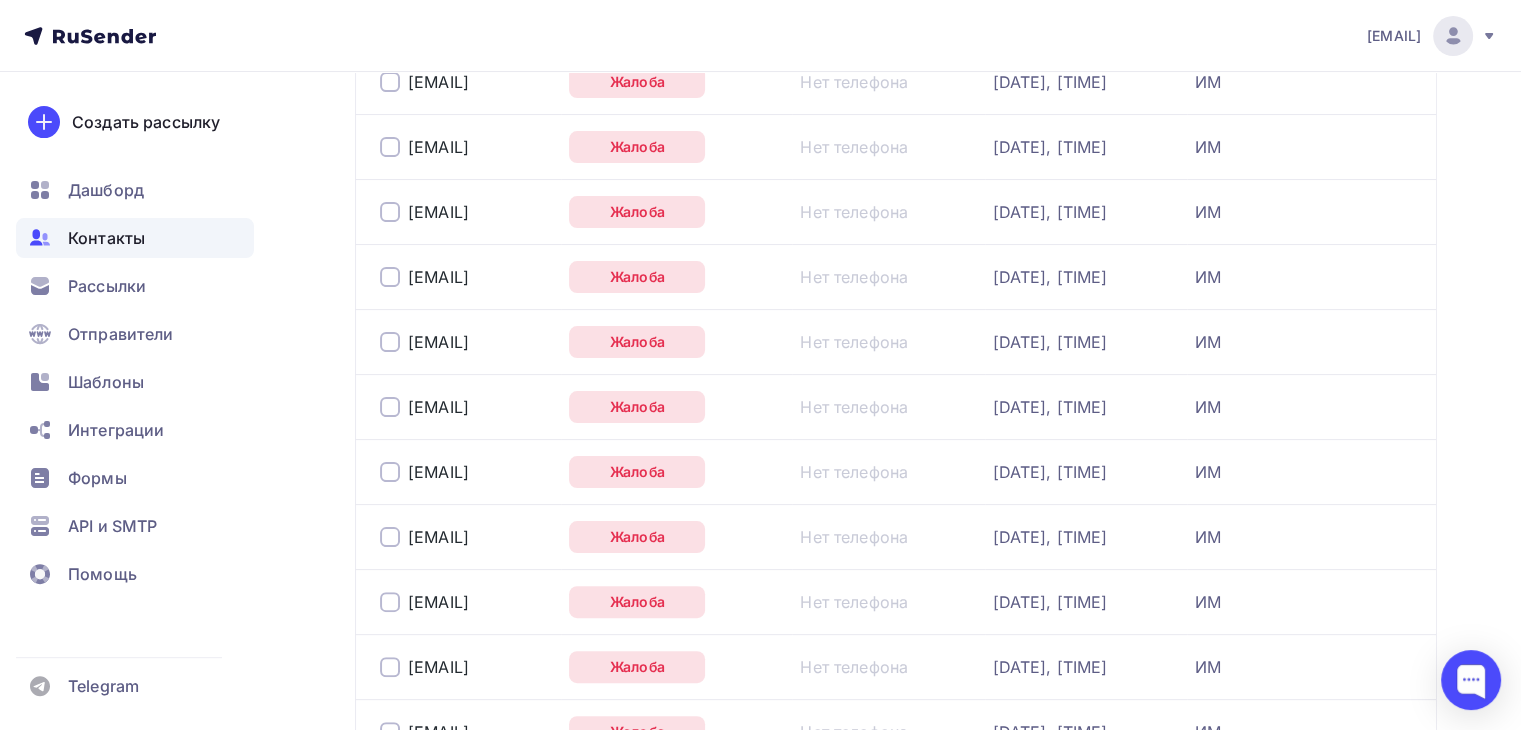 scroll, scrollTop: 0, scrollLeft: 0, axis: both 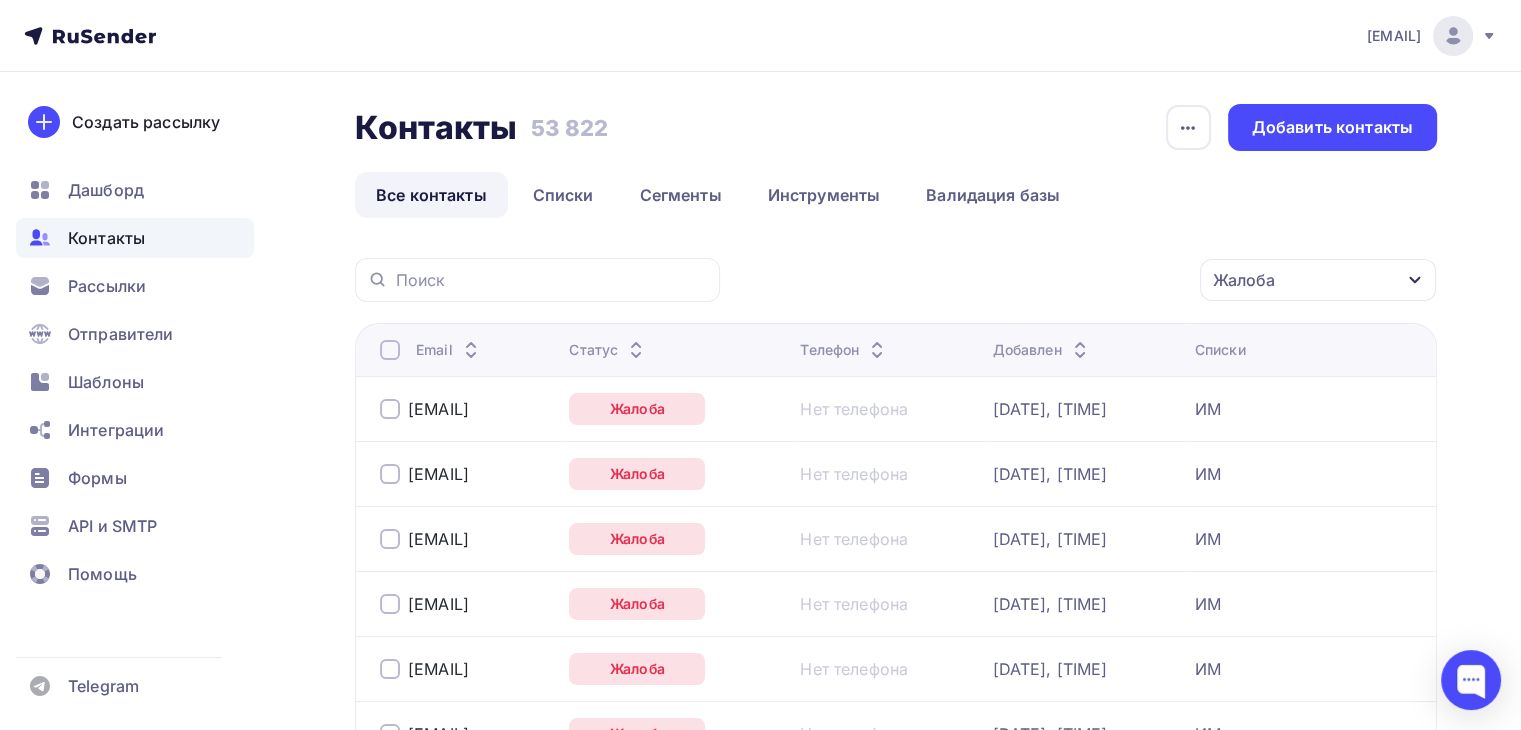 click at bounding box center [390, 350] 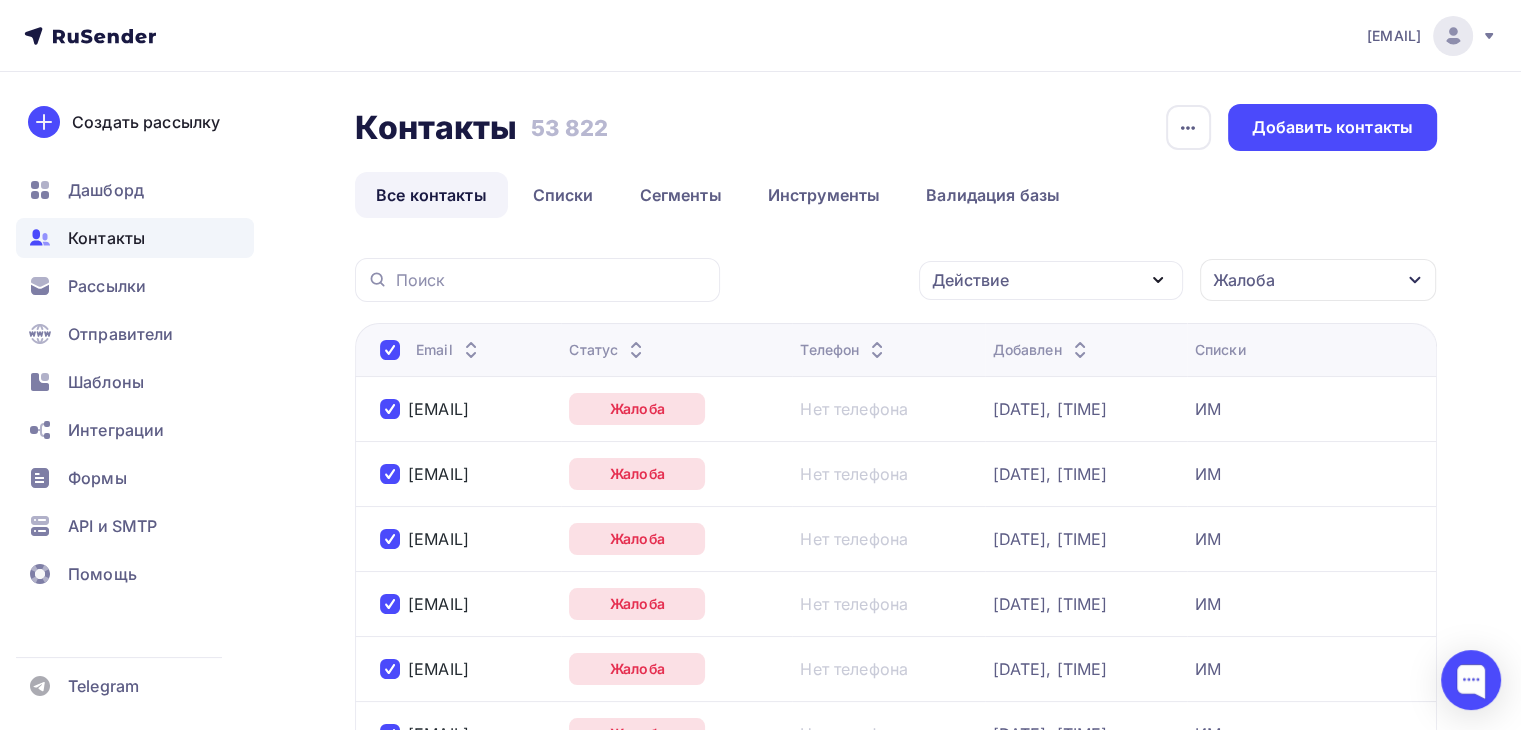 click on "Действие" at bounding box center [1051, 280] 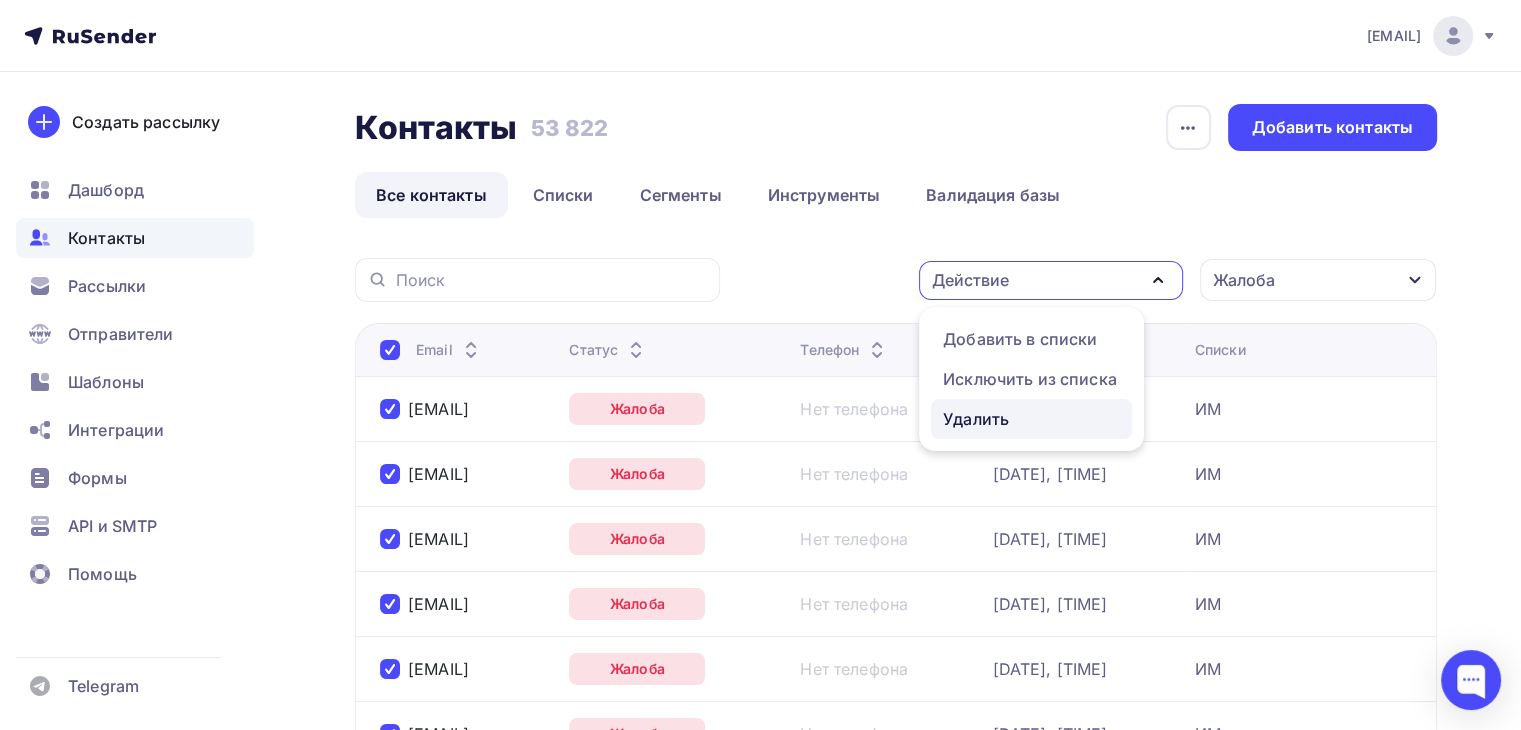 click on "Удалить" at bounding box center [976, 419] 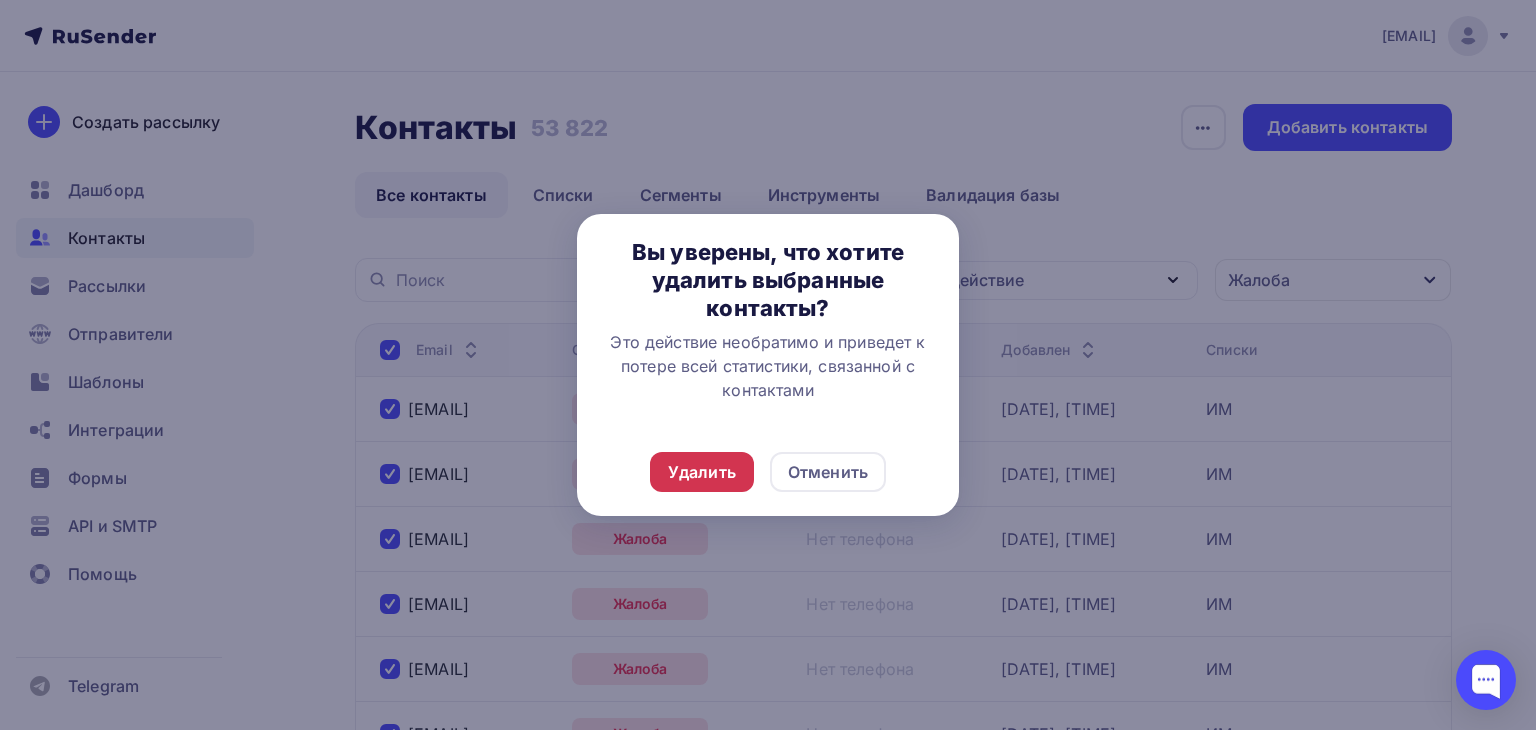 click on "Удалить" at bounding box center [702, 472] 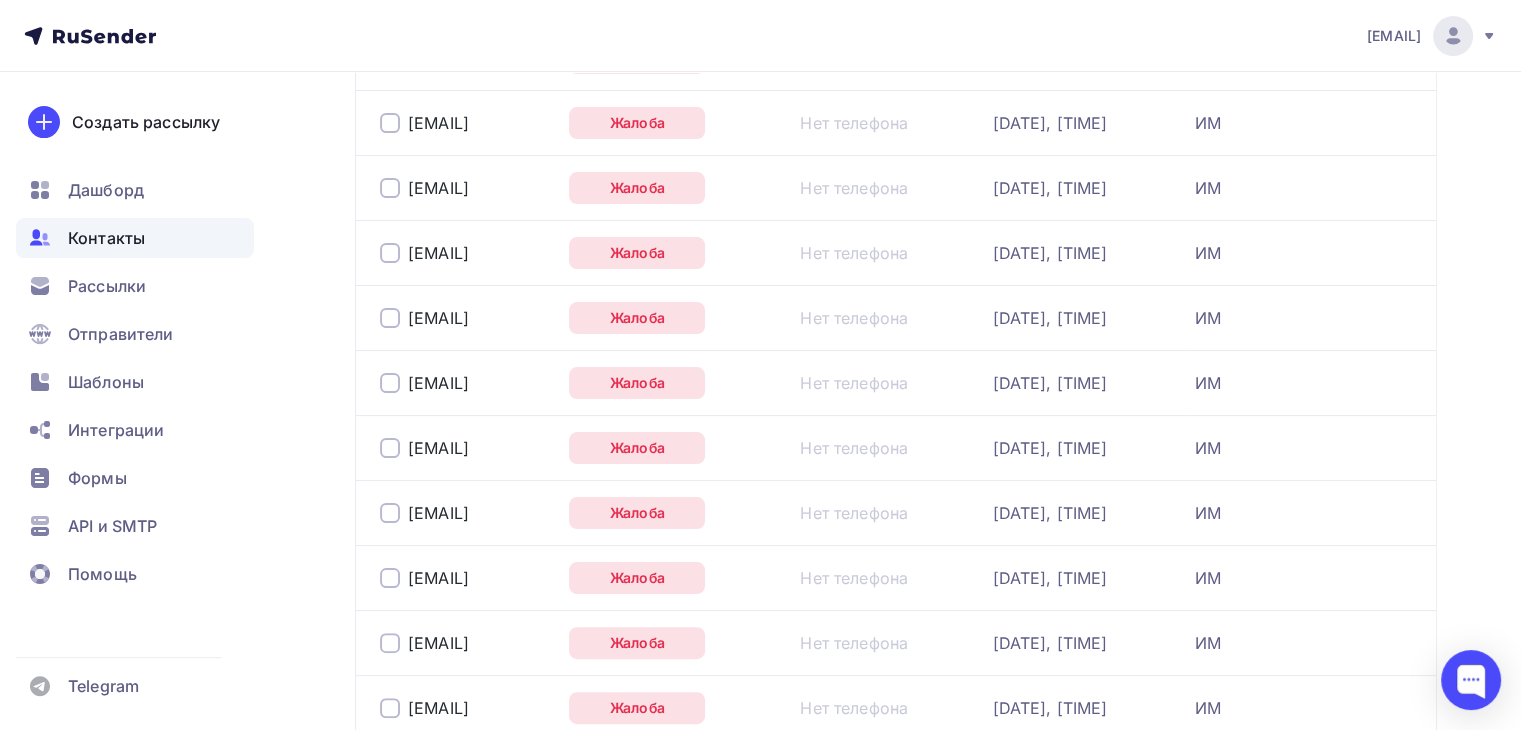 scroll, scrollTop: 0, scrollLeft: 0, axis: both 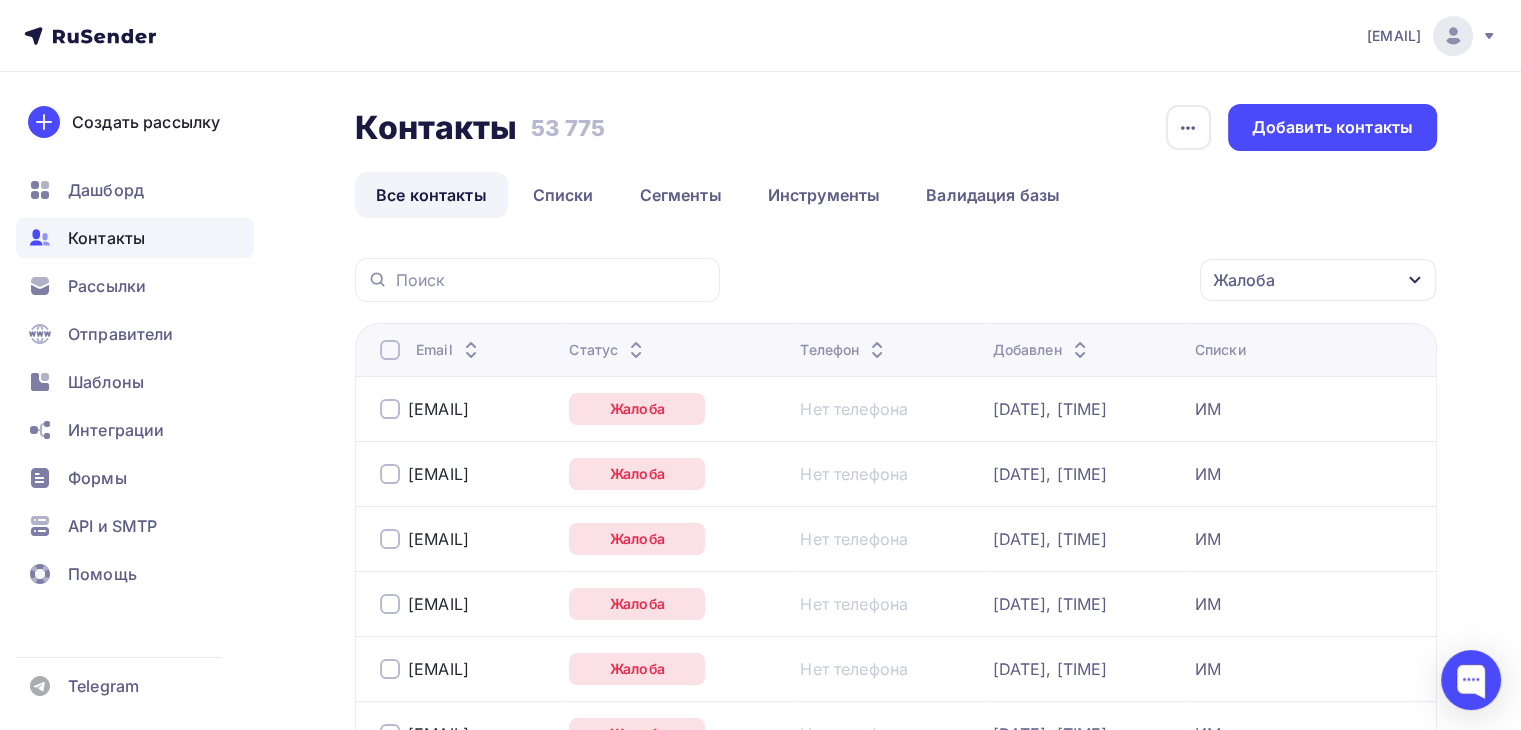 click on "Жалоба" at bounding box center [1244, 280] 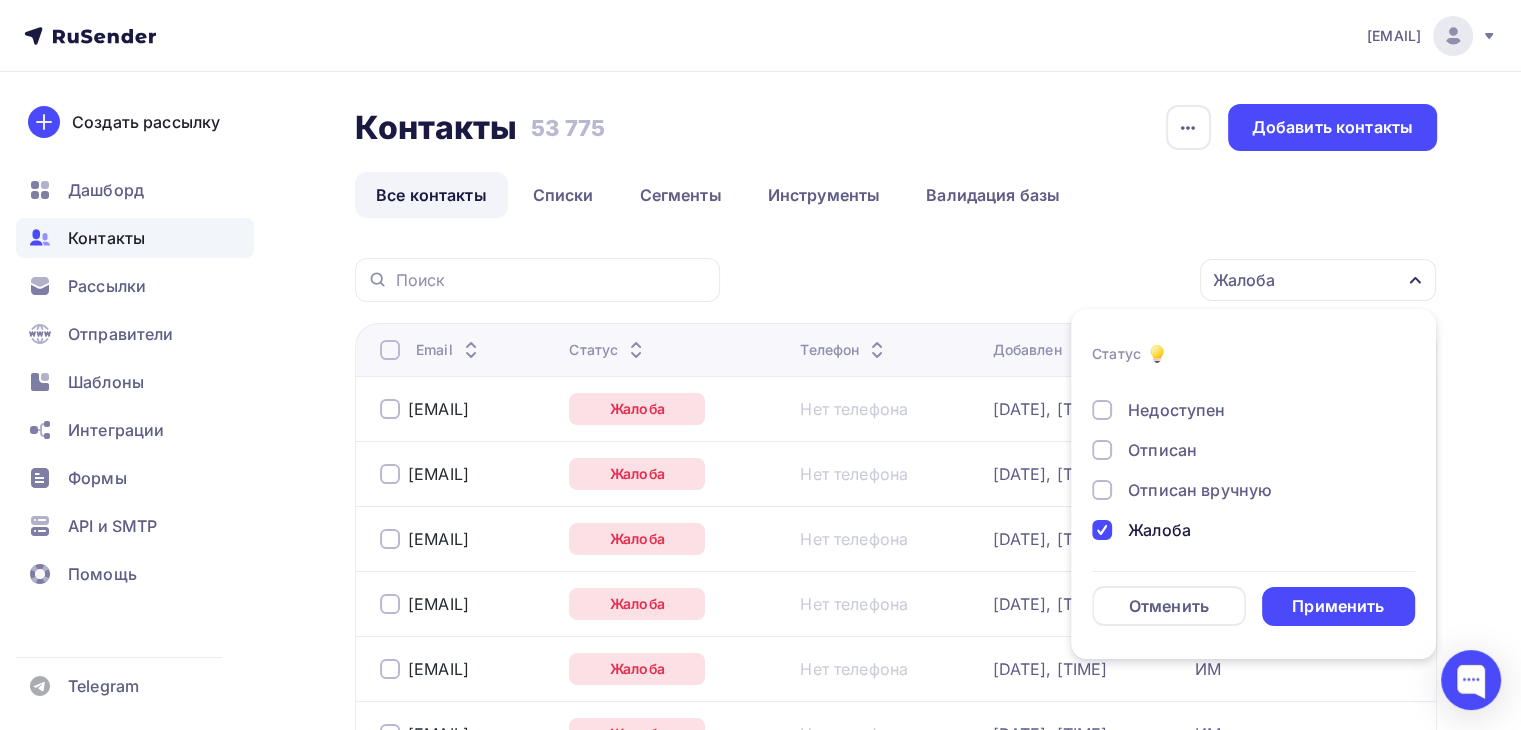 click on "Жалоба" at bounding box center (1159, 530) 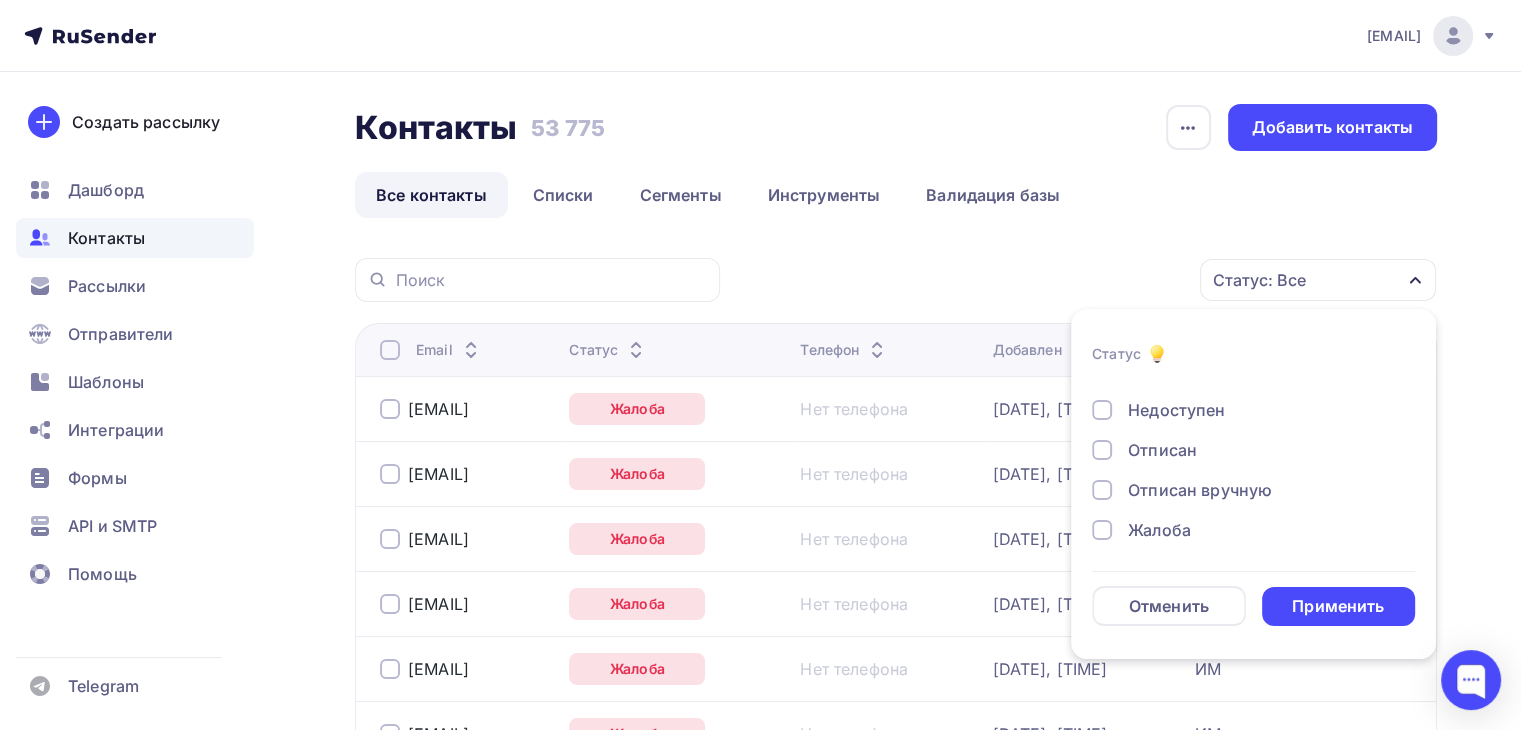 scroll, scrollTop: 0, scrollLeft: 0, axis: both 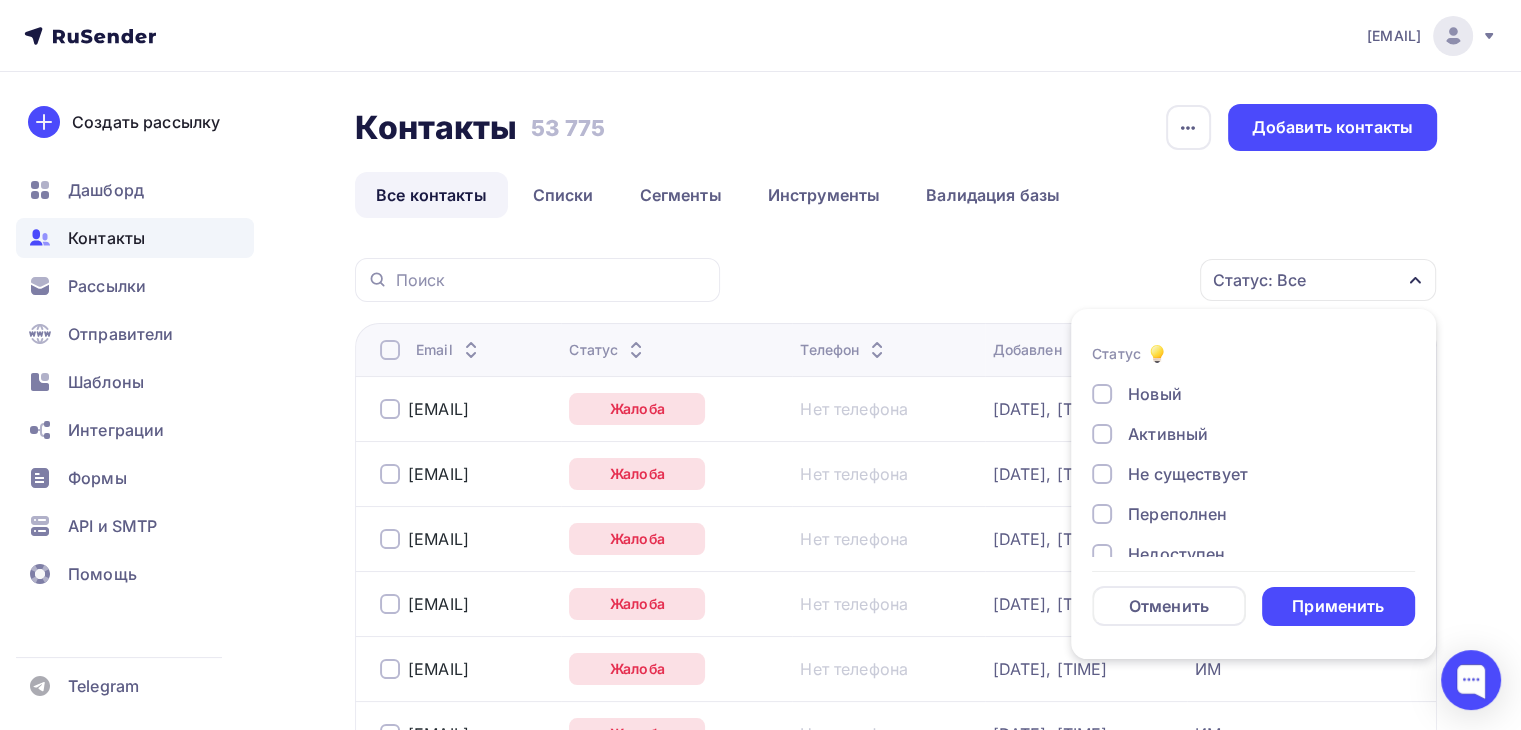 drag, startPoint x: 1172, startPoint y: 479, endPoint x: 1168, endPoint y: 509, distance: 30.265491 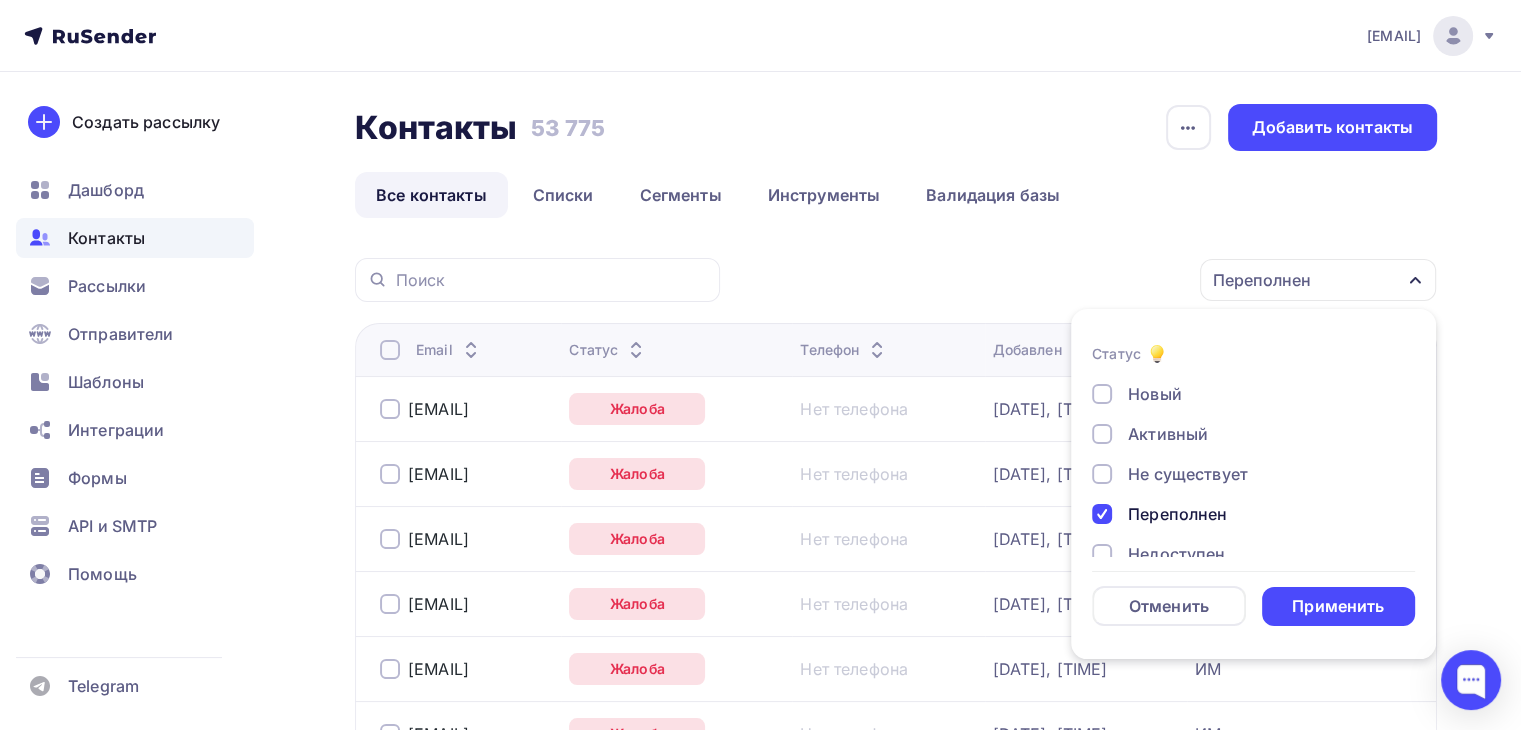 click on "Переполнен" at bounding box center (1177, 514) 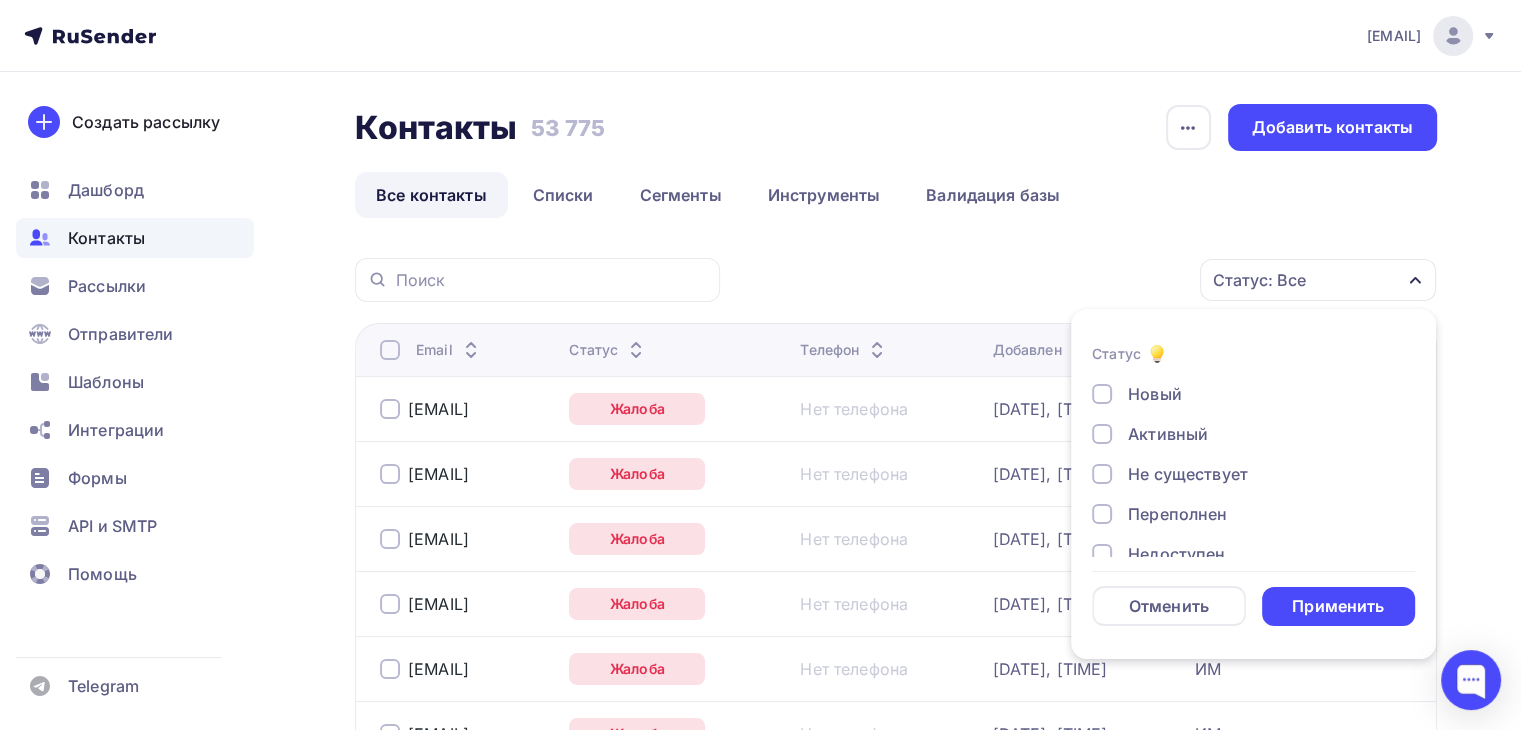 scroll, scrollTop: 144, scrollLeft: 0, axis: vertical 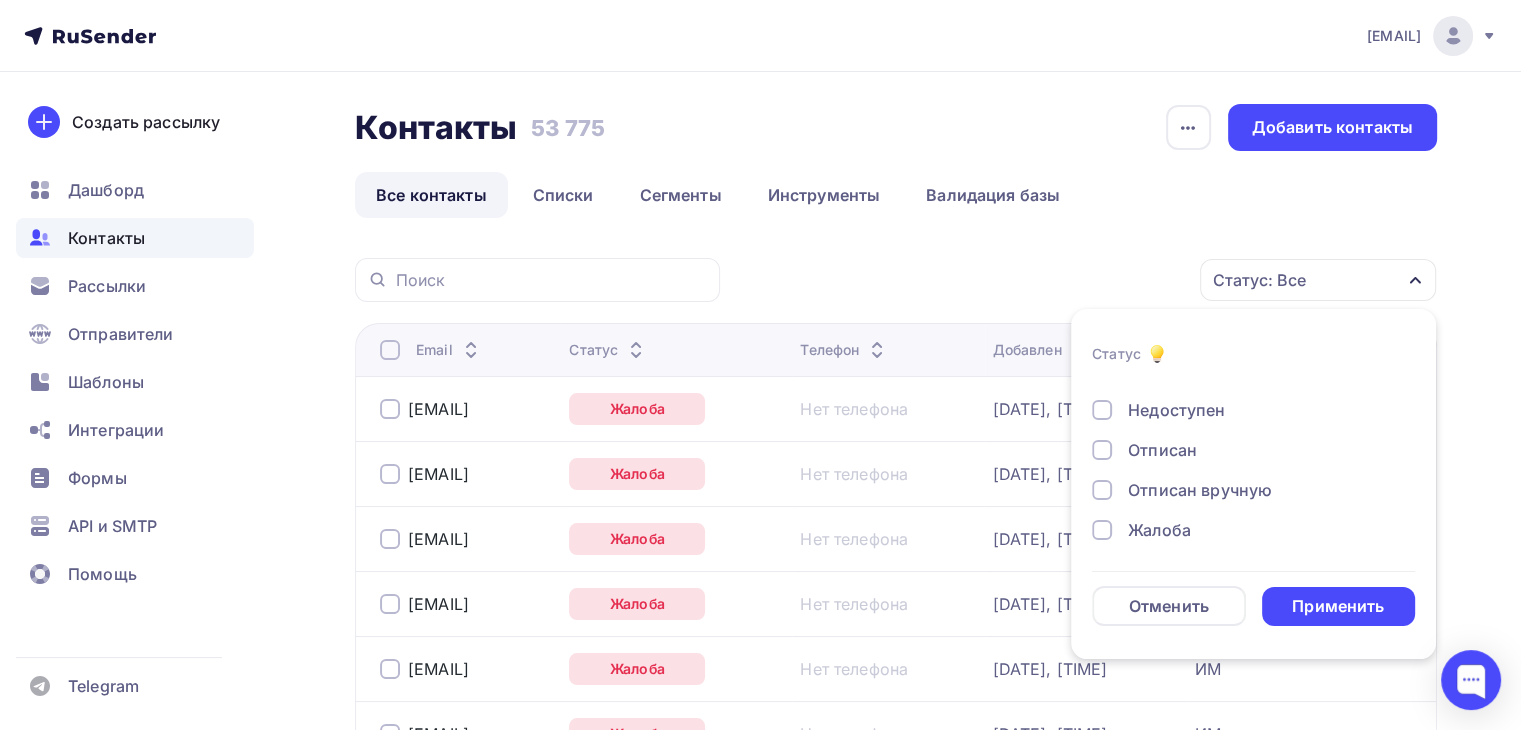 drag, startPoint x: 1176, startPoint y: 477, endPoint x: 1221, endPoint y: 438, distance: 59.548298 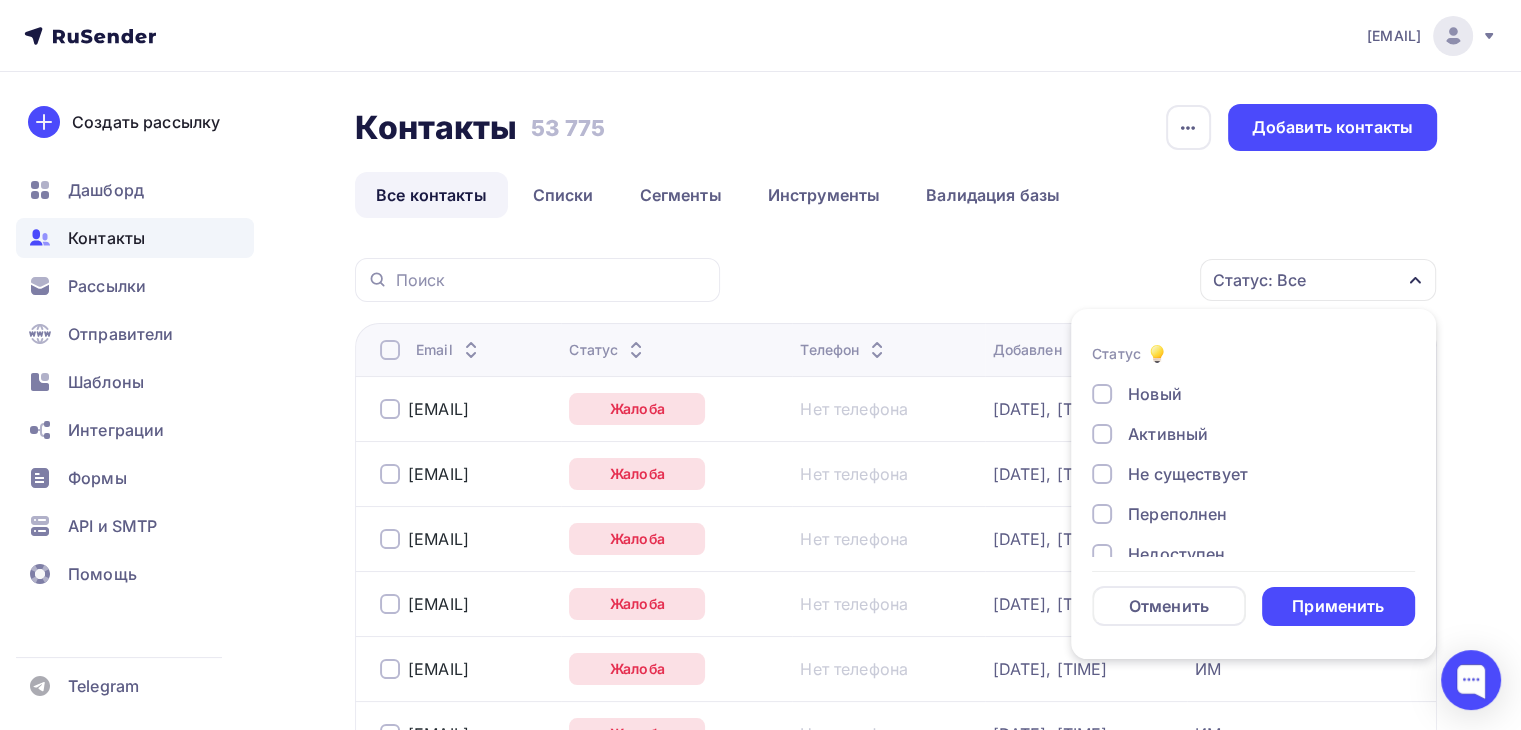 click on "Не существует" at bounding box center (1188, 474) 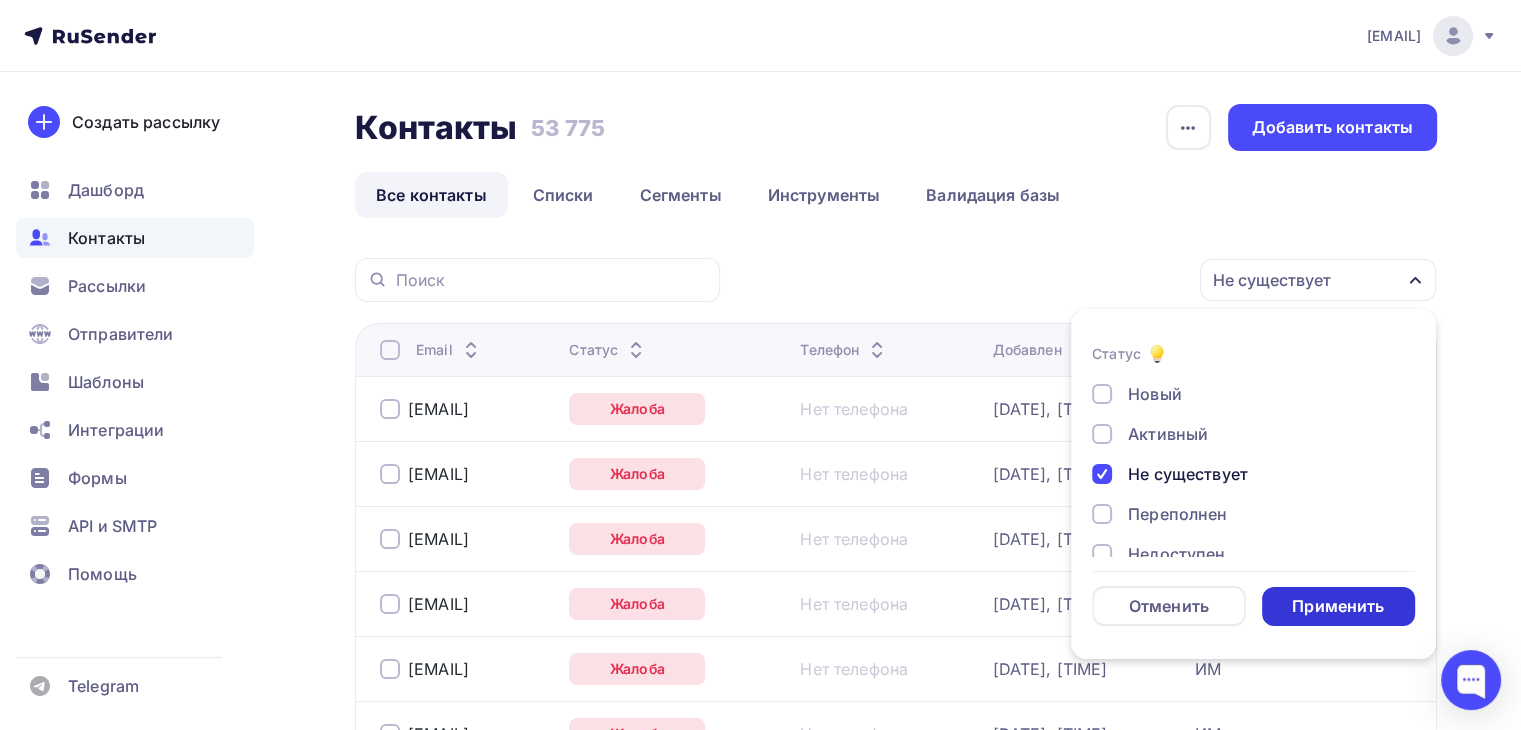 click on "Применить" at bounding box center [1338, 606] 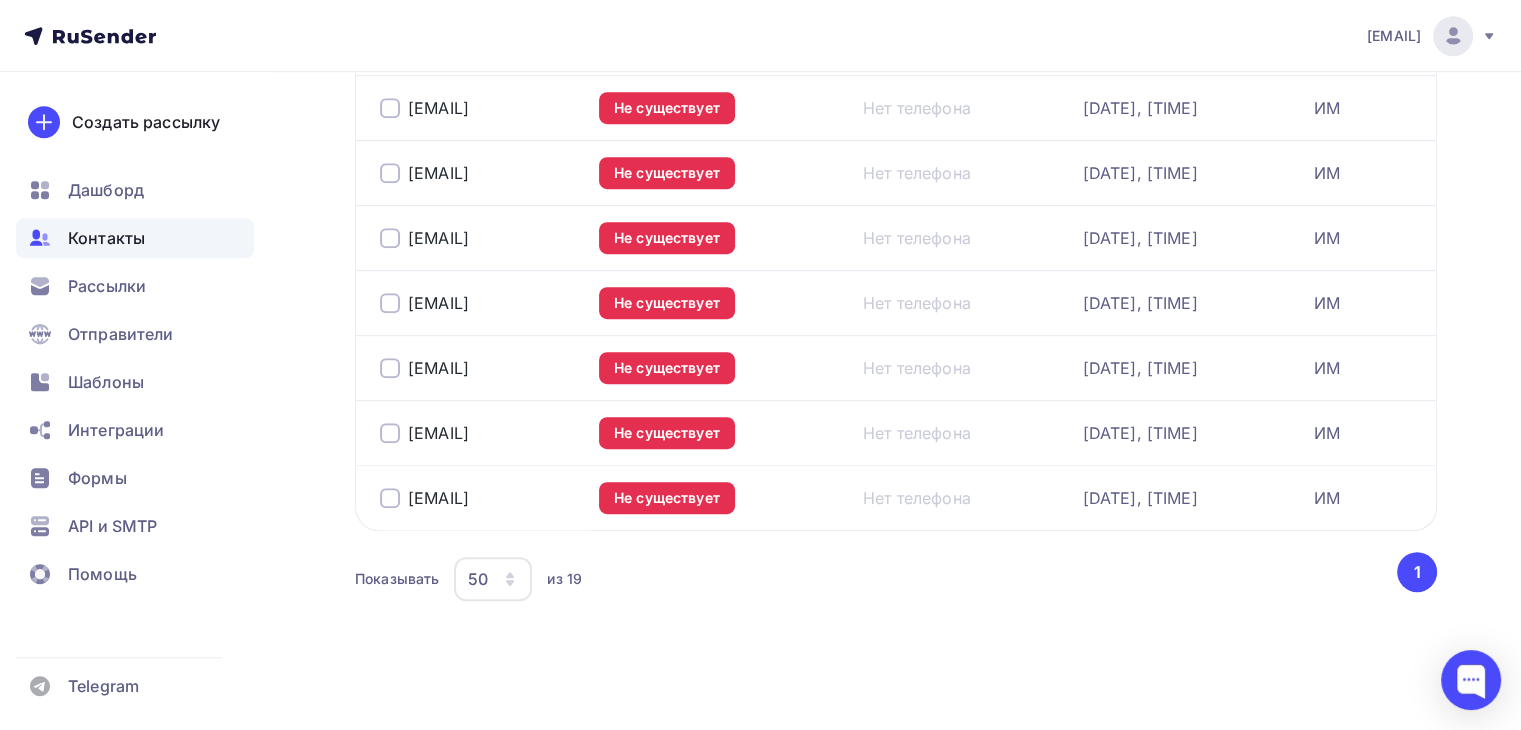 scroll, scrollTop: 0, scrollLeft: 0, axis: both 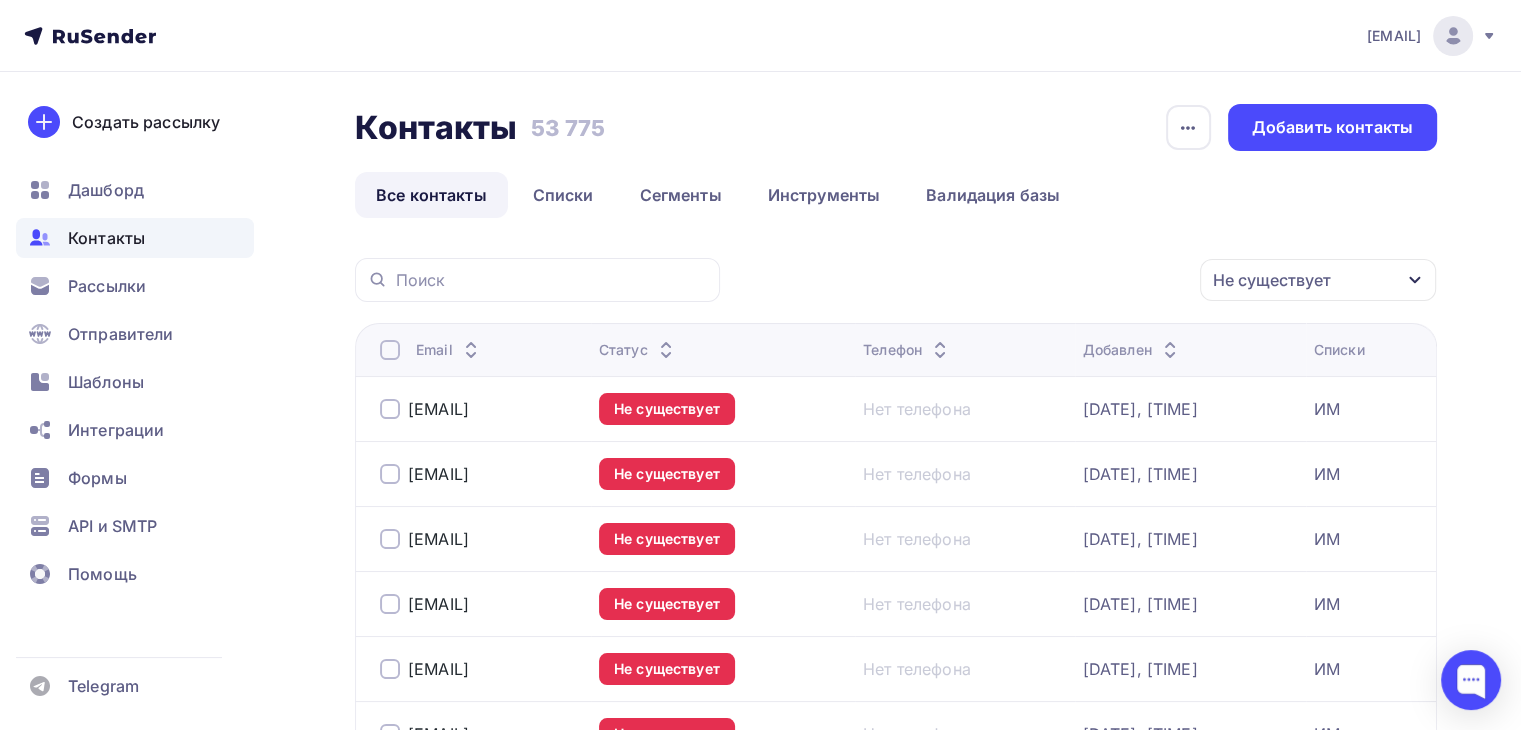 click at bounding box center [390, 350] 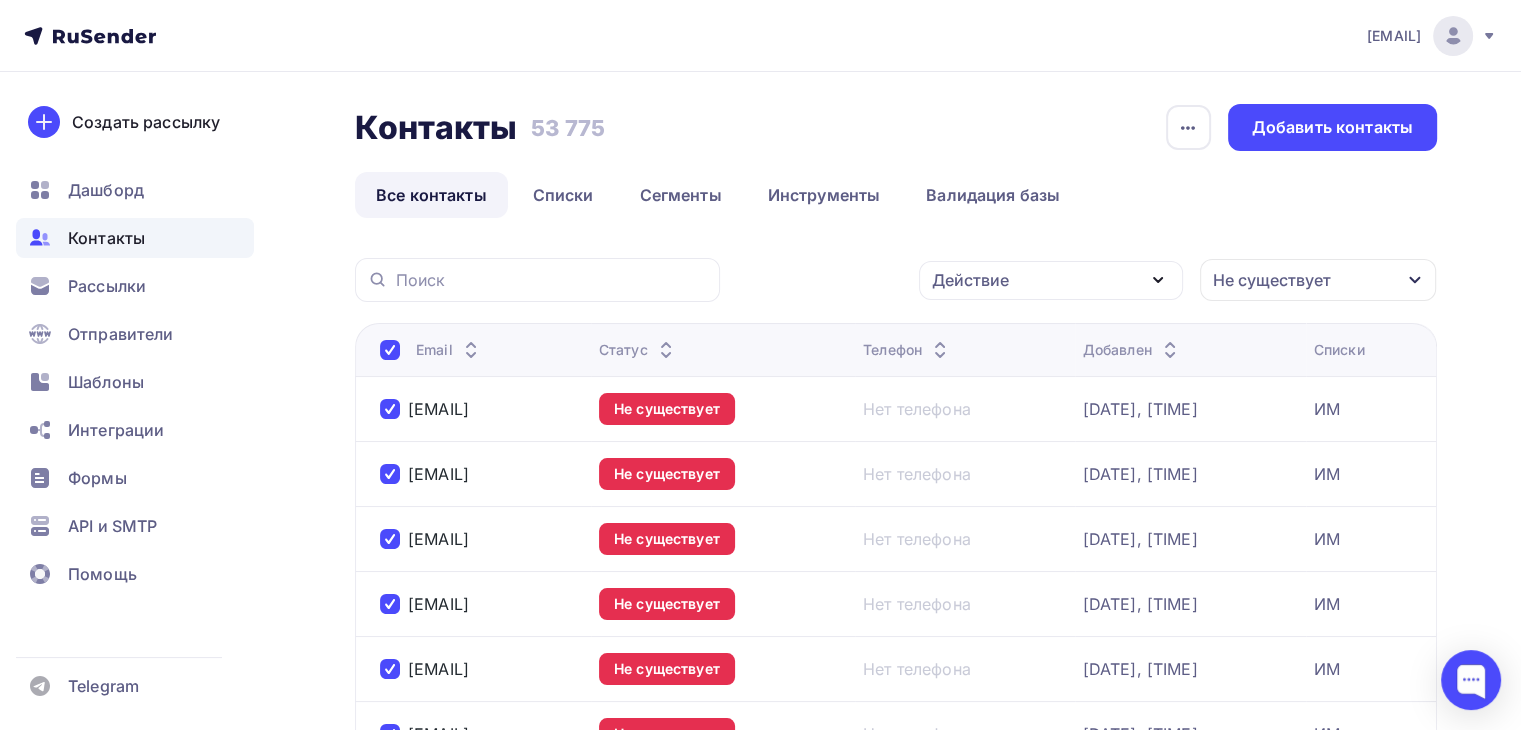click on "Действие" at bounding box center [1051, 280] 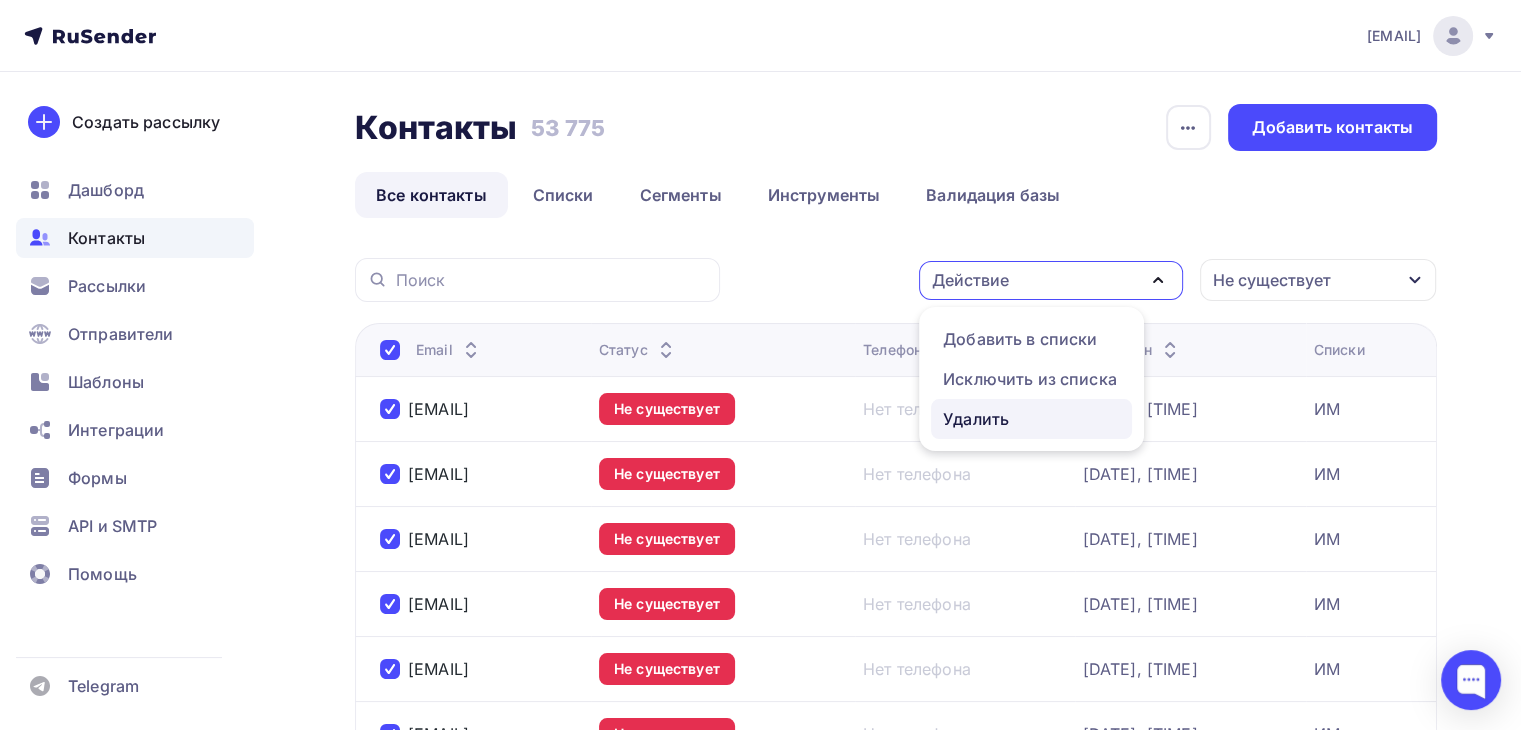 click on "Удалить" at bounding box center [1031, 419] 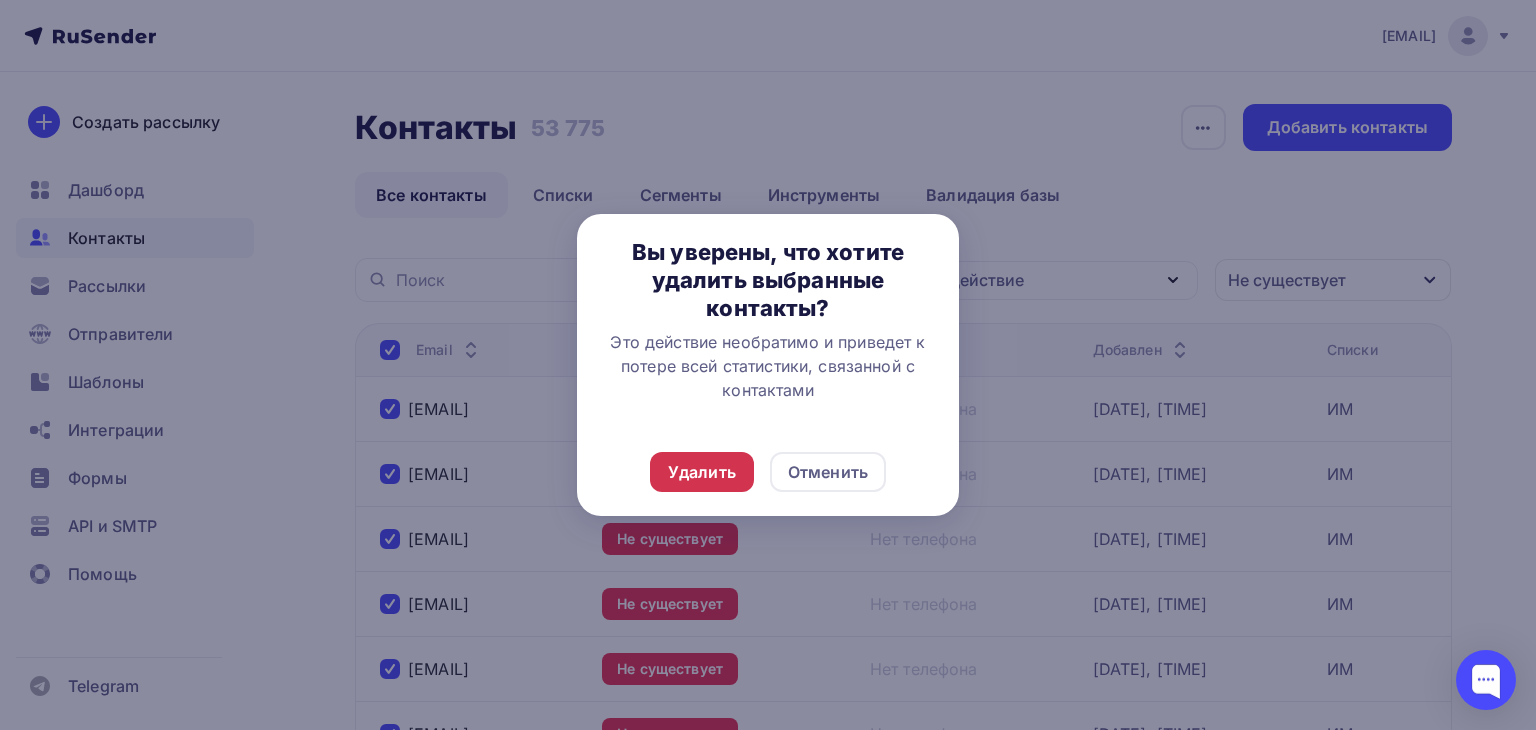 click on "Удалить" at bounding box center [702, 472] 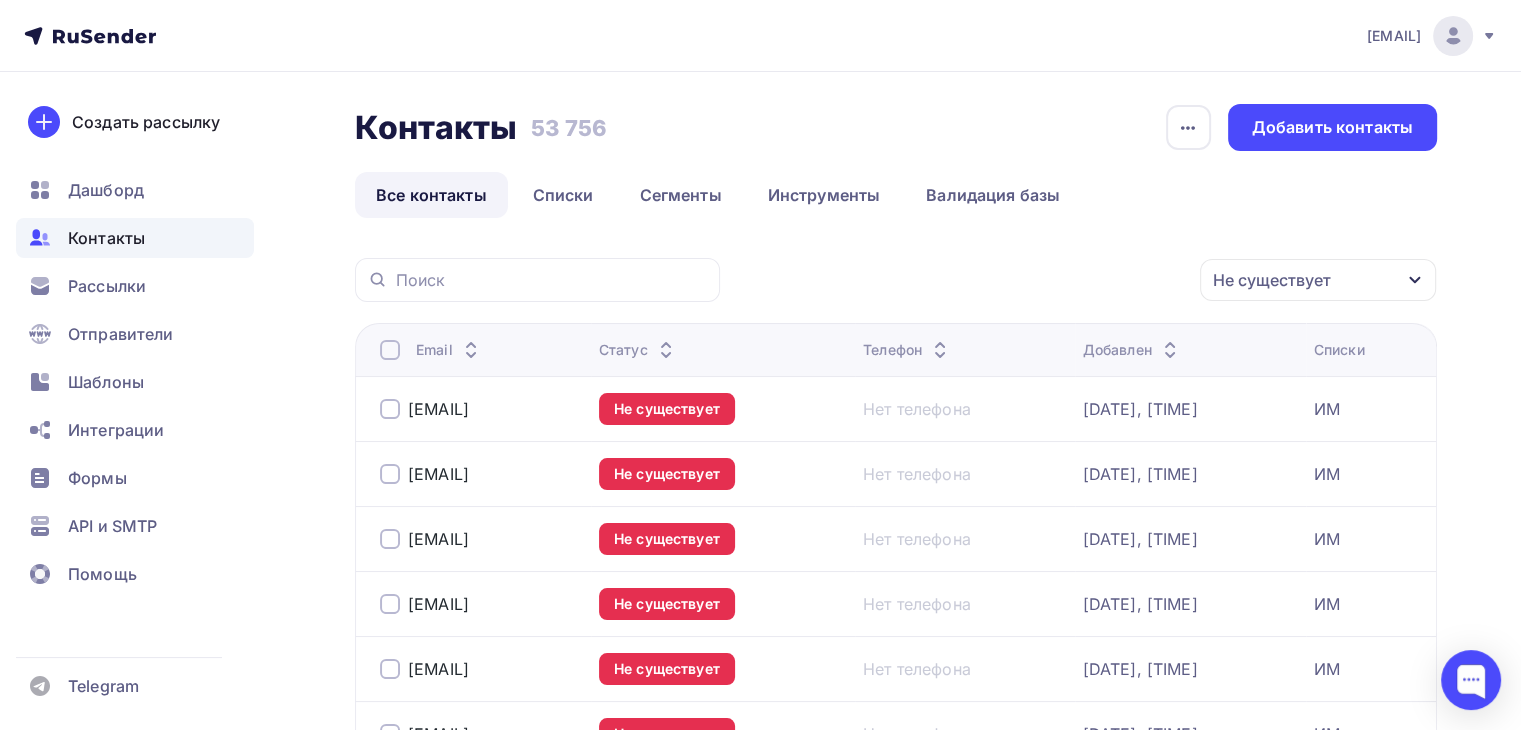 click at bounding box center (390, 350) 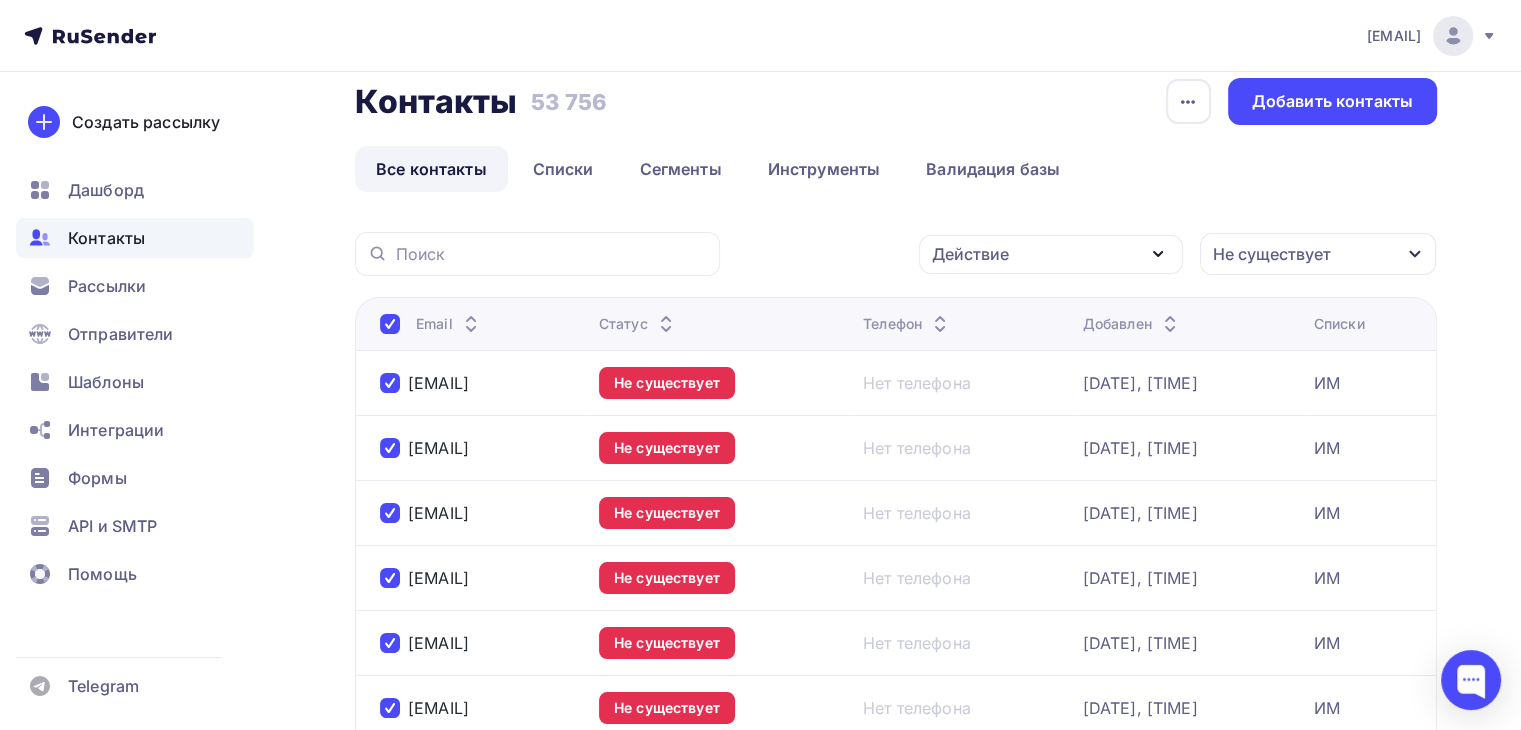 scroll, scrollTop: 0, scrollLeft: 0, axis: both 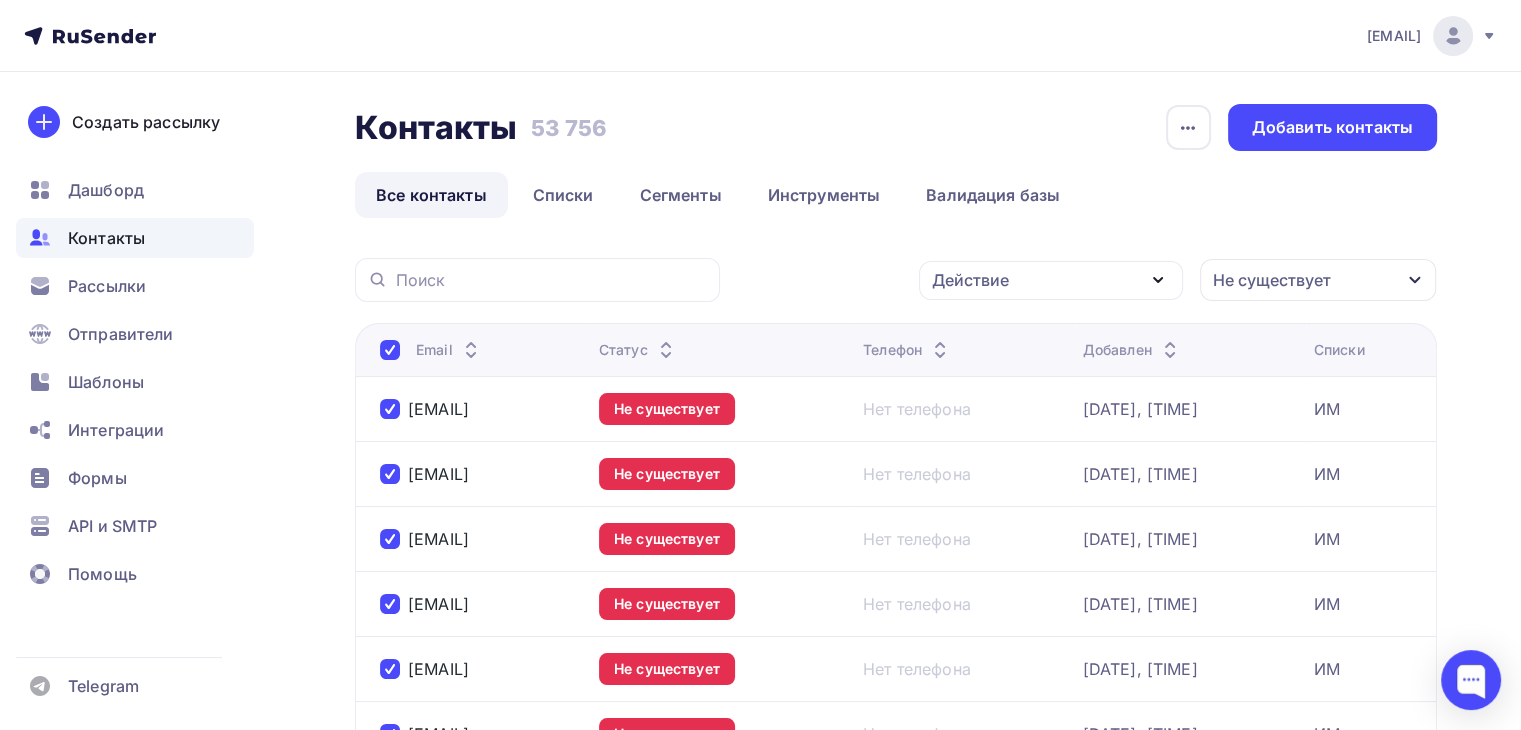 click on "Действие" at bounding box center (1051, 280) 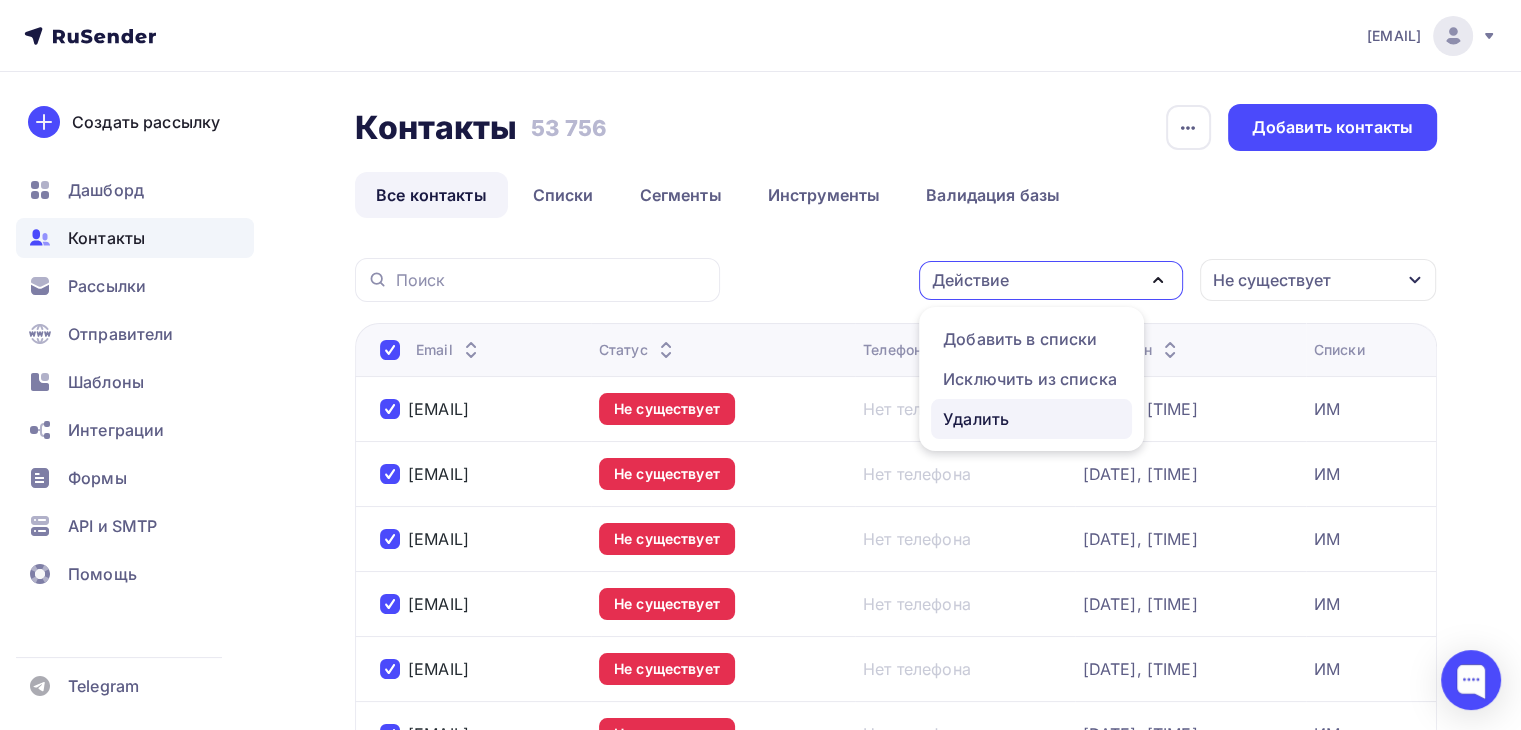 click on "Удалить" at bounding box center (1031, 419) 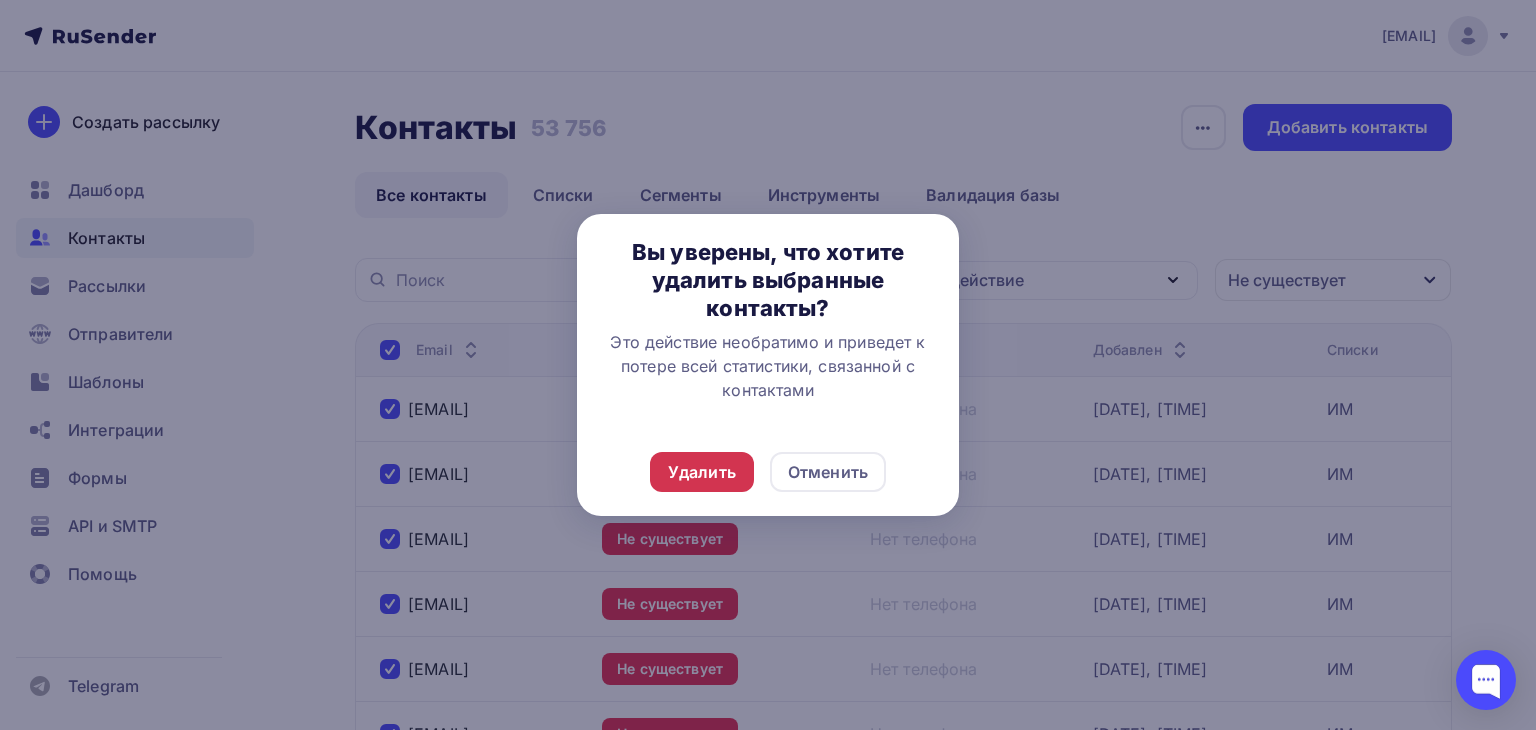 drag, startPoint x: 759, startPoint y: 485, endPoint x: 740, endPoint y: 470, distance: 24.207438 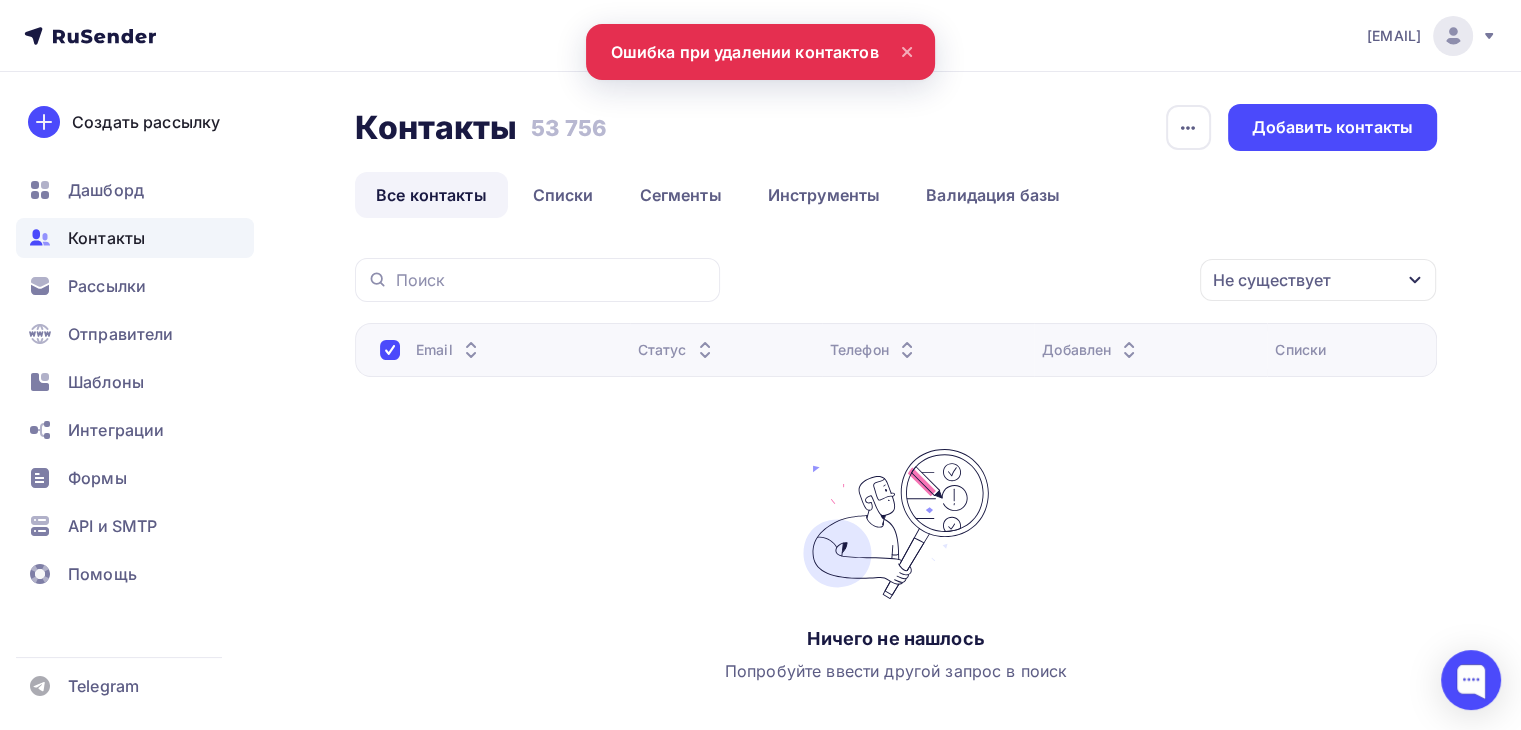 scroll, scrollTop: 121, scrollLeft: 0, axis: vertical 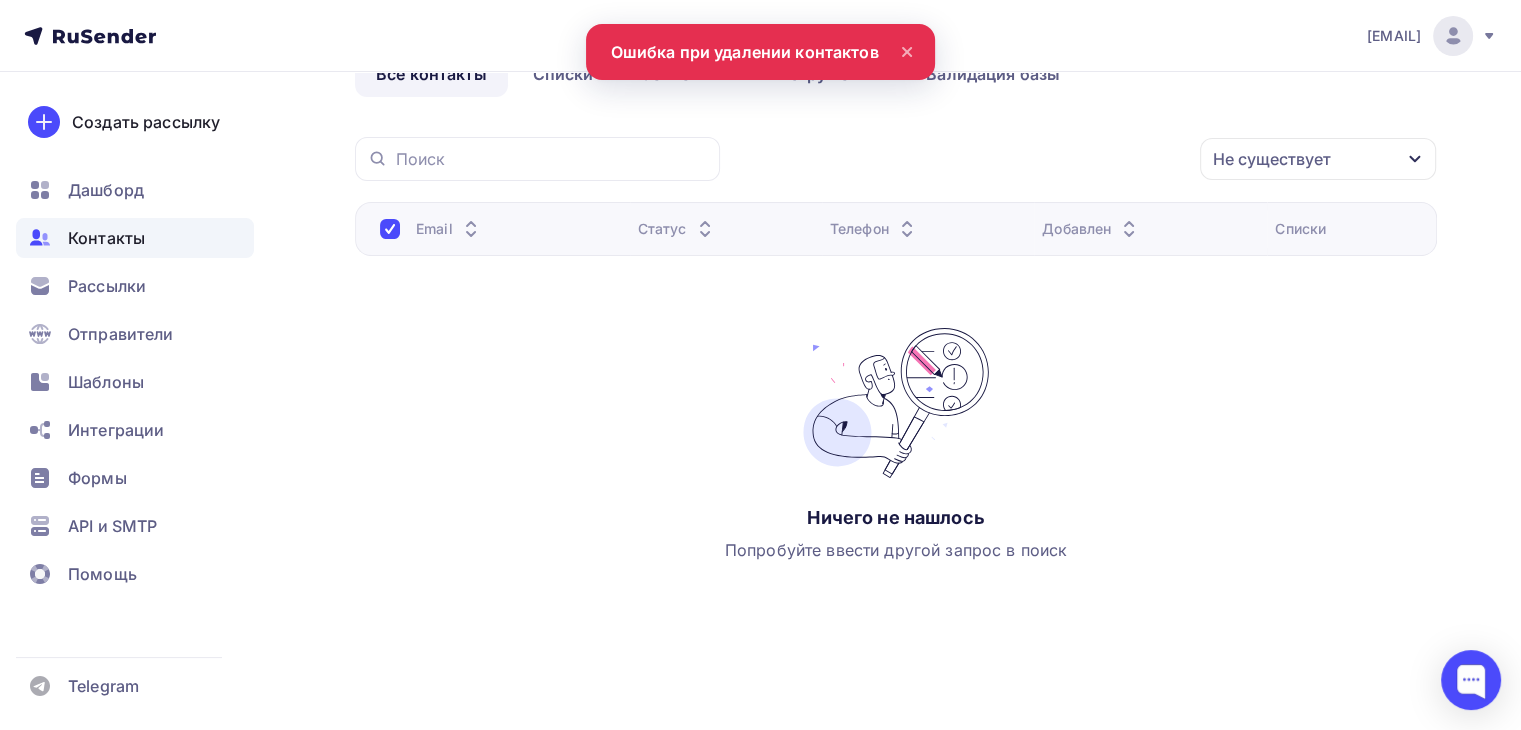 click on "Контакты" at bounding box center [135, 238] 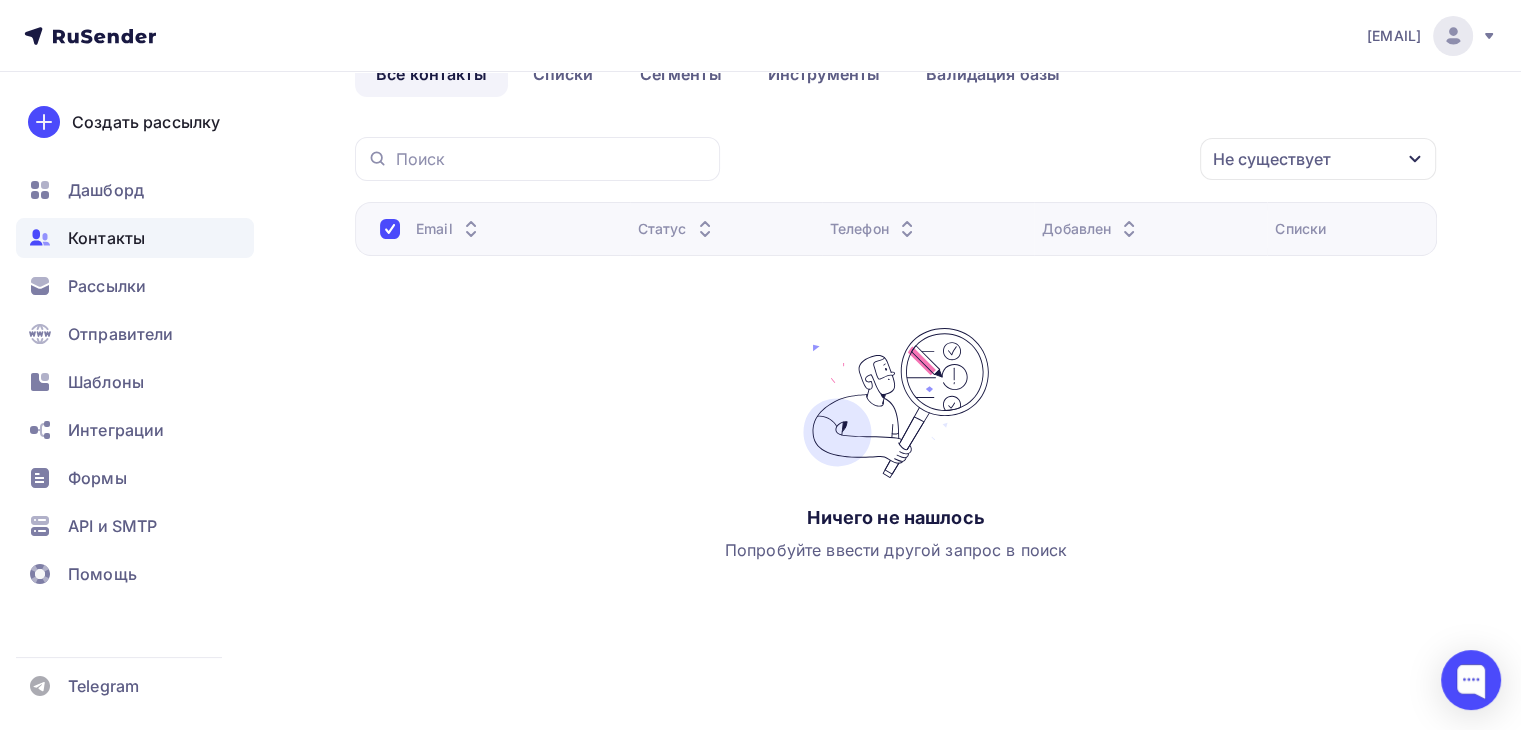 scroll, scrollTop: 0, scrollLeft: 0, axis: both 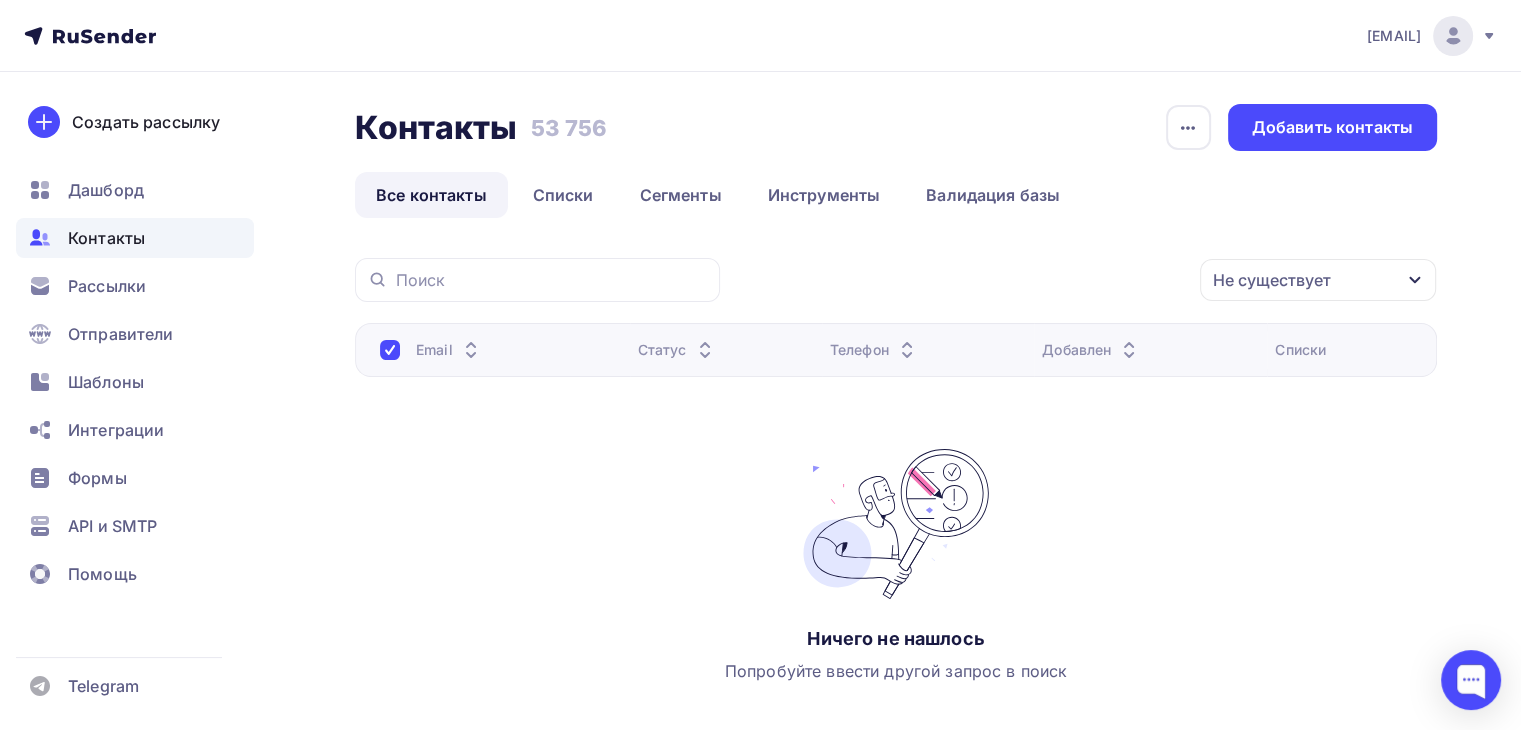 click on "[EMAIL]" at bounding box center [1394, 36] 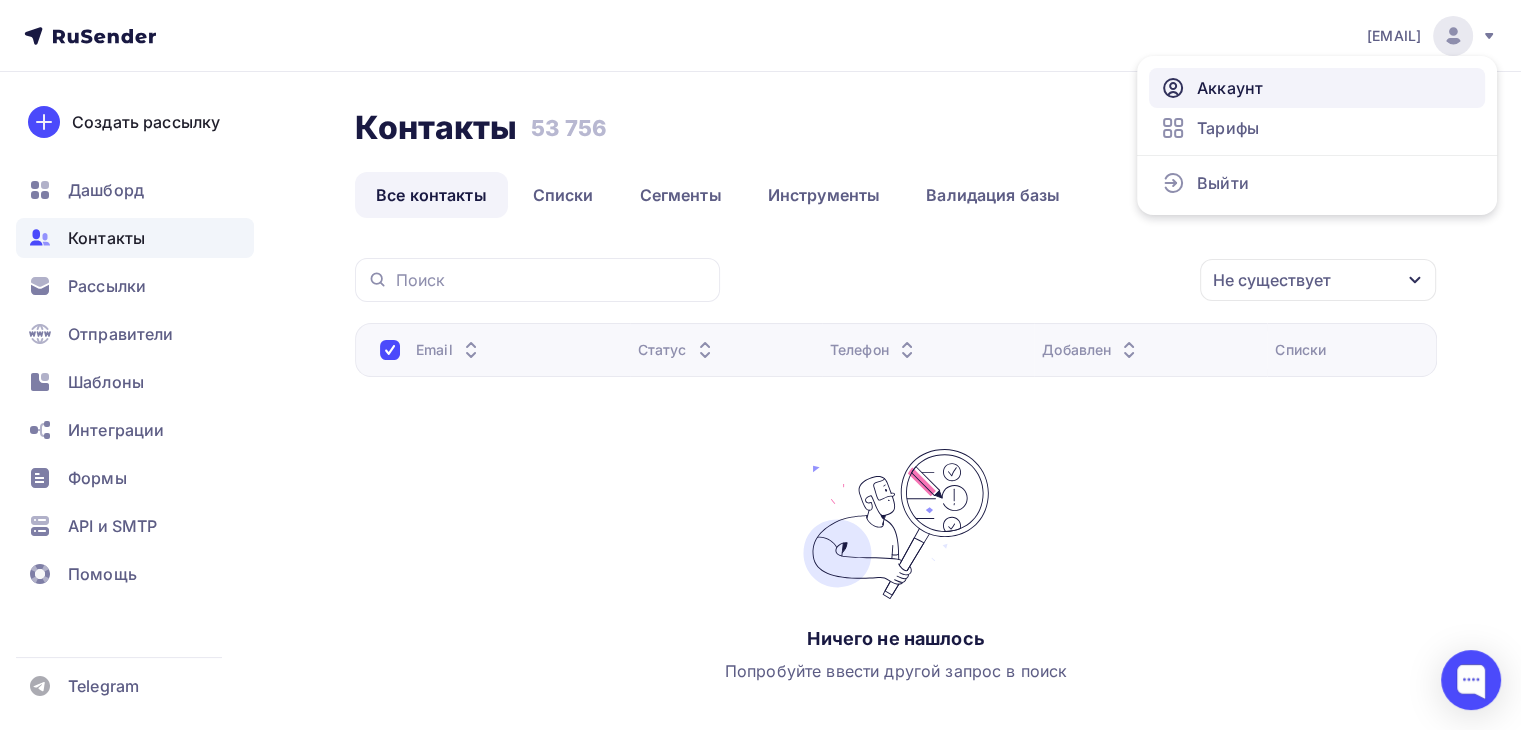 click on "Аккаунт" at bounding box center [1230, 88] 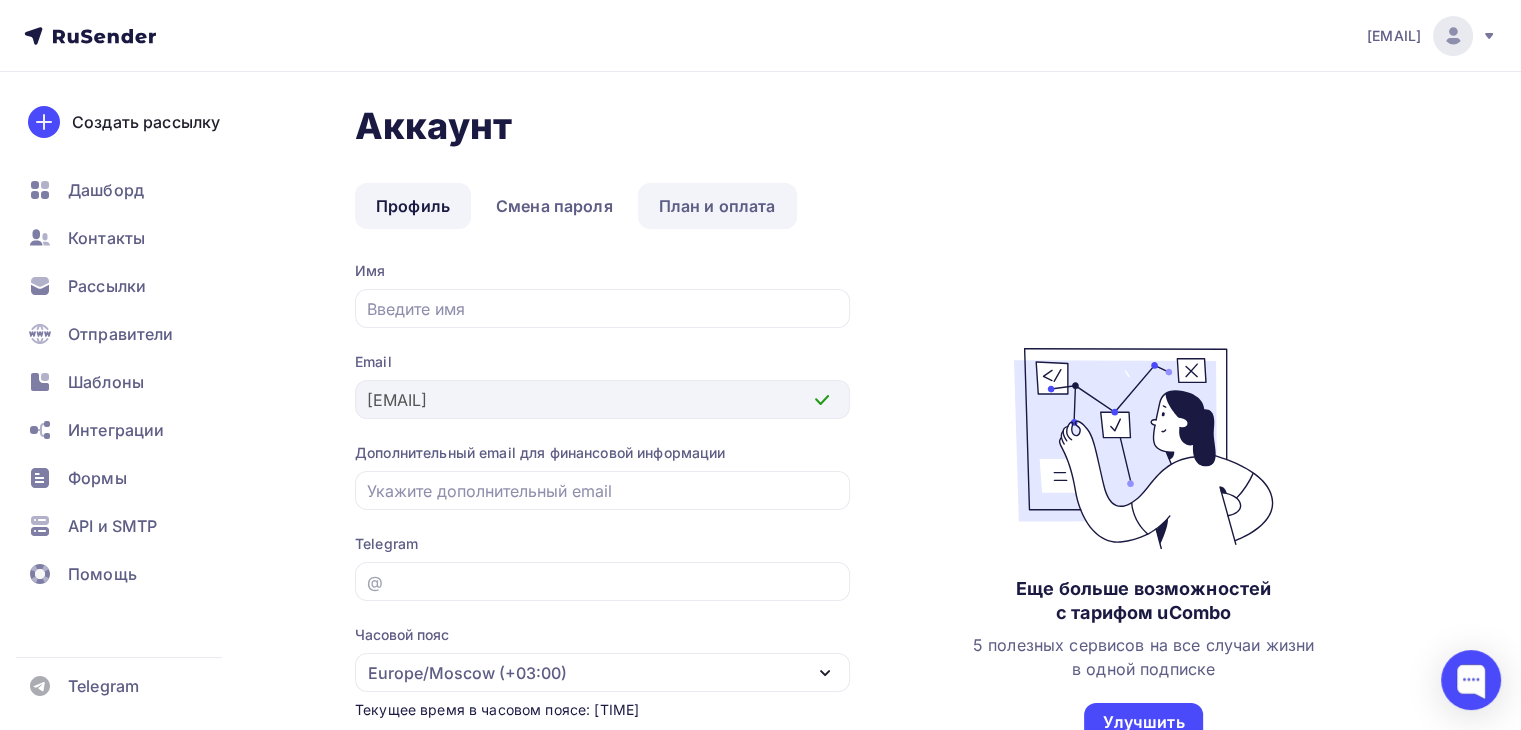 click on "План и оплата" at bounding box center (717, 206) 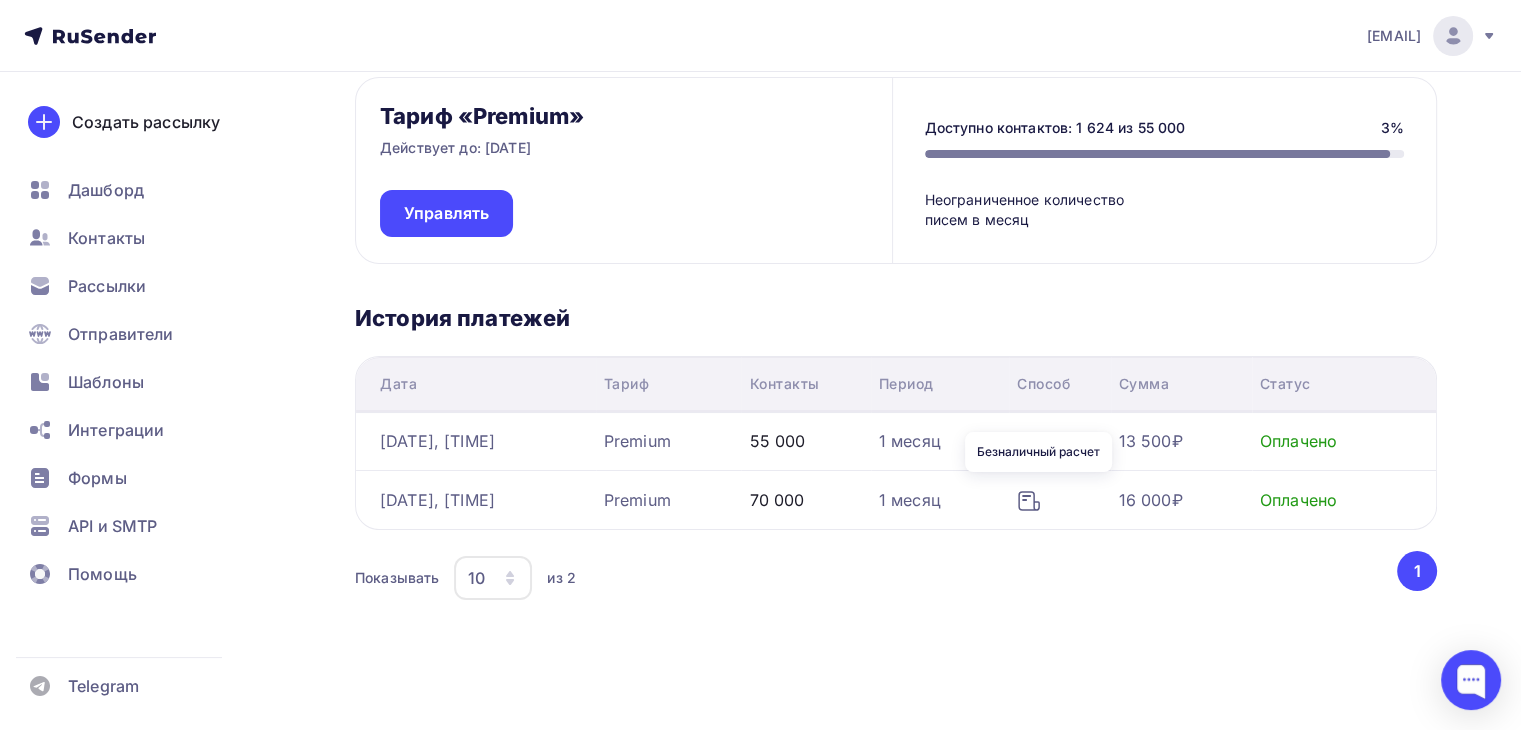 scroll, scrollTop: 0, scrollLeft: 0, axis: both 